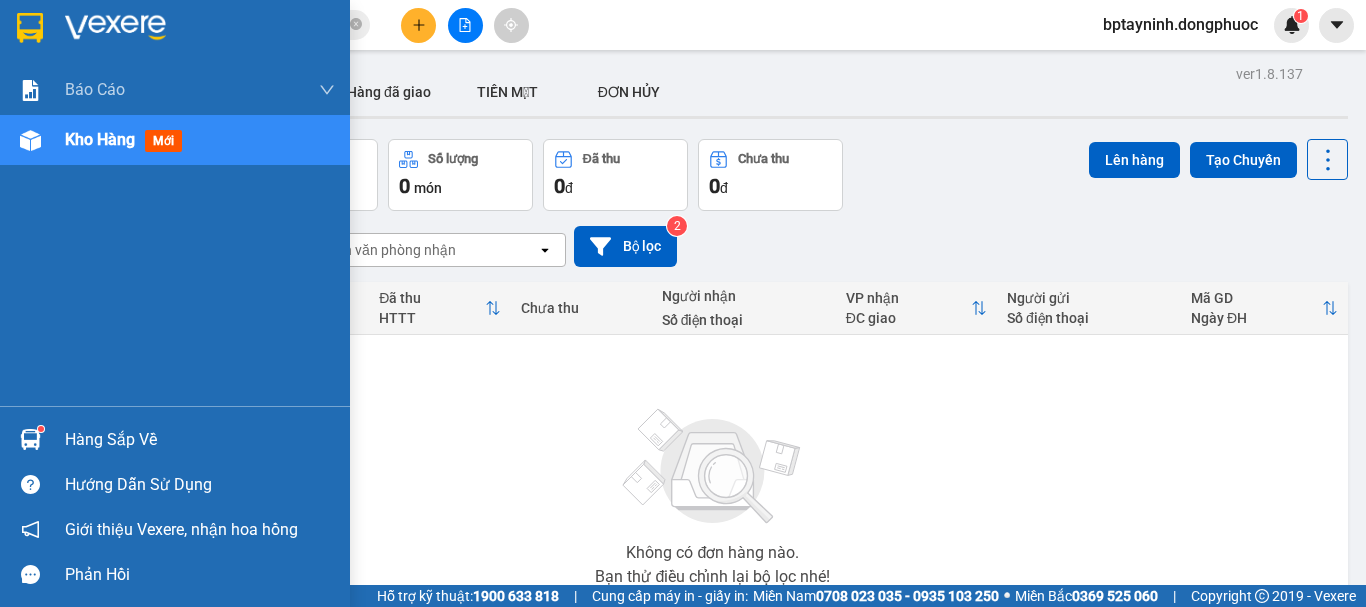 click on "Hàng sắp về" at bounding box center (175, 439) 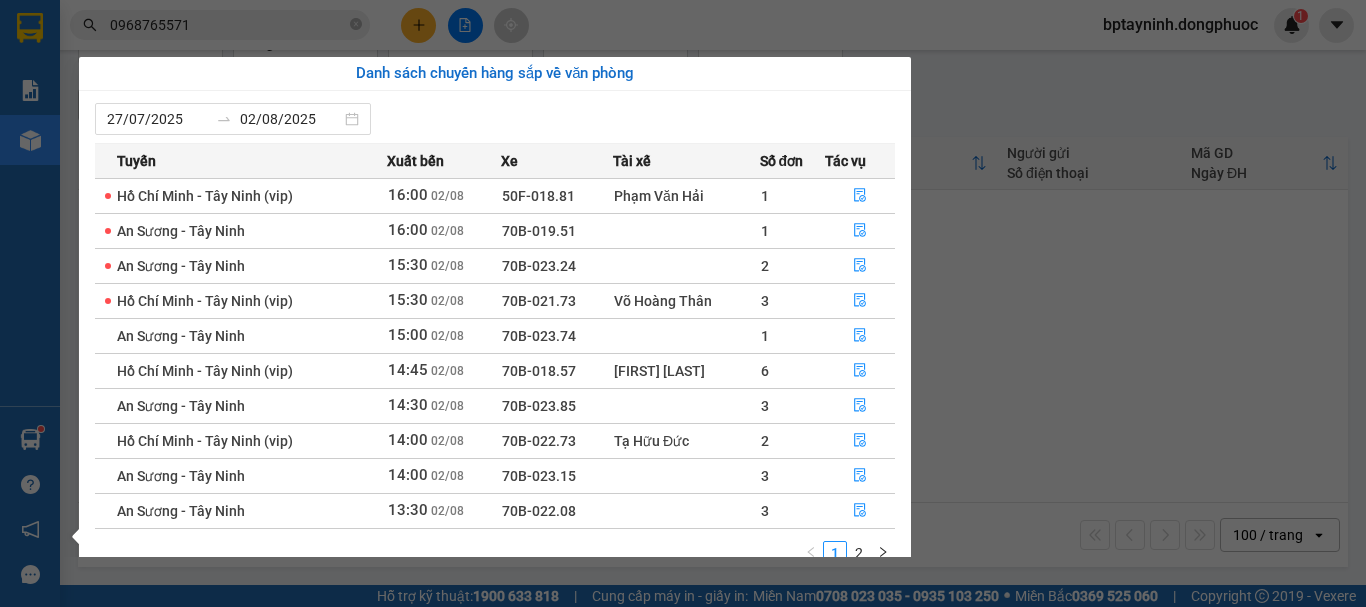 scroll, scrollTop: 32, scrollLeft: 0, axis: vertical 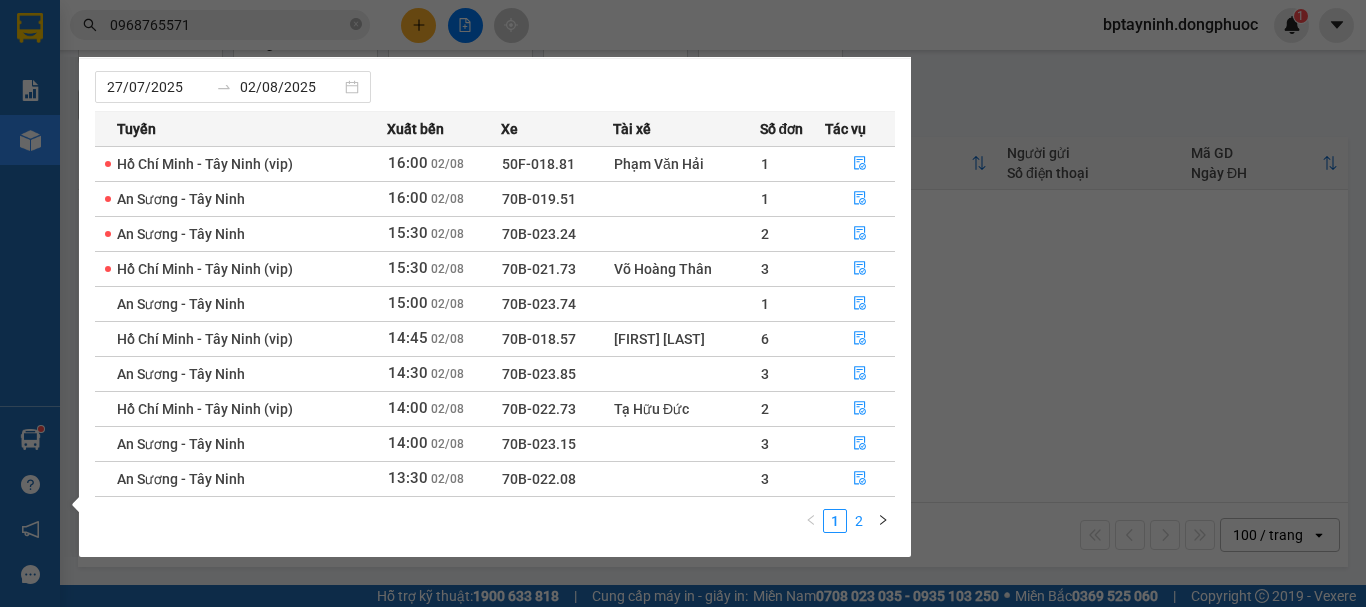 click on "2" at bounding box center [859, 521] 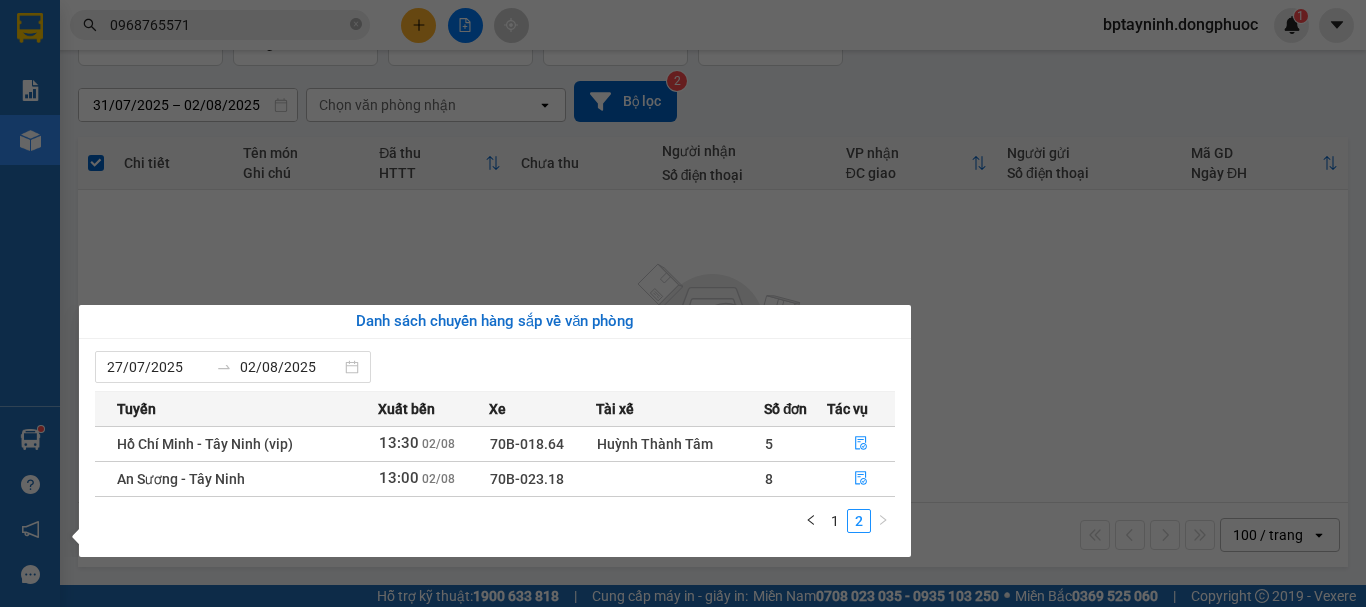 scroll, scrollTop: 0, scrollLeft: 0, axis: both 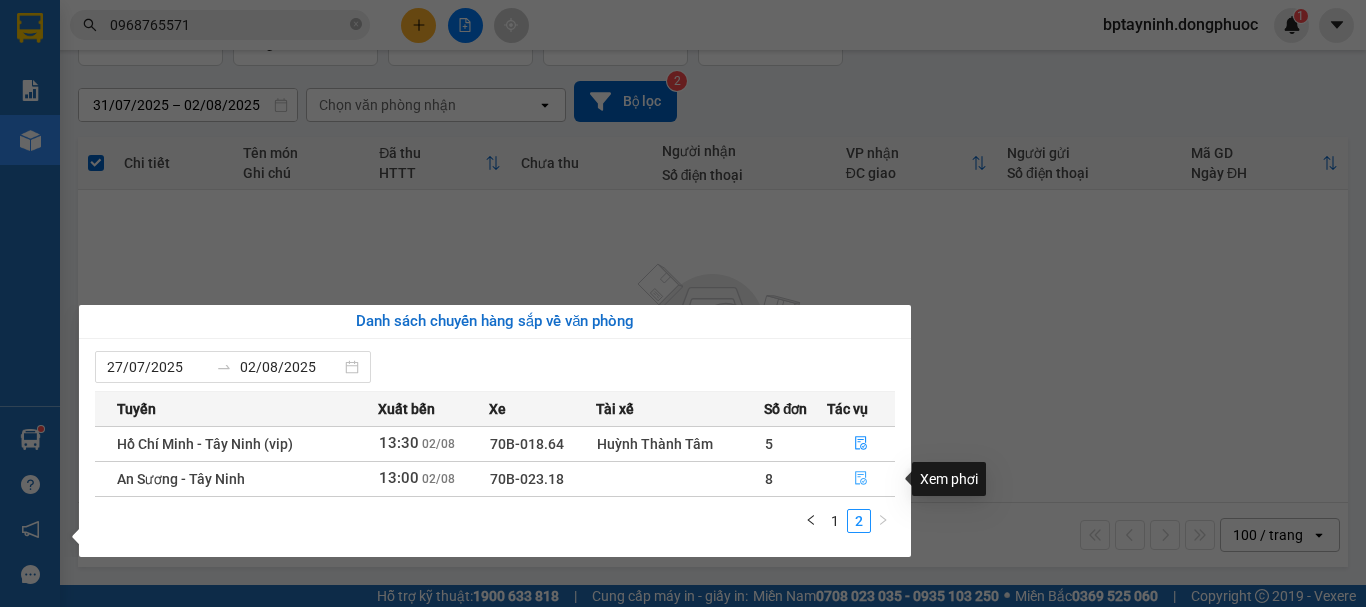 click 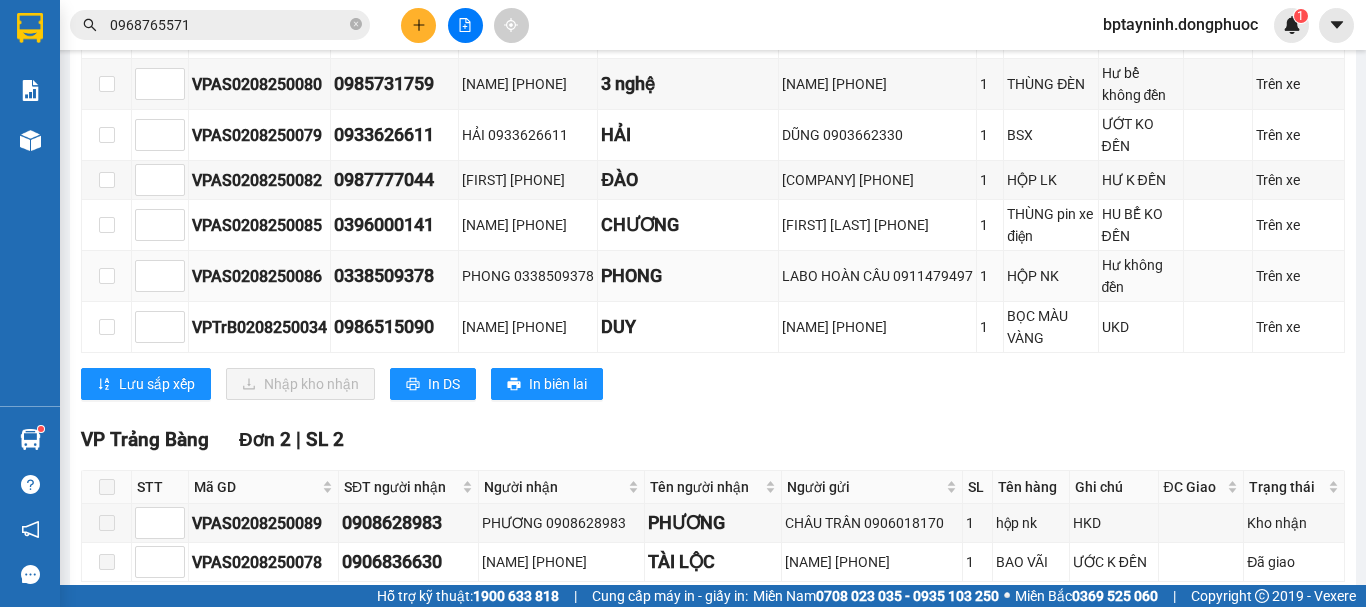 scroll, scrollTop: 167, scrollLeft: 0, axis: vertical 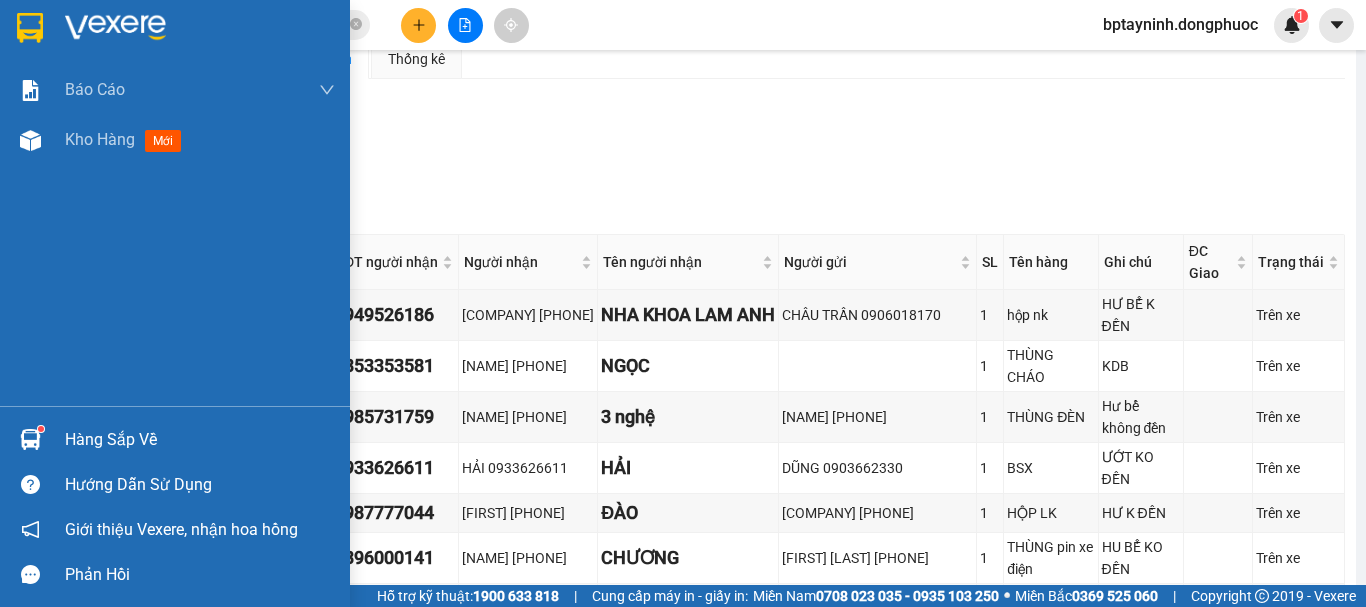 drag, startPoint x: 71, startPoint y: 458, endPoint x: 71, endPoint y: 440, distance: 18 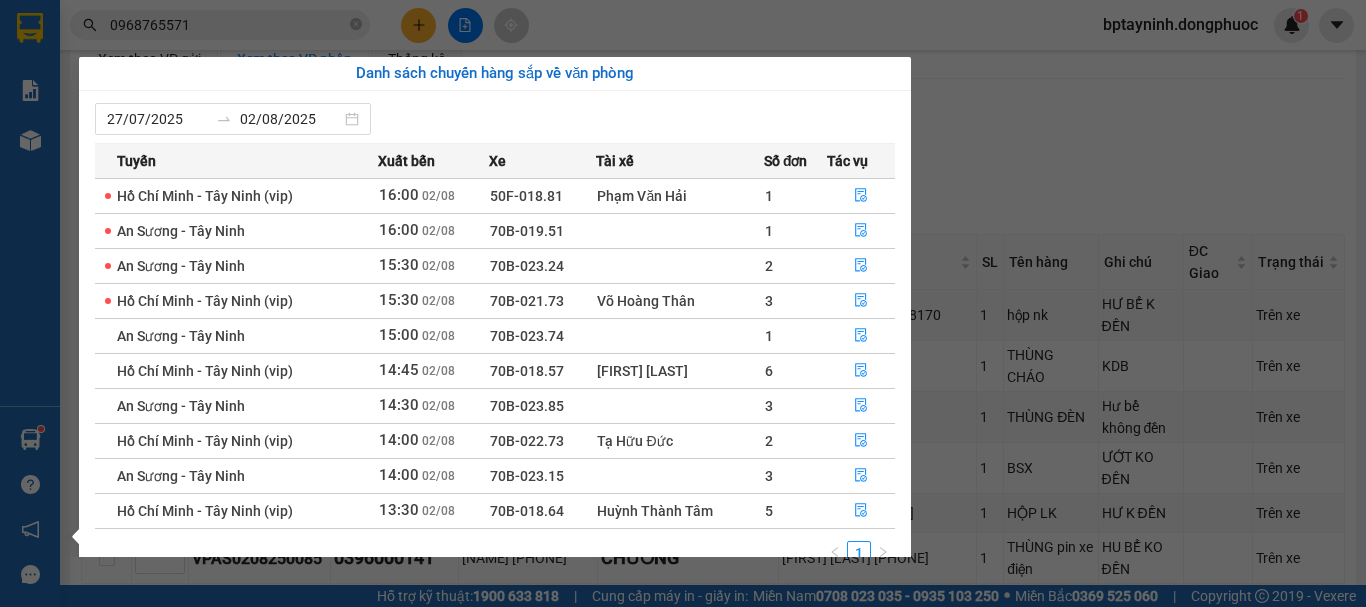 scroll, scrollTop: 32, scrollLeft: 0, axis: vertical 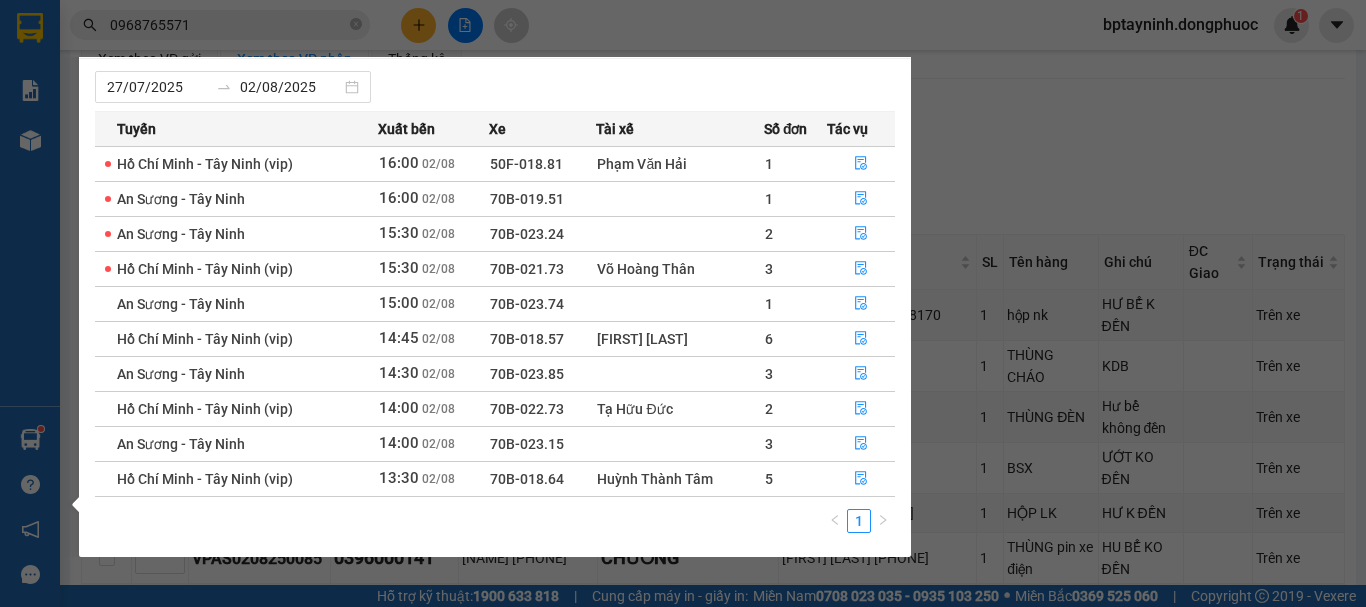 click on "Kết quả tìm kiếm ( 2 )  Bộ lọc  Mã ĐH Trạng thái Món hàng Tổng cước Chưa cước Nhãn Người gửi VP Gửi Người nhận VP Nhận [SSN] 11:31 - 02/08 VP Nhận   70B-022.64 14:38 - 02/08 THÙNG BÁNH SL:  1 80.000 [PHONE] LOAN VP [CITY] An Sương [PHONE] MINH TIẾN VP [STATE] BPQ101207250081 14:04 - 12/07 Đã giao   17:58 - 12/07 THÙNG THỰC PHẨM SL:  1 120.000 [PHONE] LOAN BP.[CITY] [PHONE] TIẾN VP [STATE] 1 [PHONE] bptayninh.dongphuoc 1     Báo cáo Mẫu 1: Báo cáo dòng tiền theo nhân viên Mẫu 1: Báo cáo dòng tiền theo nhân viên (VP) Mẫu 2: Doanh số tạo đơn theo Văn phòng, nhân viên - Trạm     Kho hàng mới Hàng sắp về Hướng dẫn sử dụng Giới thiệu Vexere, nhận hoa hồng Phản hồi Phần mềm hỗ trợ bạn tốt chứ? An Sương - [STATE] 02/08/2025 13:00     - 70B-023.18  Làm mới In phơi In đơn chọn Thống kê Lọc  CR Lọc  CC Xuất Excel Đã giao Trên xe" at bounding box center [683, 303] 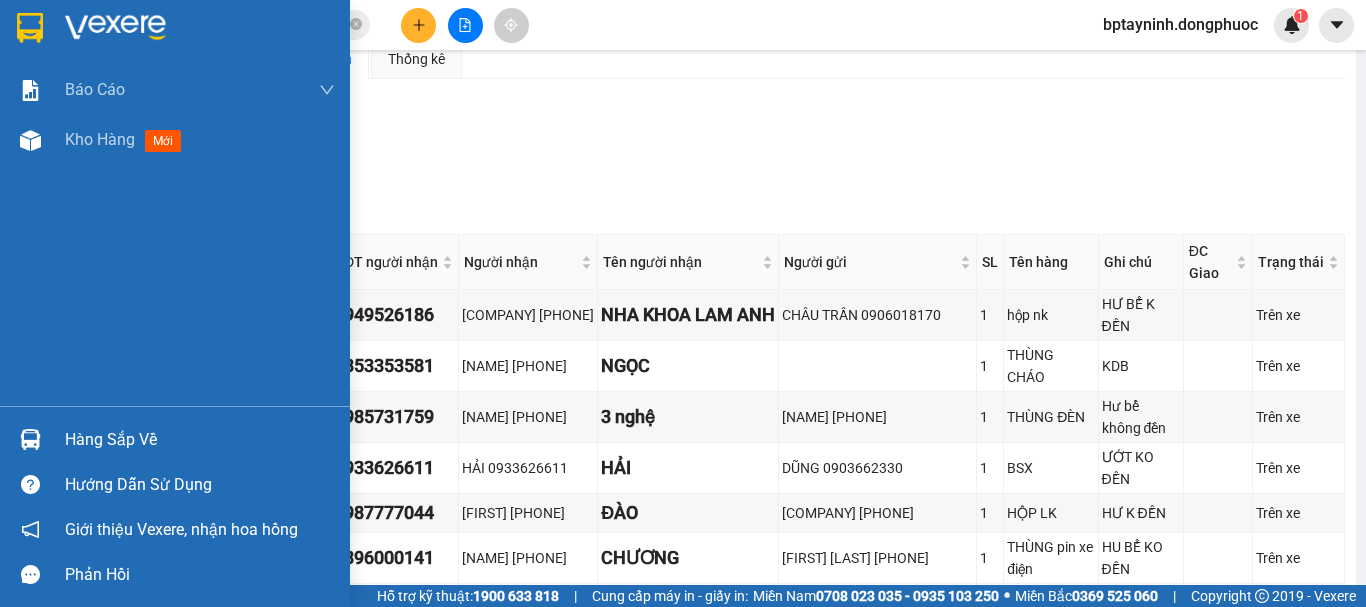 click on "Hàng sắp về" at bounding box center (200, 440) 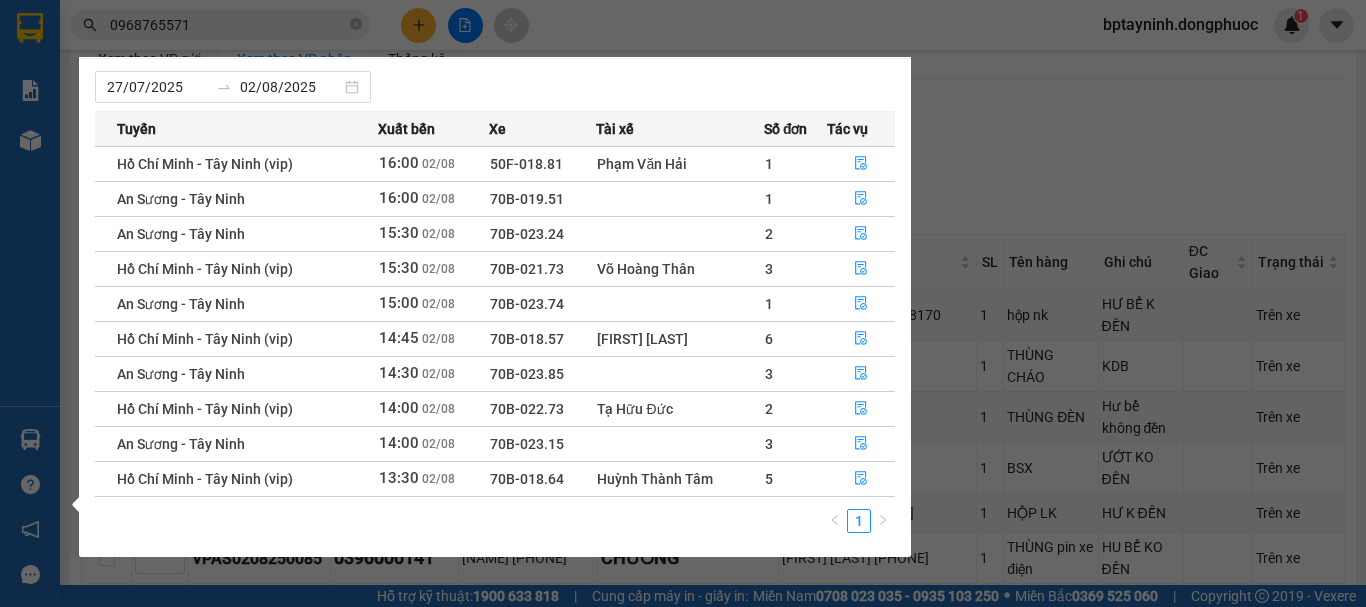 click on "Kết quả tìm kiếm ( 2 )  Bộ lọc  Mã ĐH Trạng thái Món hàng Tổng cước Chưa cước Nhãn Người gửi VP Gửi Người nhận VP Nhận [SSN] 11:31 - 02/08 VP Nhận   70B-022.64 14:38 - 02/08 THÙNG BÁNH SL:  1 80.000 [PHONE] LOAN VP [CITY] An Sương [PHONE] MINH TIẾN VP [STATE] BPQ101207250081 14:04 - 12/07 Đã giao   17:58 - 12/07 THÙNG THỰC PHẨM SL:  1 120.000 [PHONE] LOAN BP.[CITY] [PHONE] TIẾN VP [STATE] 1 [PHONE] bptayninh.dongphuoc 1     Báo cáo Mẫu 1: Báo cáo dòng tiền theo nhân viên Mẫu 1: Báo cáo dòng tiền theo nhân viên (VP) Mẫu 2: Doanh số tạo đơn theo Văn phòng, nhân viên - Trạm     Kho hàng mới Hàng sắp về Hướng dẫn sử dụng Giới thiệu Vexere, nhận hoa hồng Phản hồi Phần mềm hỗ trợ bạn tốt chứ? An Sương - [STATE] 02/08/2025 13:00     - 70B-023.18  Làm mới In phơi In đơn chọn Thống kê Lọc  CR Lọc  CC Xuất Excel Đã giao Trên xe" at bounding box center [683, 303] 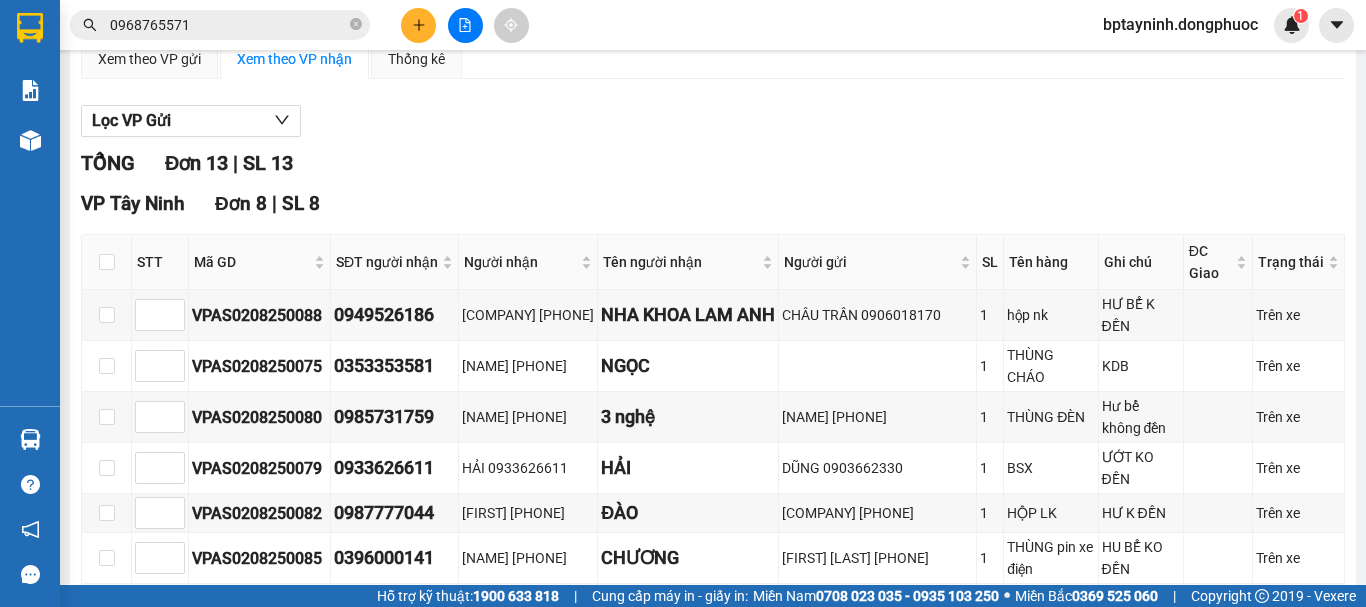click on "0968765571" at bounding box center [228, 25] 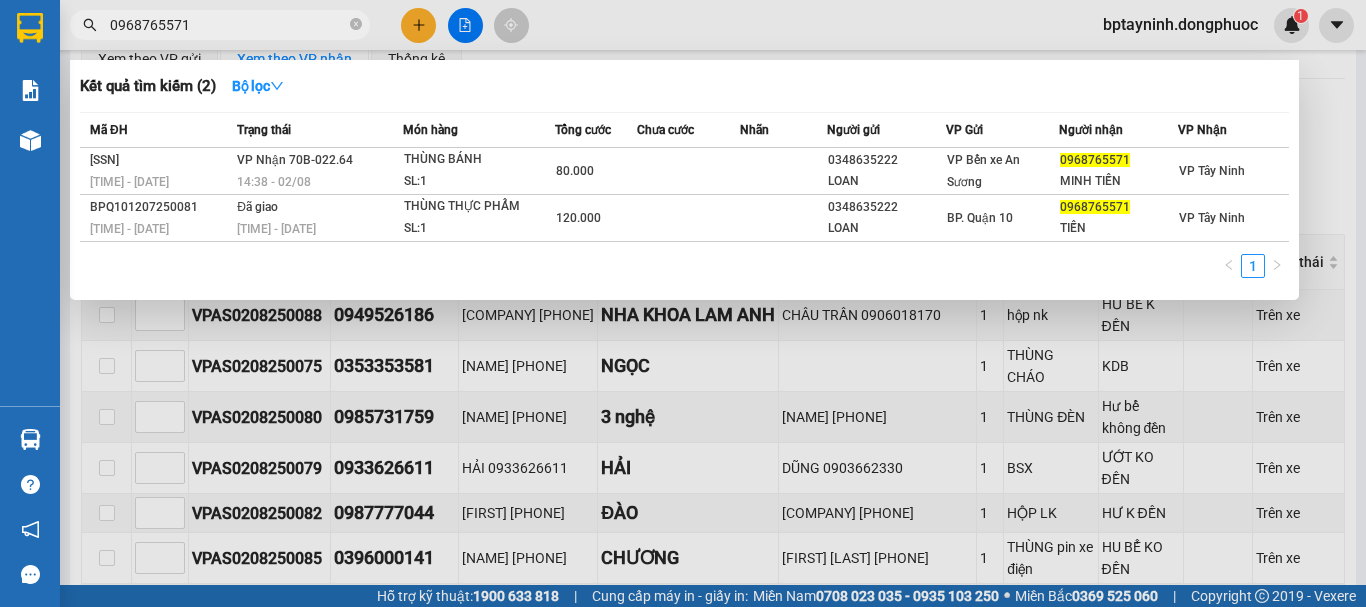 drag, startPoint x: 0, startPoint y: 88, endPoint x: 0, endPoint y: 107, distance: 19 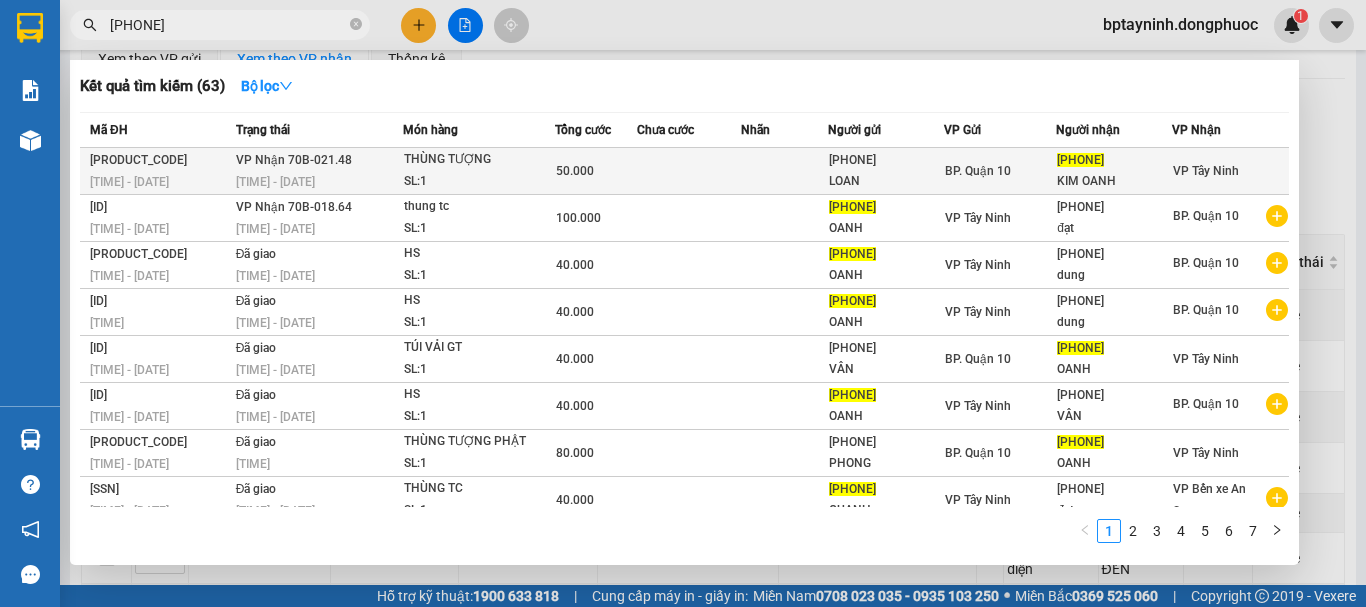 type on "0916488409" 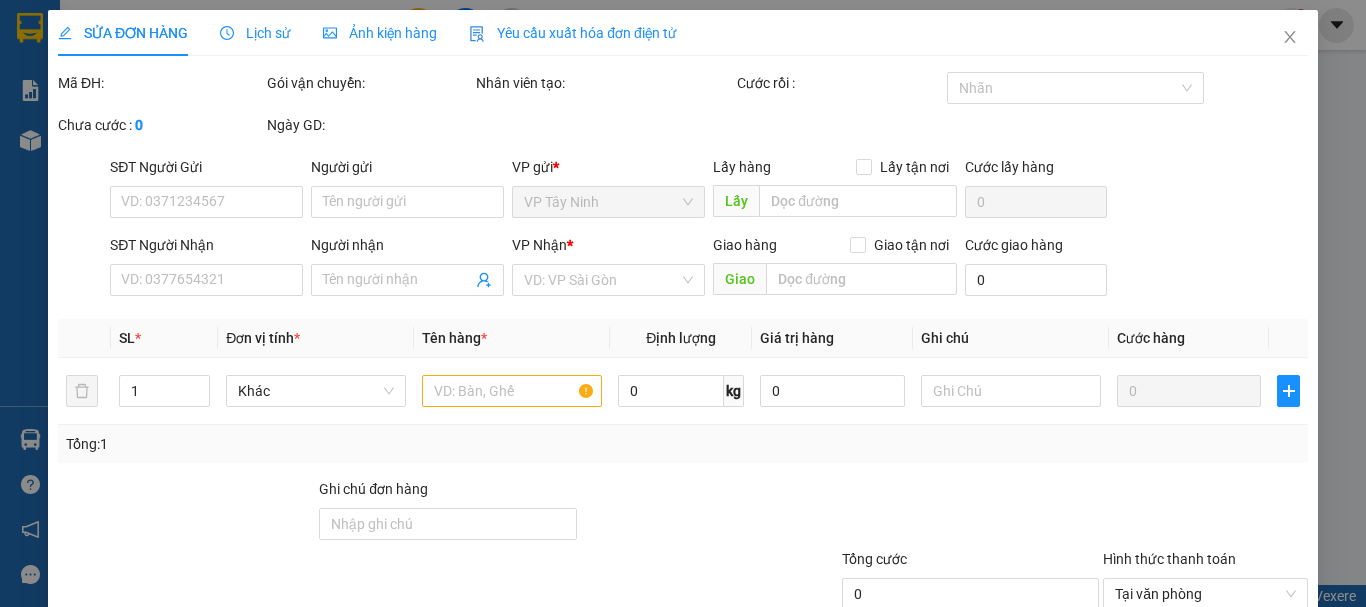 scroll, scrollTop: 0, scrollLeft: 0, axis: both 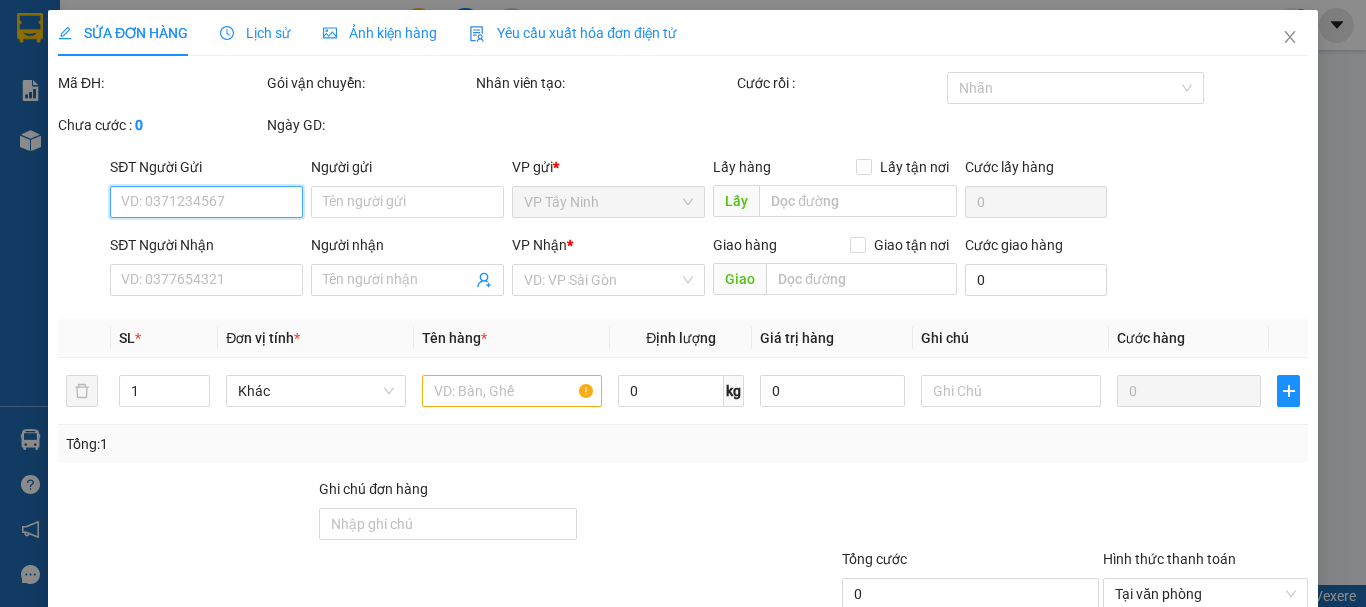 type on "0793446512" 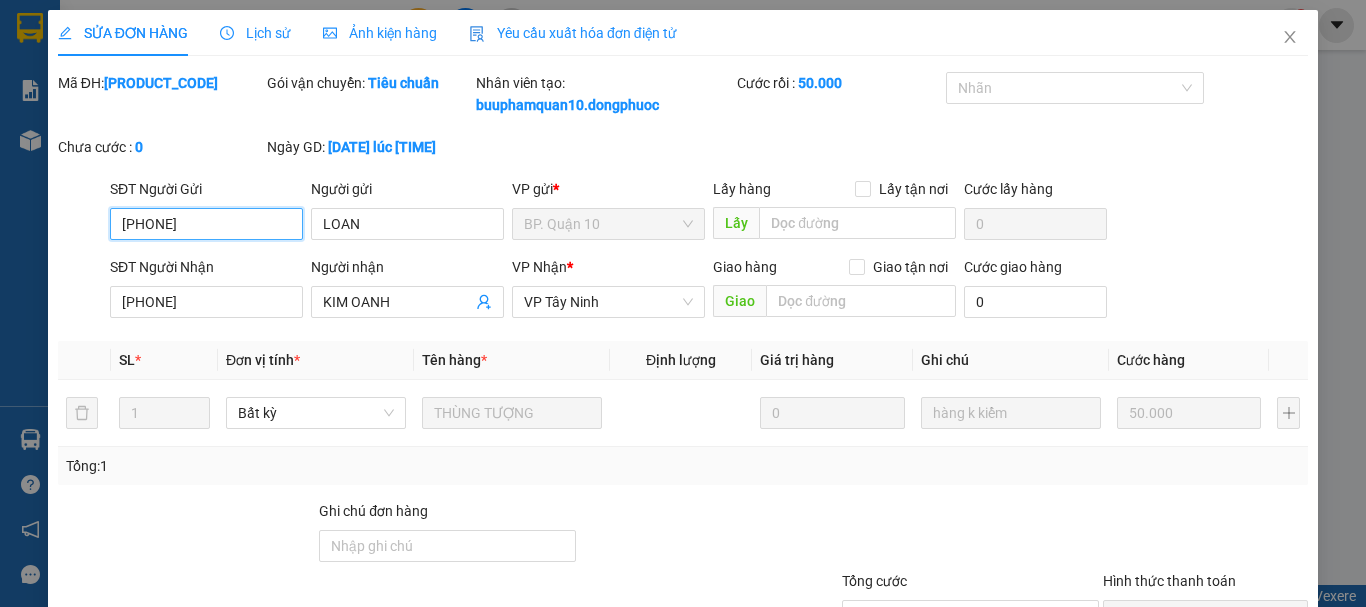 scroll, scrollTop: 159, scrollLeft: 0, axis: vertical 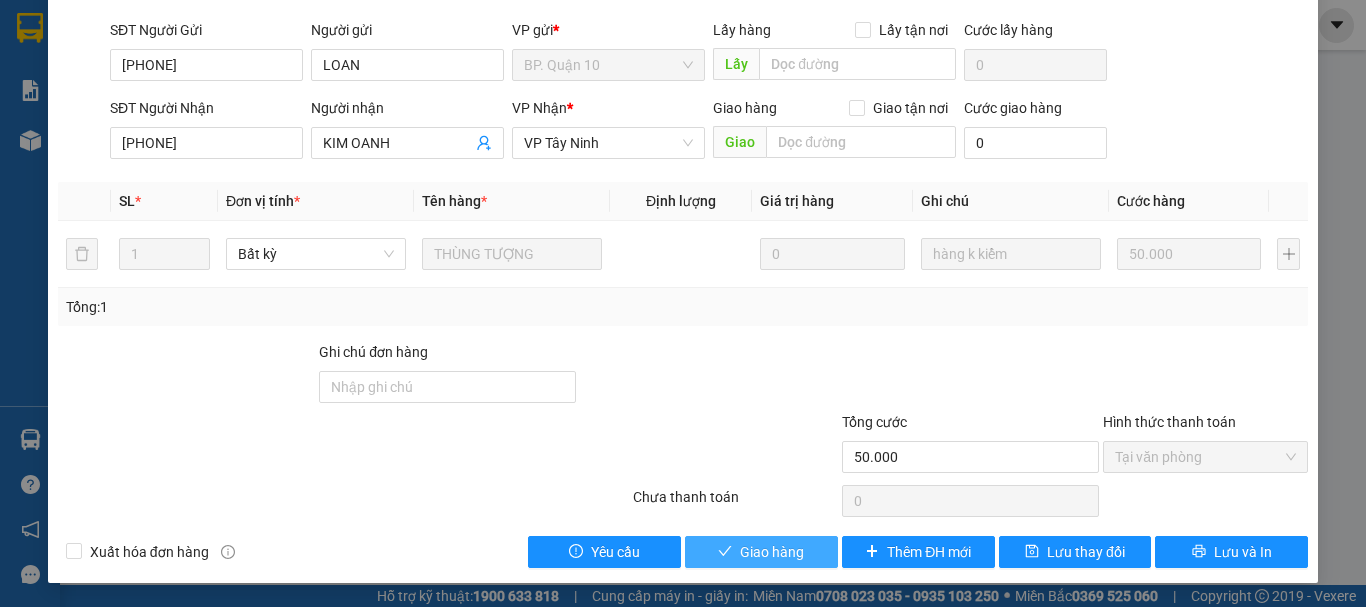 click on "Giao hàng" at bounding box center (772, 552) 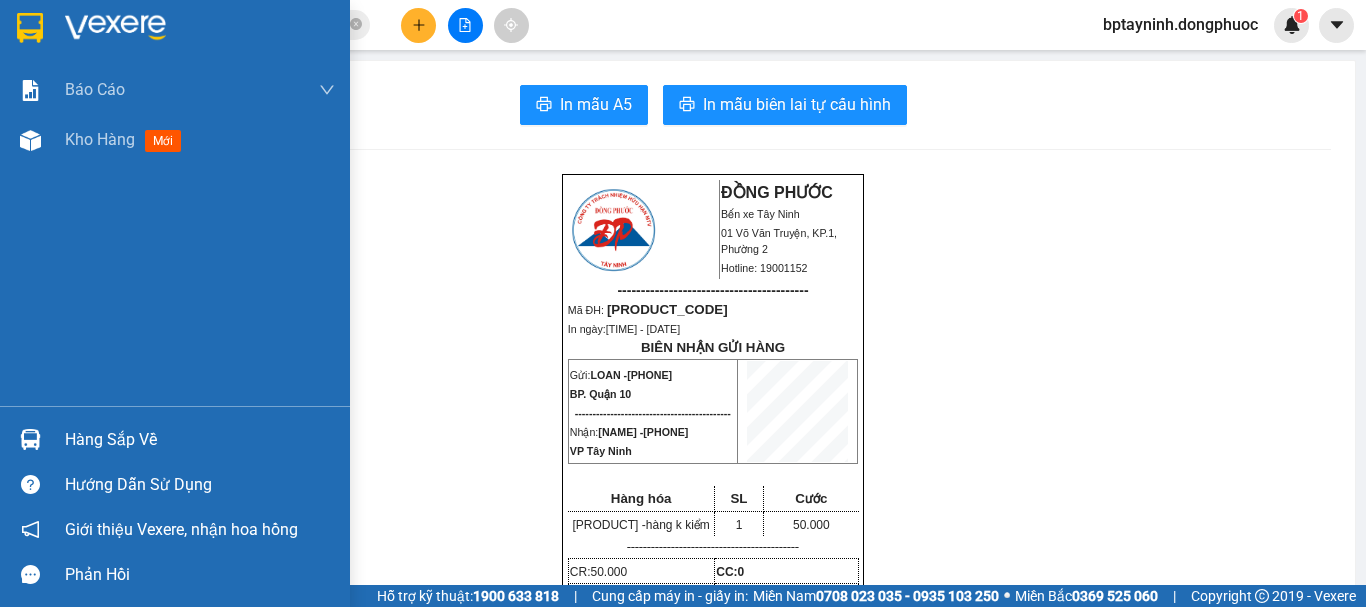click at bounding box center [30, 439] 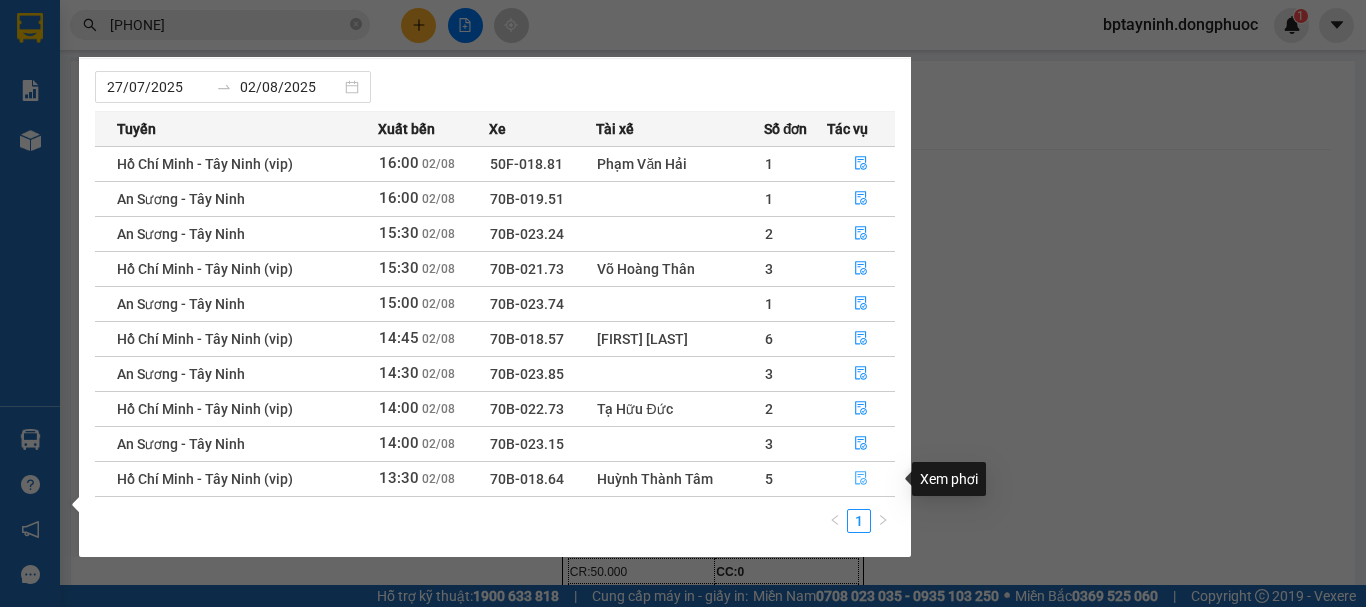 click 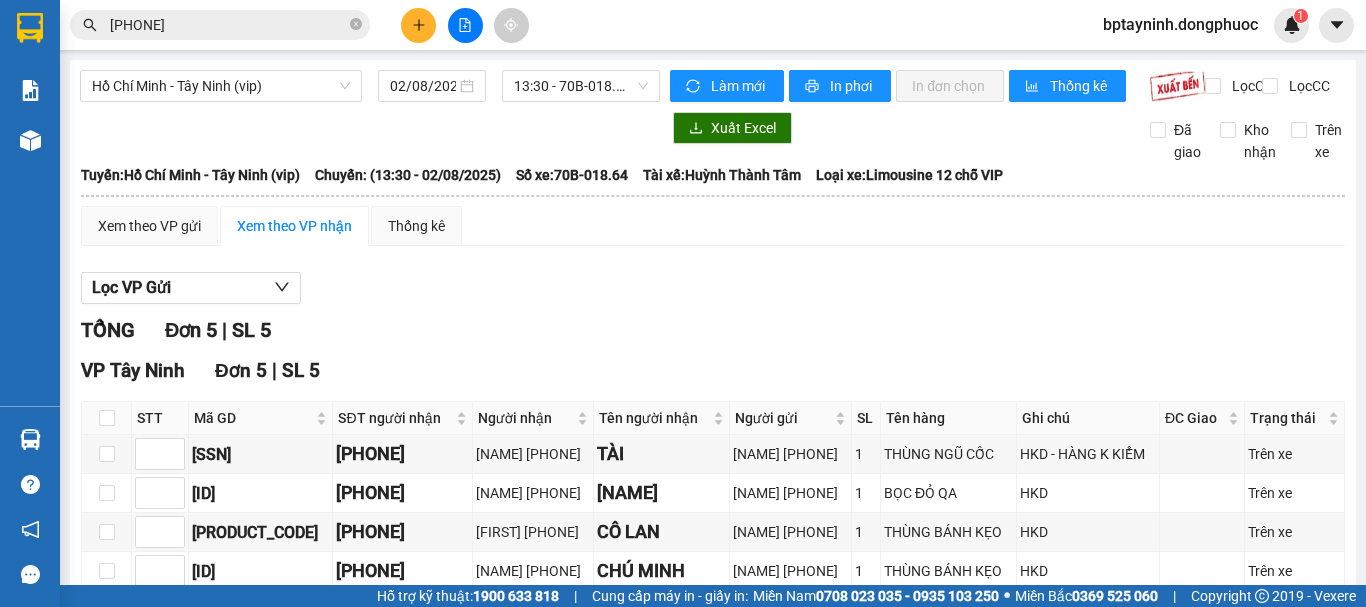scroll, scrollTop: 223, scrollLeft: 0, axis: vertical 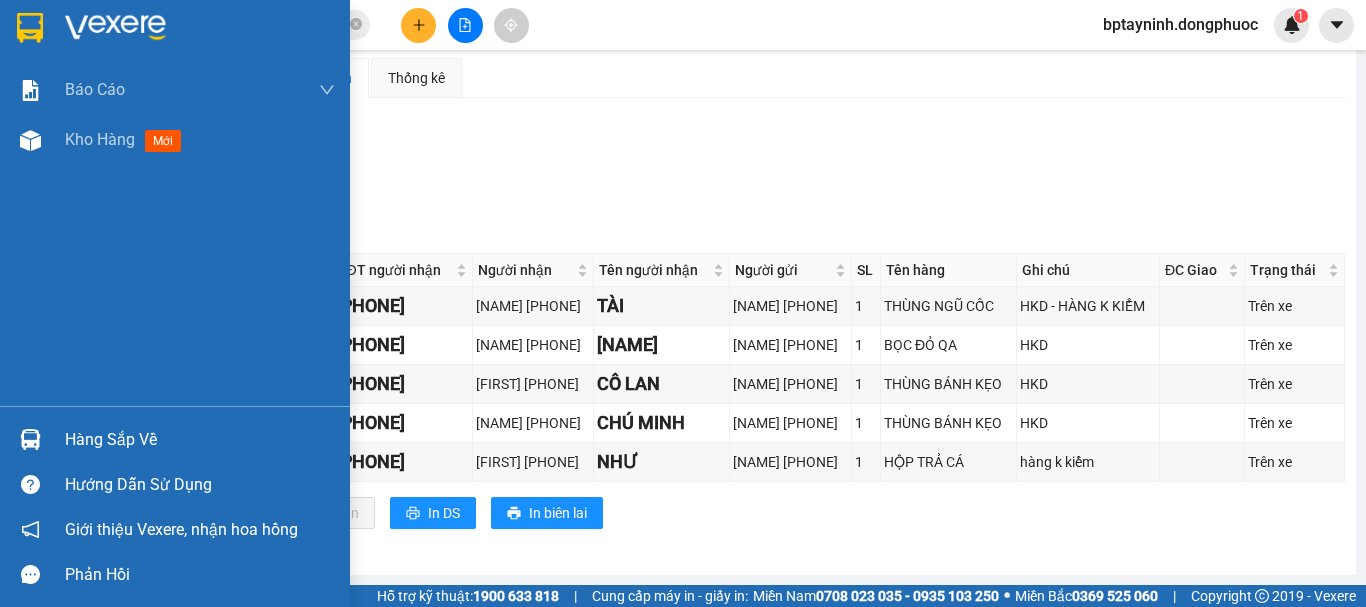 click on "Hàng sắp về" at bounding box center (200, 440) 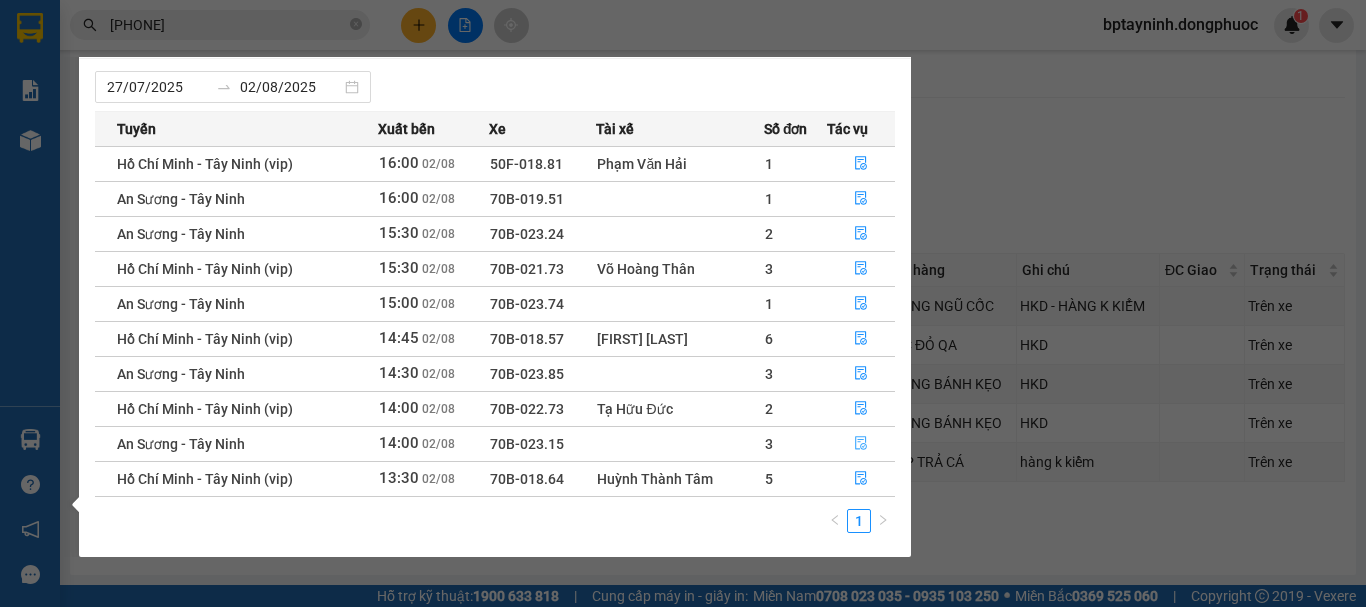 click 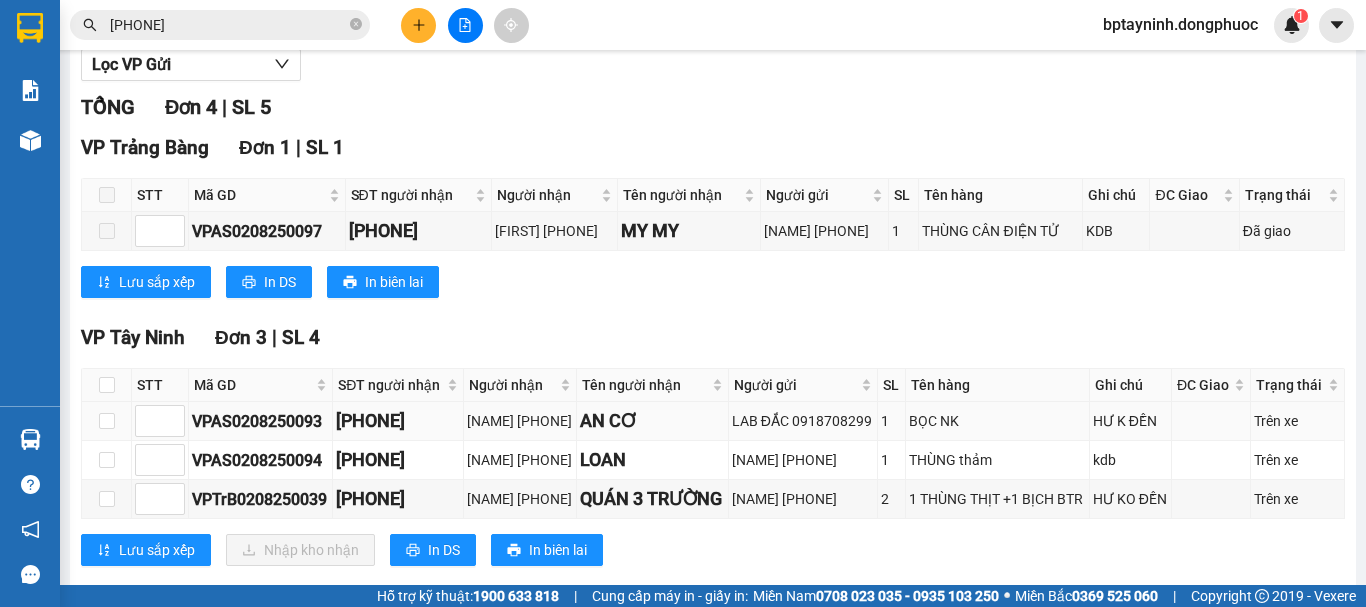scroll, scrollTop: 323, scrollLeft: 0, axis: vertical 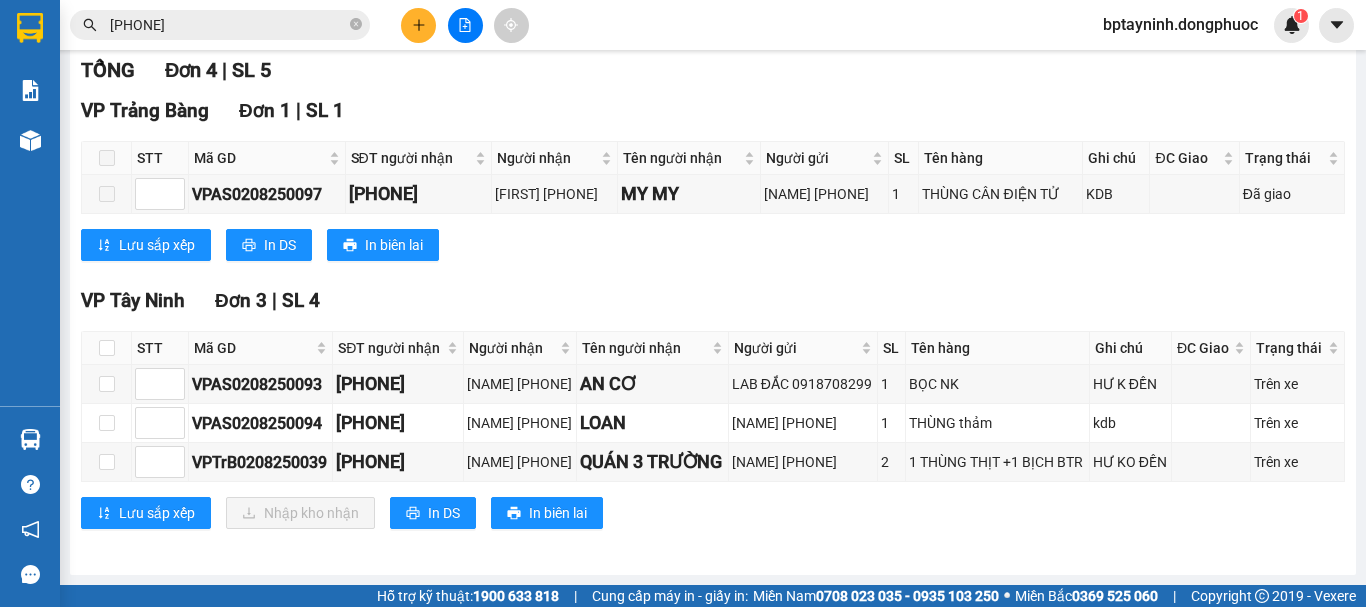 click on "0916488409" at bounding box center (228, 25) 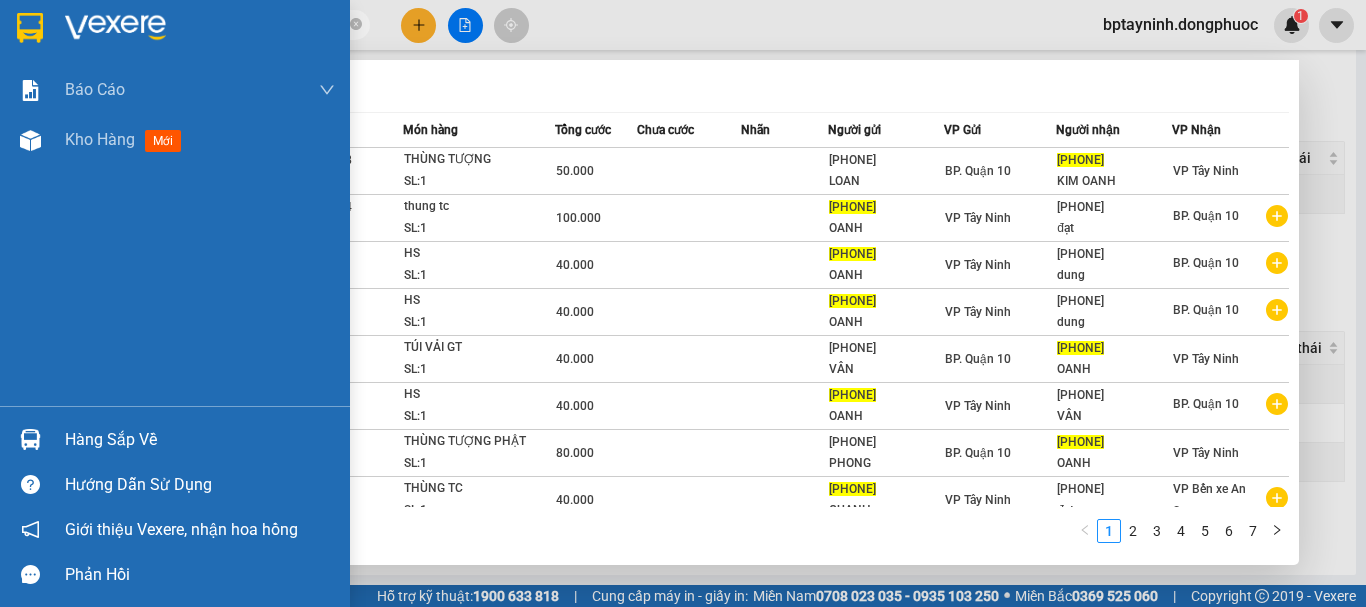 drag, startPoint x: 0, startPoint y: 63, endPoint x: 81, endPoint y: 122, distance: 100.20978 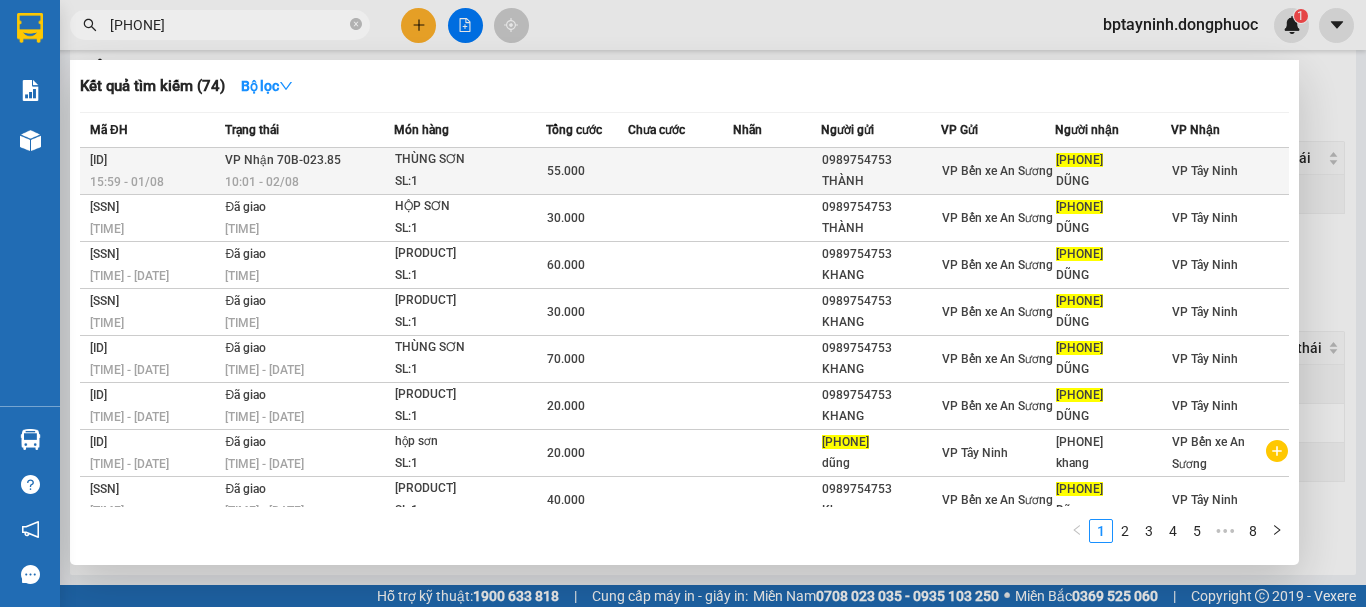 type on "0918383727" 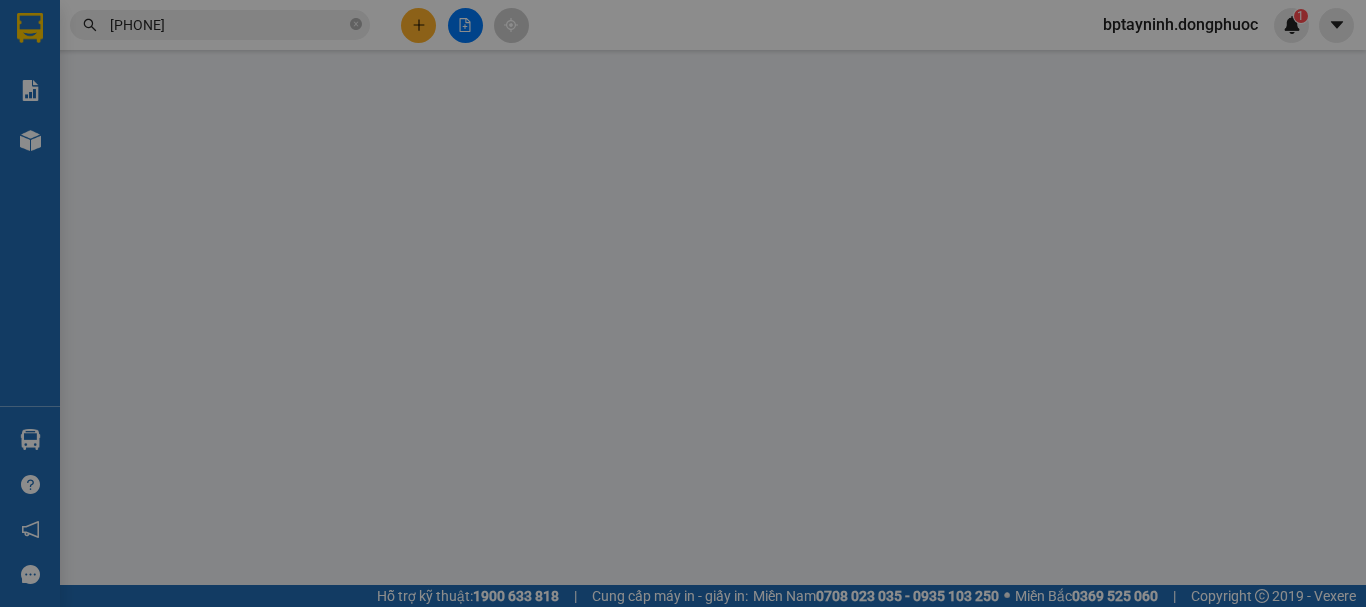 scroll, scrollTop: 0, scrollLeft: 0, axis: both 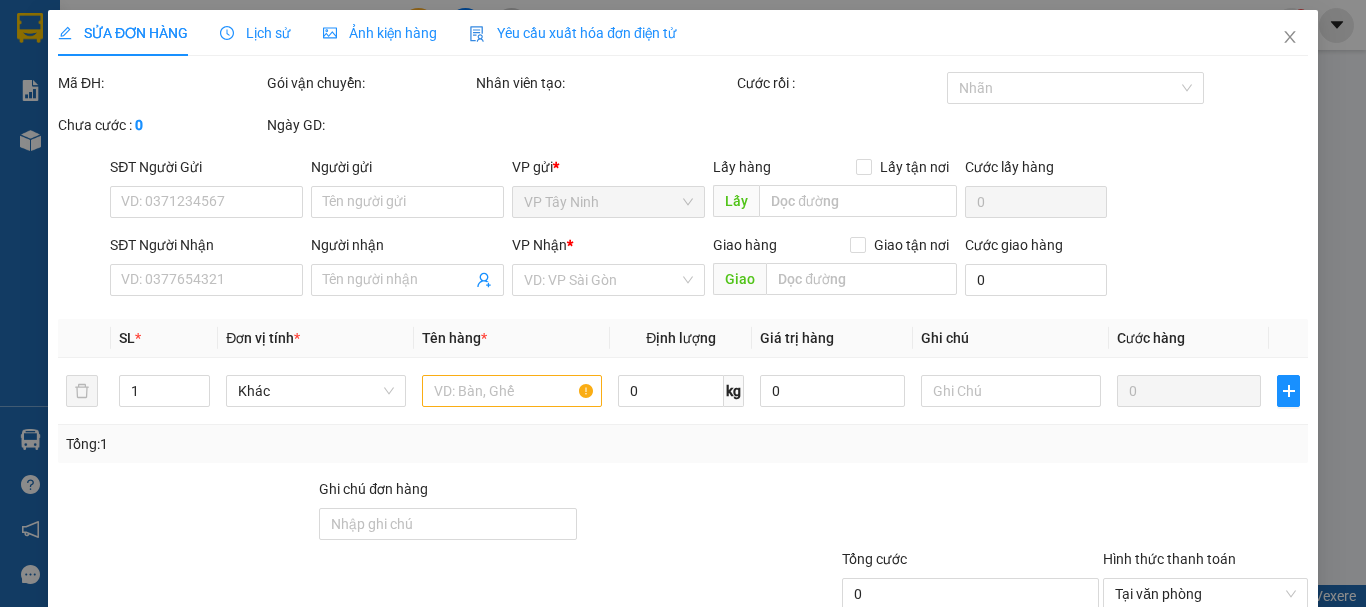 type on "0989754753" 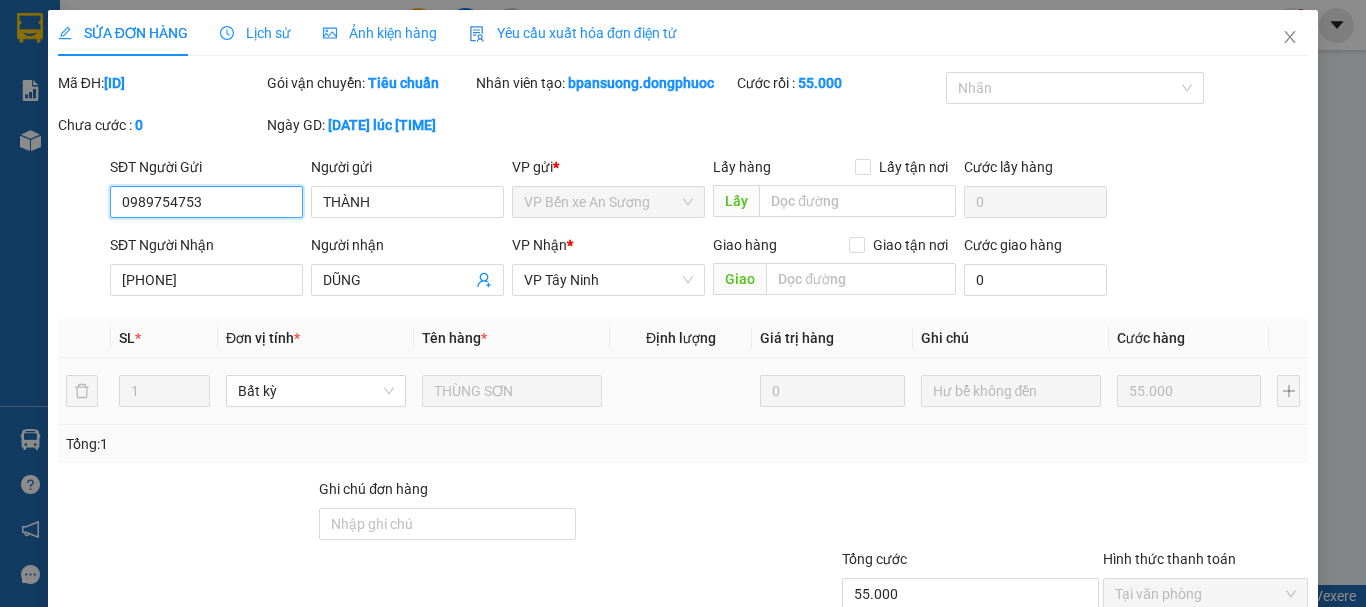 scroll, scrollTop: 137, scrollLeft: 0, axis: vertical 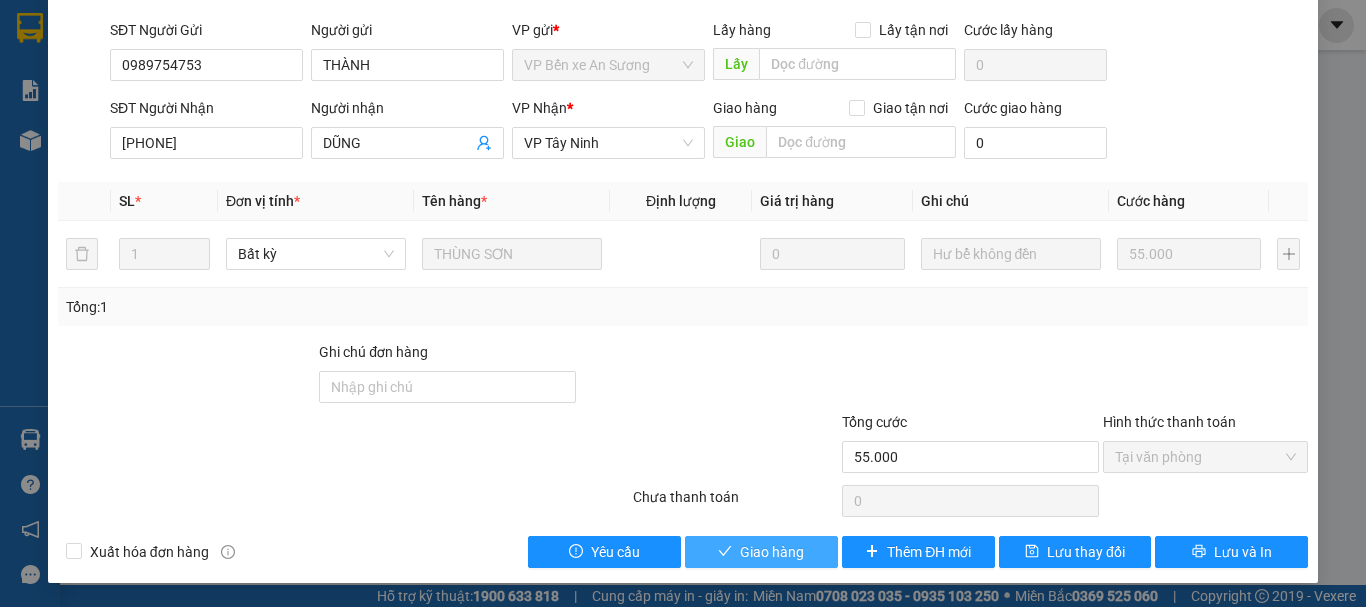 click on "Giao hàng" at bounding box center [772, 552] 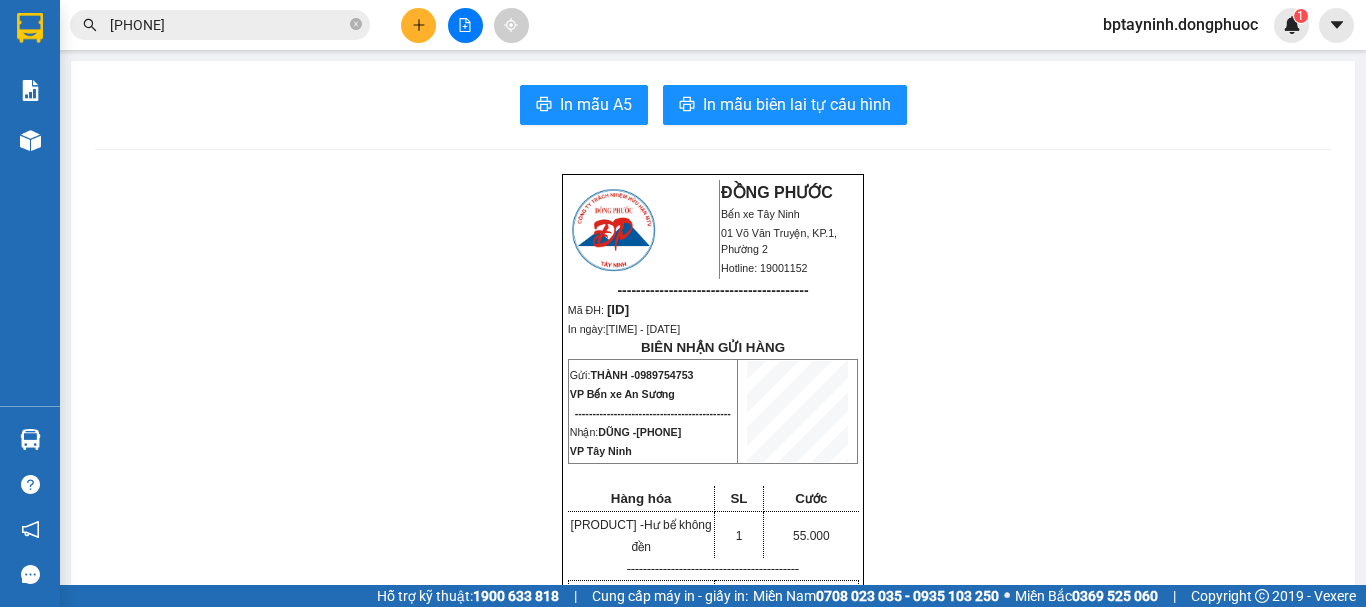 click on "0918383727" at bounding box center [228, 25] 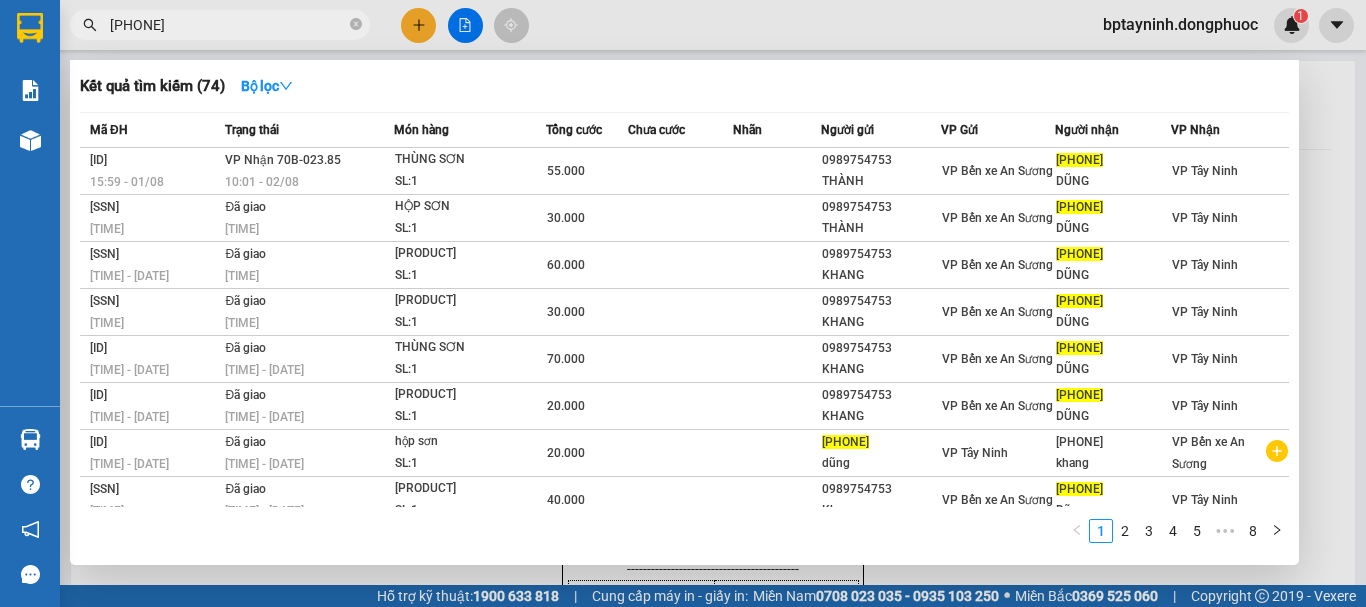 drag, startPoint x: 194, startPoint y: 23, endPoint x: 0, endPoint y: 113, distance: 213.85977 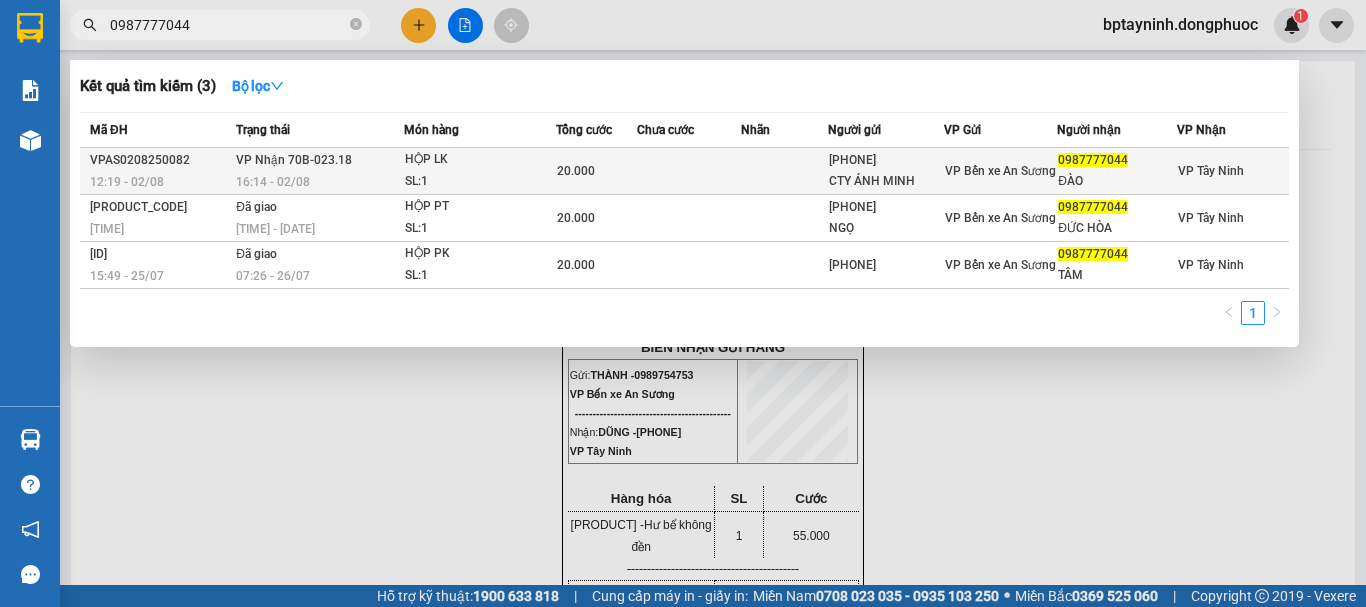 type on "0987777044" 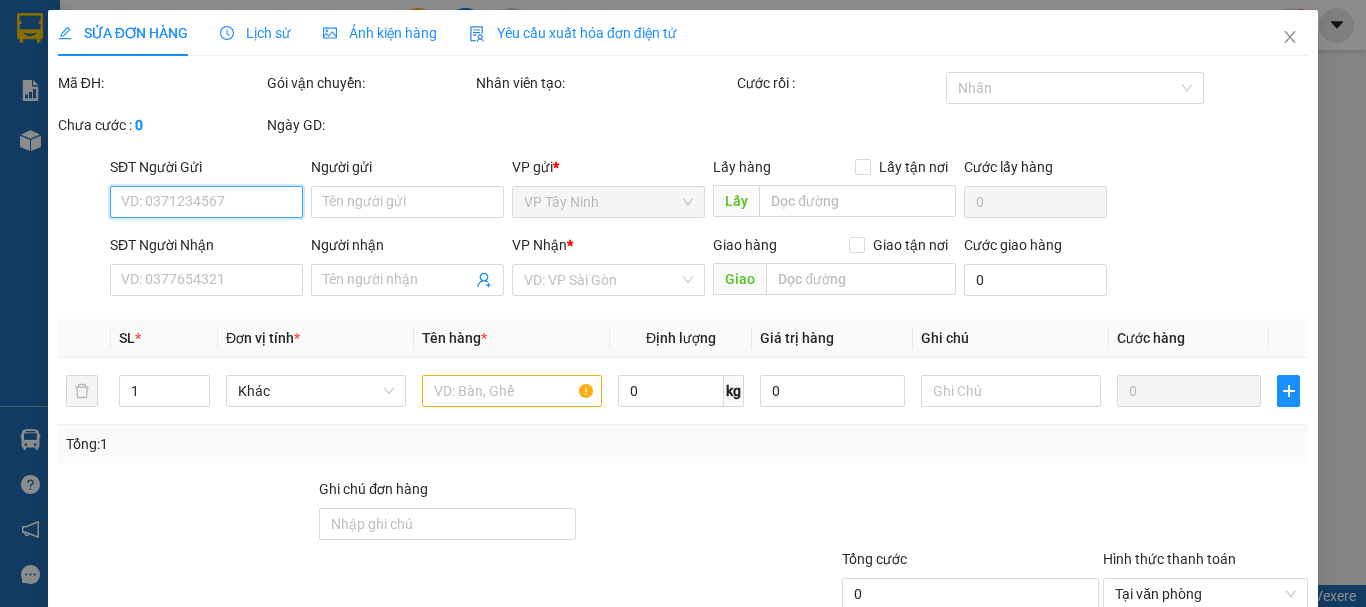 type on "02854447188" 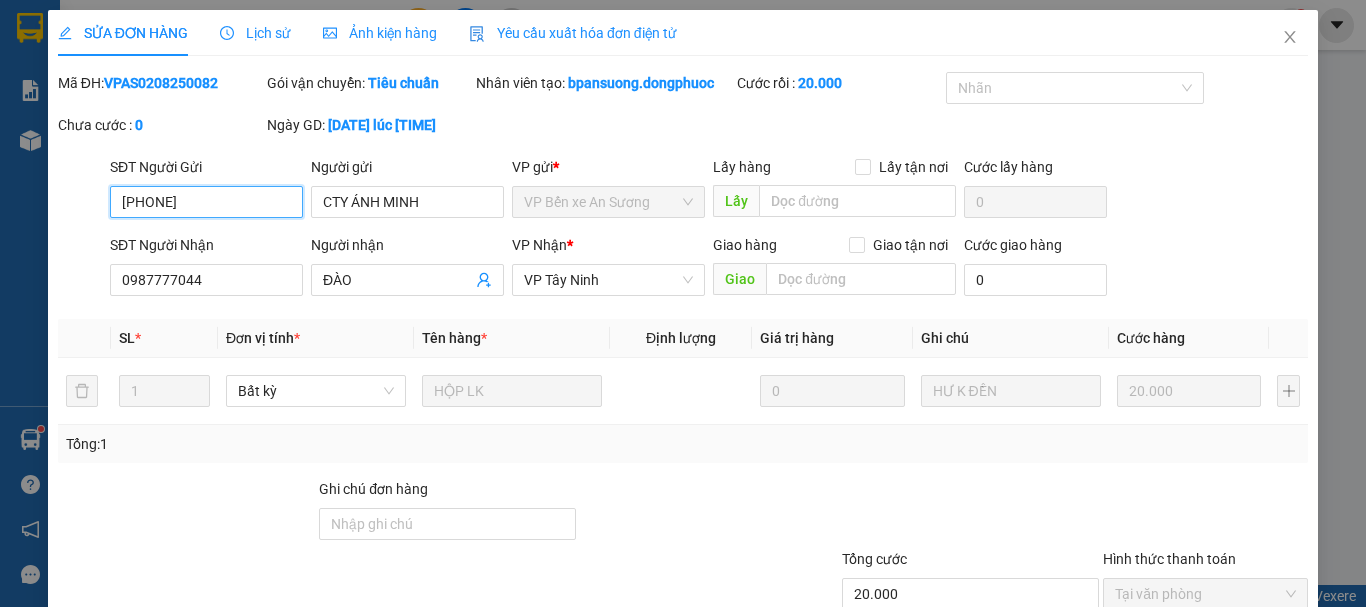 scroll, scrollTop: 137, scrollLeft: 0, axis: vertical 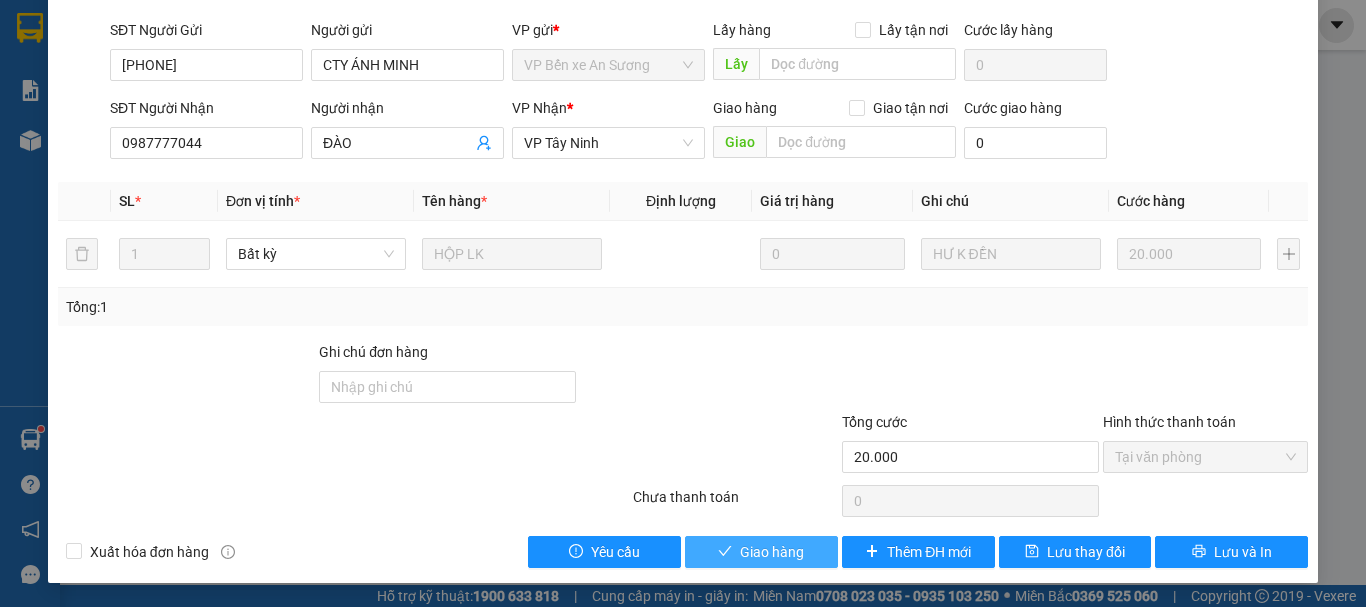 click on "Giao hàng" at bounding box center (772, 552) 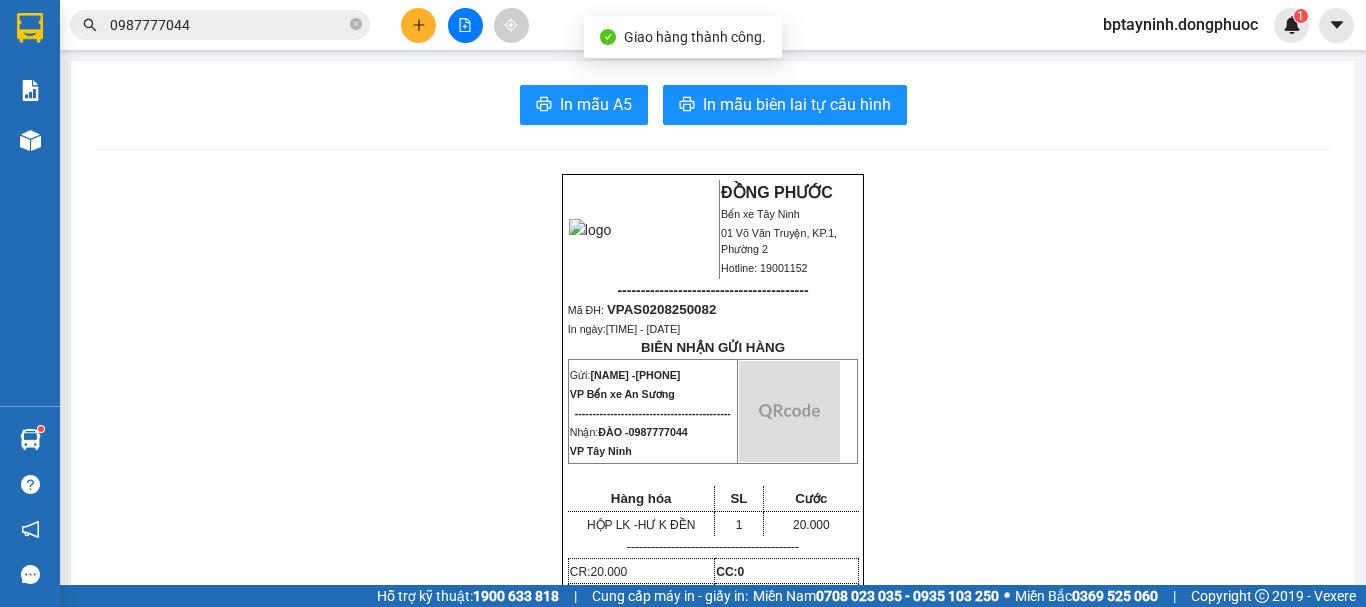 drag, startPoint x: 242, startPoint y: 5, endPoint x: 252, endPoint y: 26, distance: 23.259407 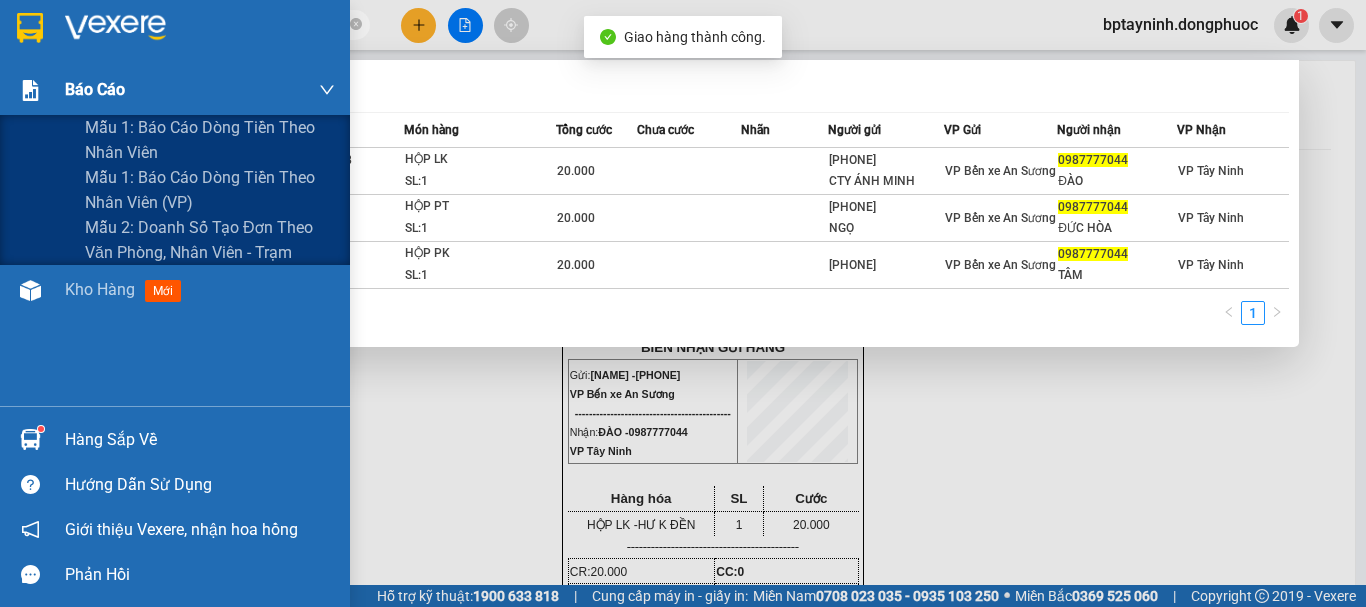 drag, startPoint x: 4, startPoint y: 75, endPoint x: 736, endPoint y: 88, distance: 732.1154 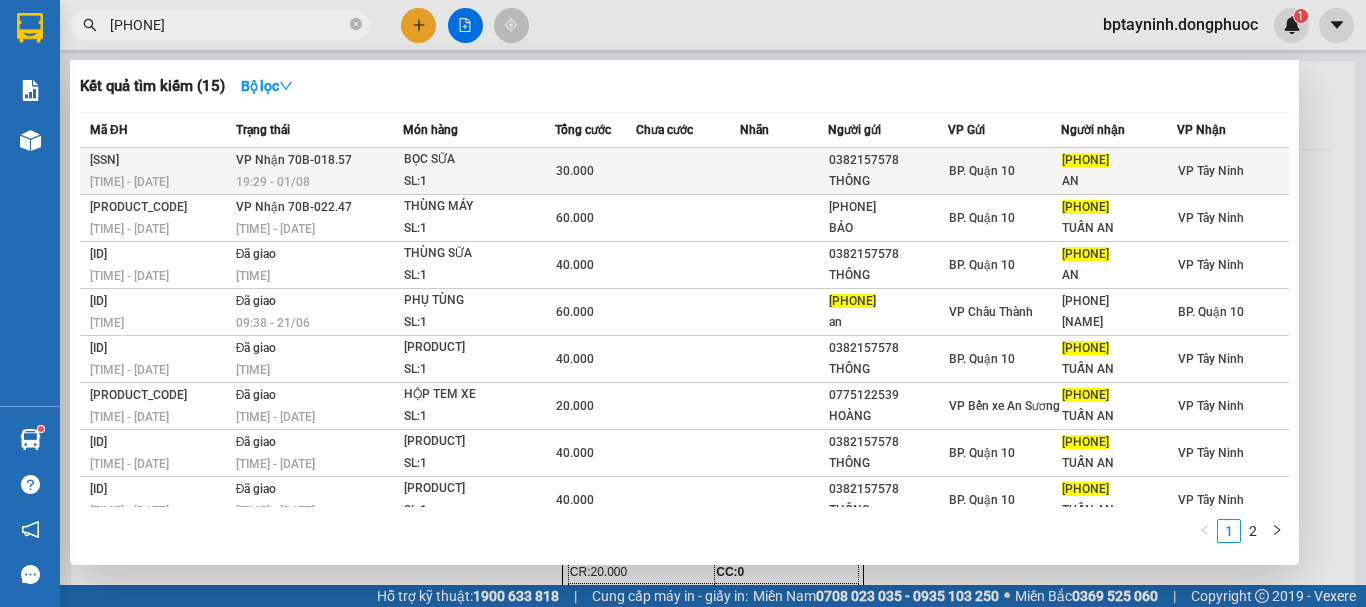 type on "0379935623" 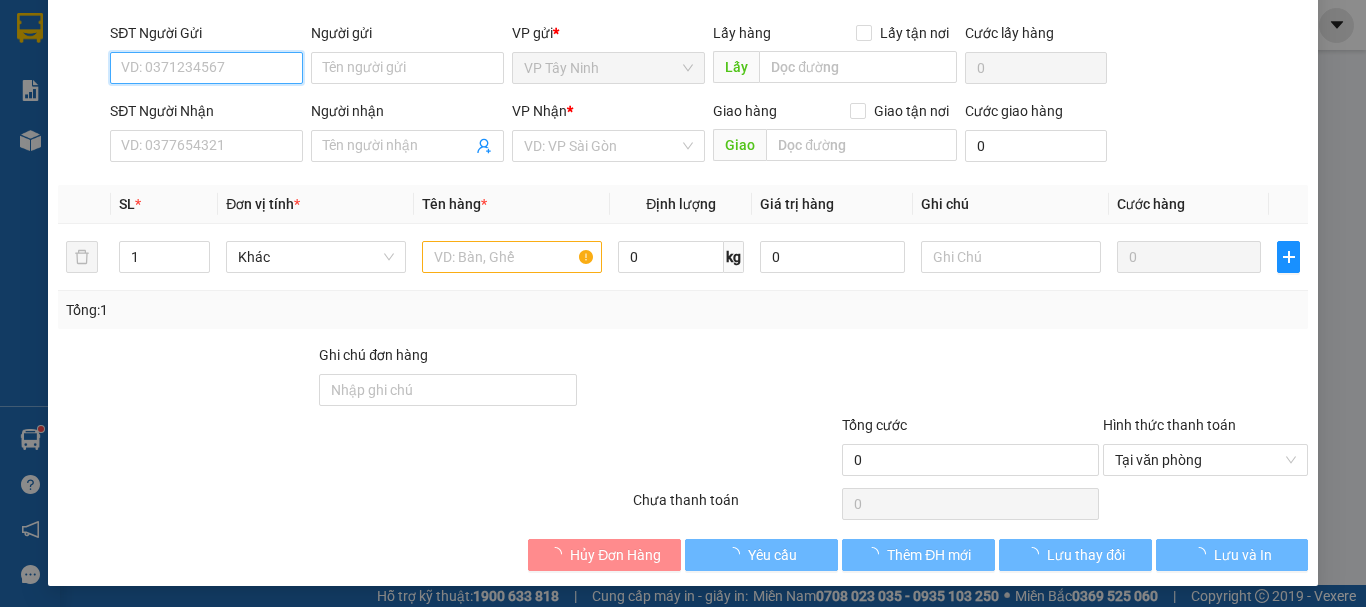 type on "0382157578" 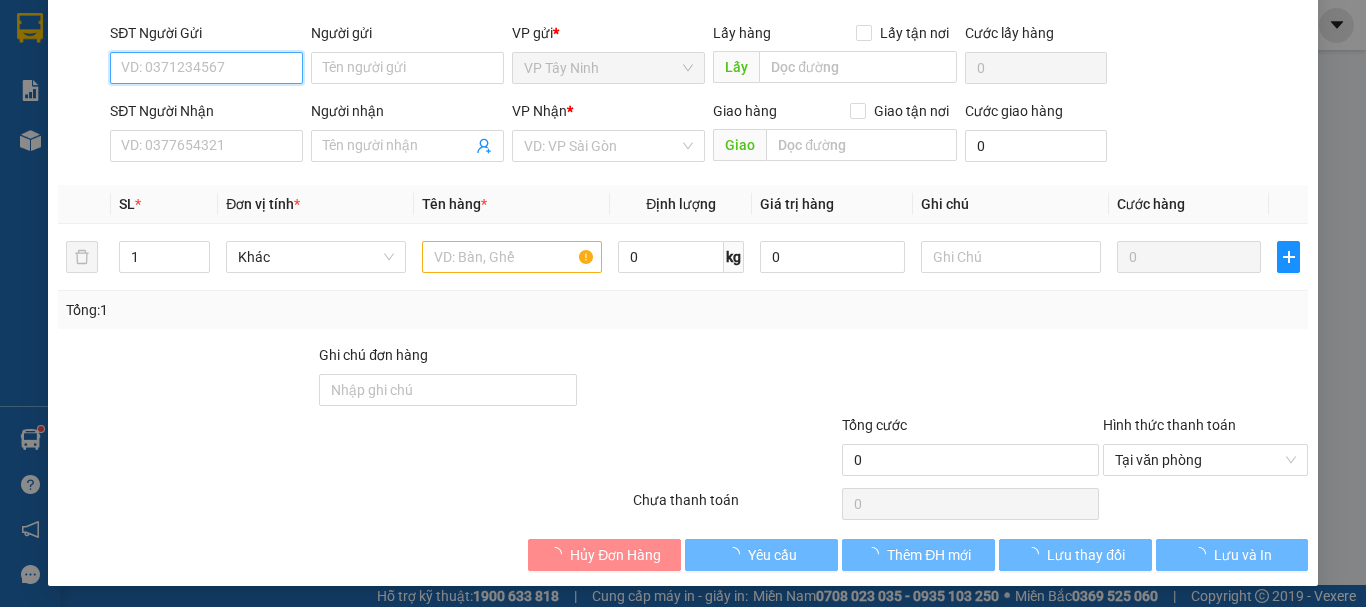 type on "THÔNG" 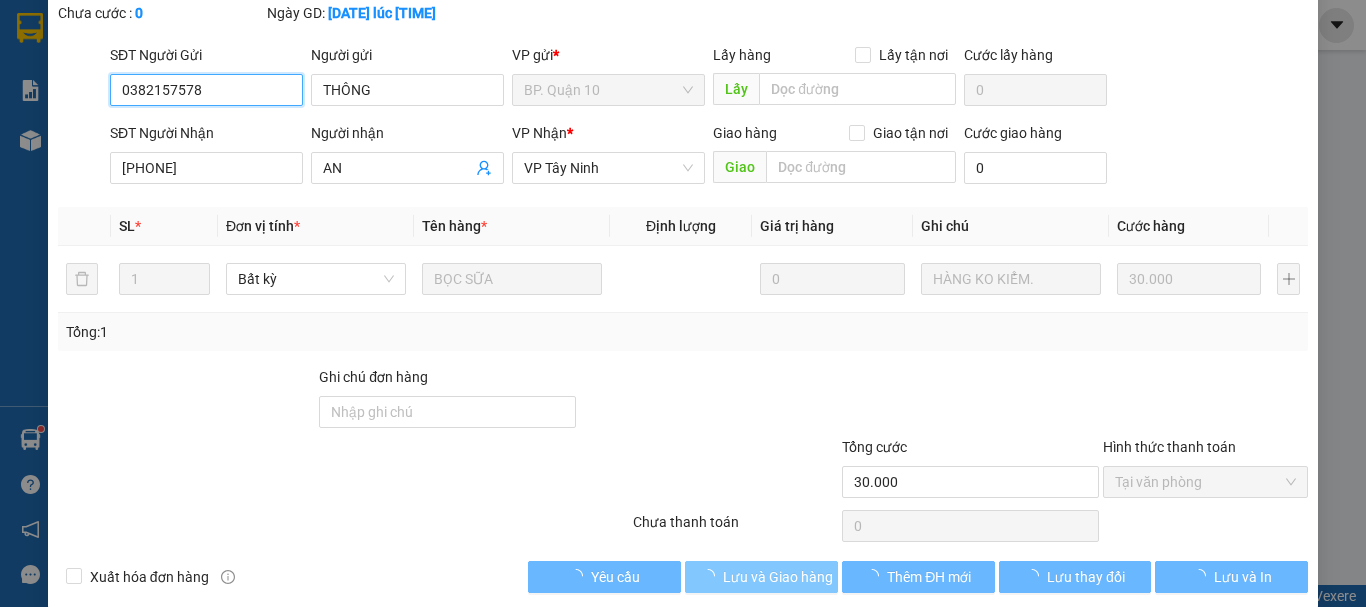 scroll, scrollTop: 159, scrollLeft: 0, axis: vertical 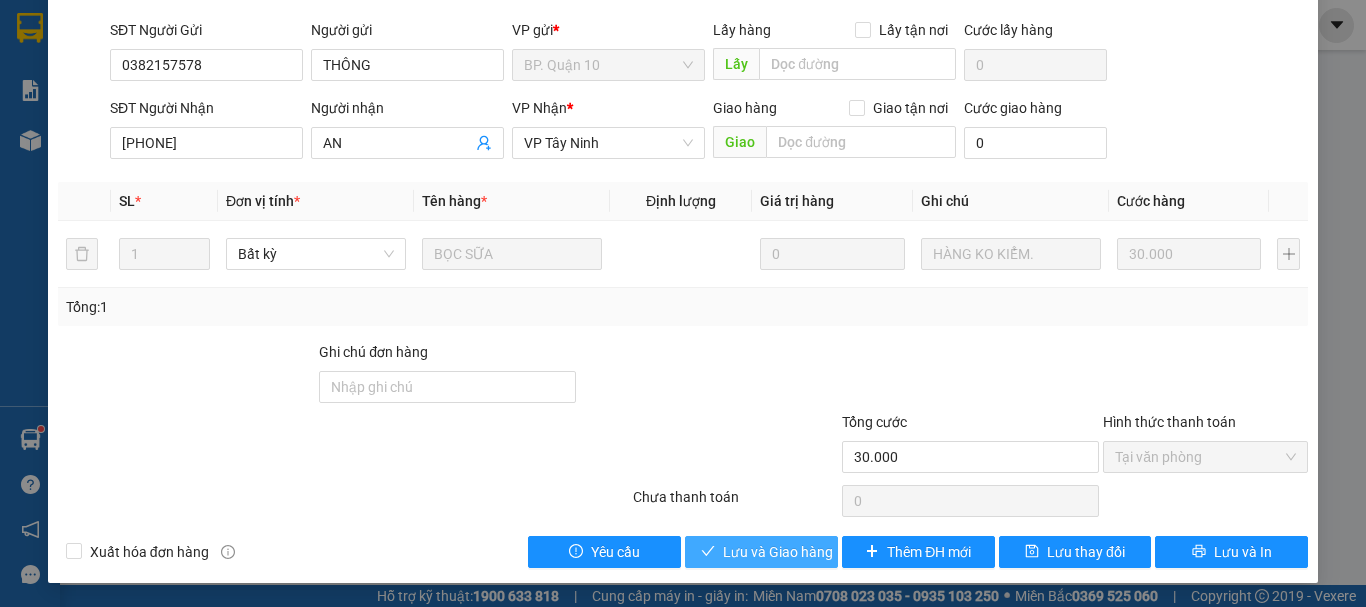 click on "Lưu và Giao hàng" at bounding box center (778, 552) 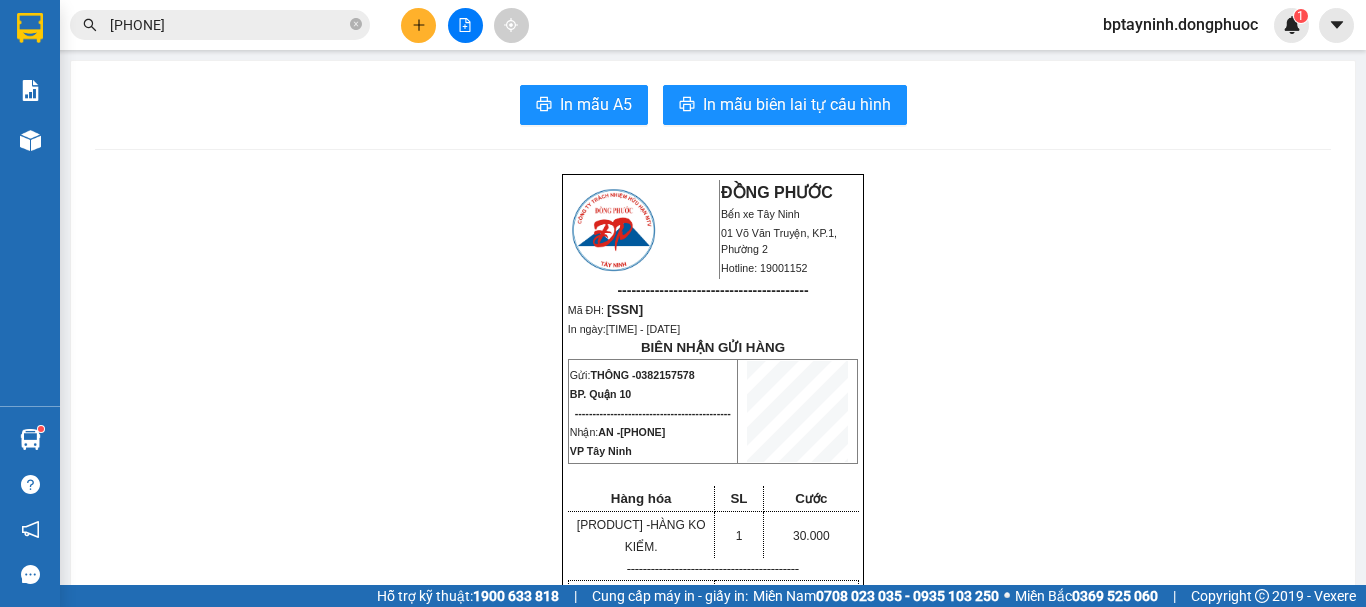 click on "0379935623" at bounding box center [228, 25] 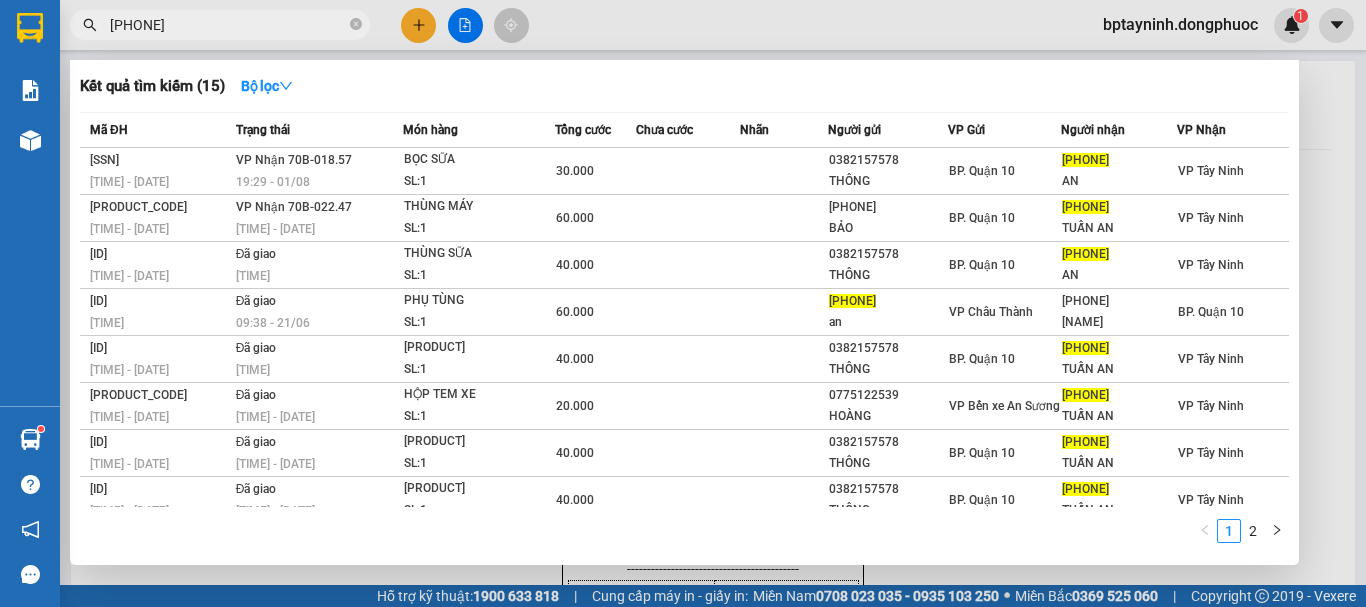 drag, startPoint x: 203, startPoint y: 25, endPoint x: 20, endPoint y: 93, distance: 195.22551 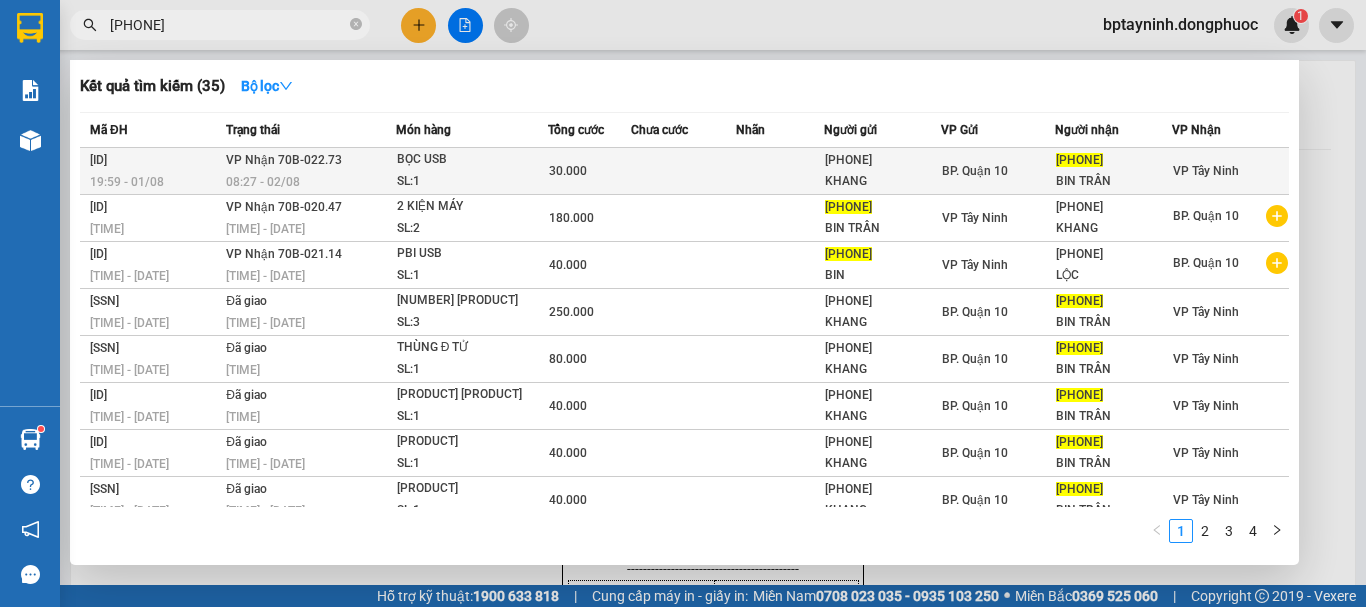type on "0933624054" 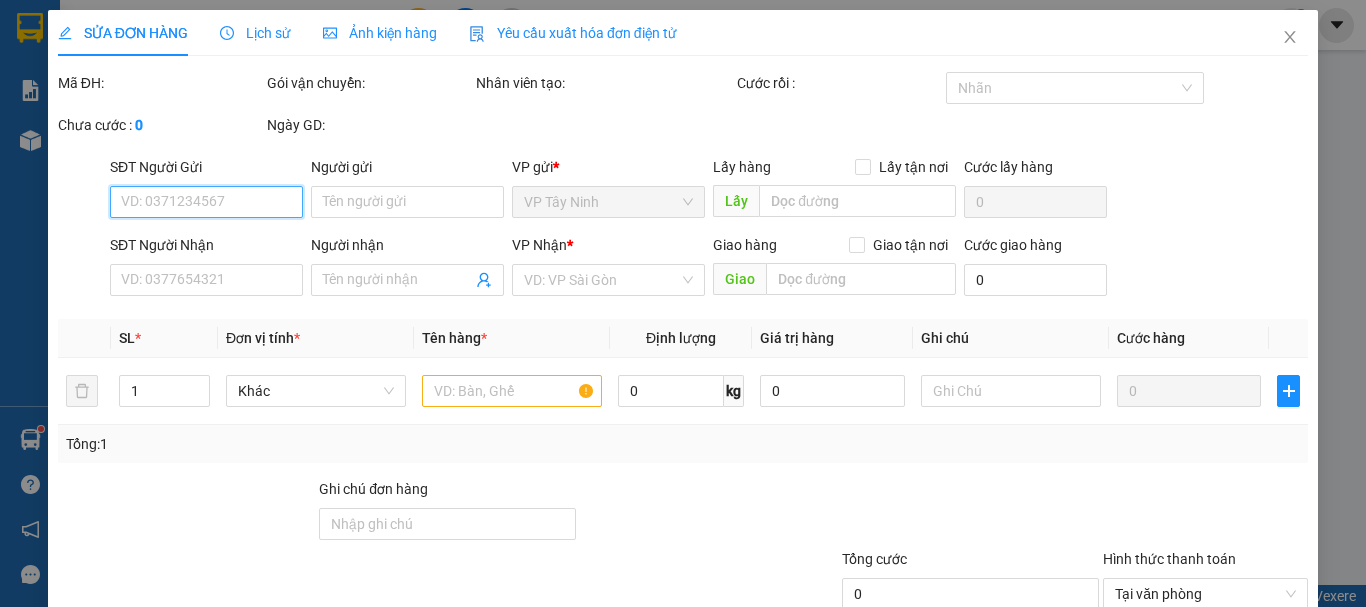 type on "0902324661" 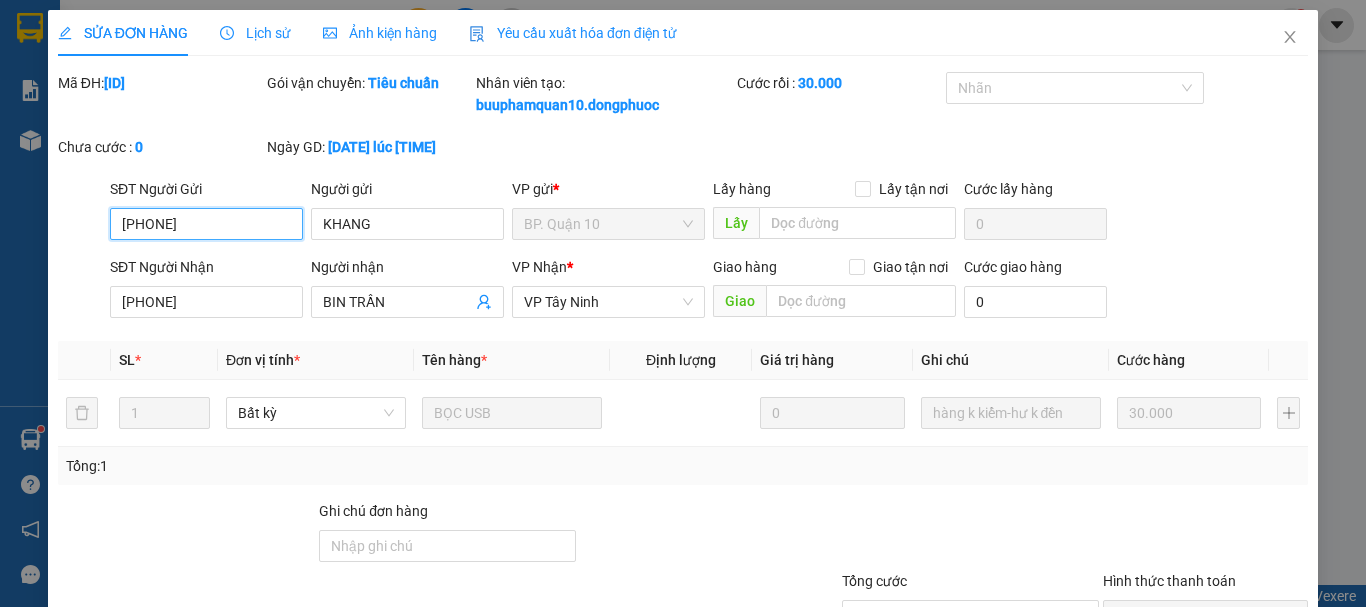 scroll, scrollTop: 159, scrollLeft: 0, axis: vertical 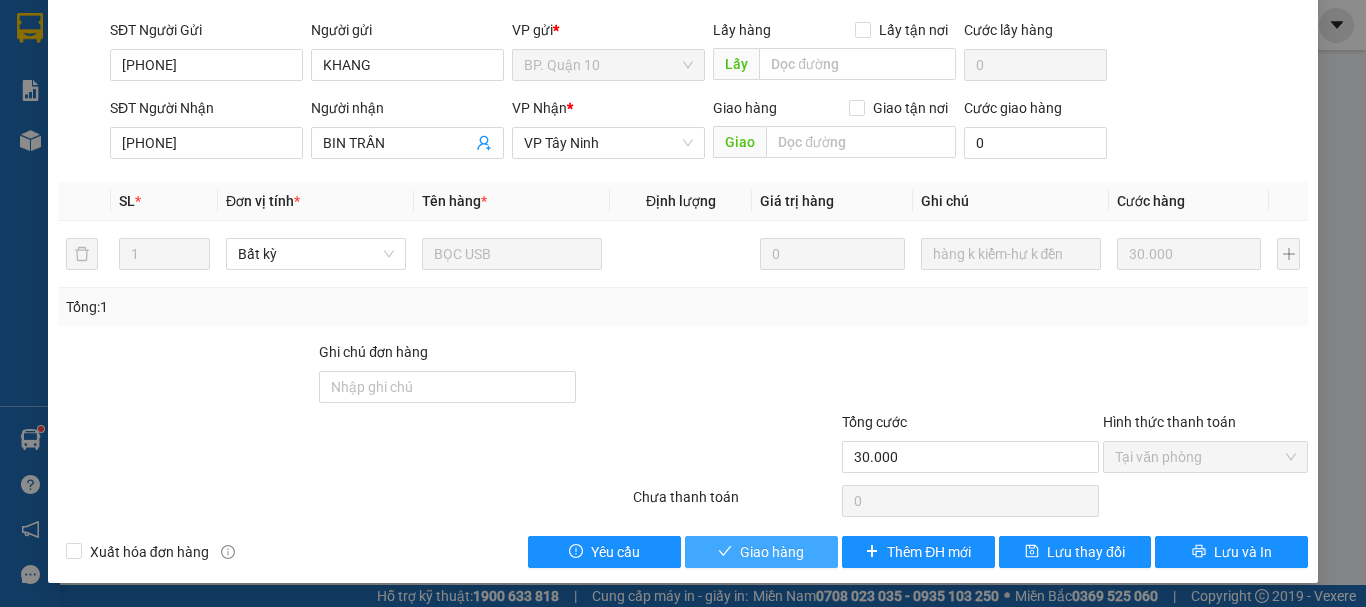 click on "Giao hàng" at bounding box center [772, 552] 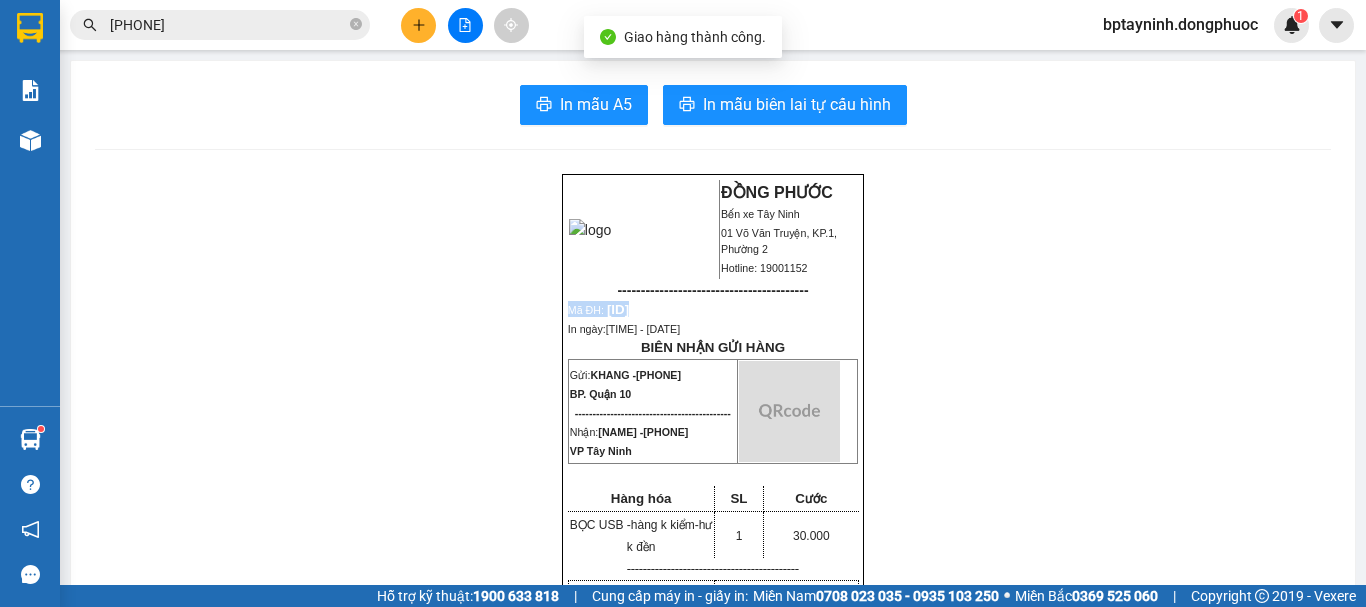 drag, startPoint x: 469, startPoint y: 336, endPoint x: 438, endPoint y: 338, distance: 31.06445 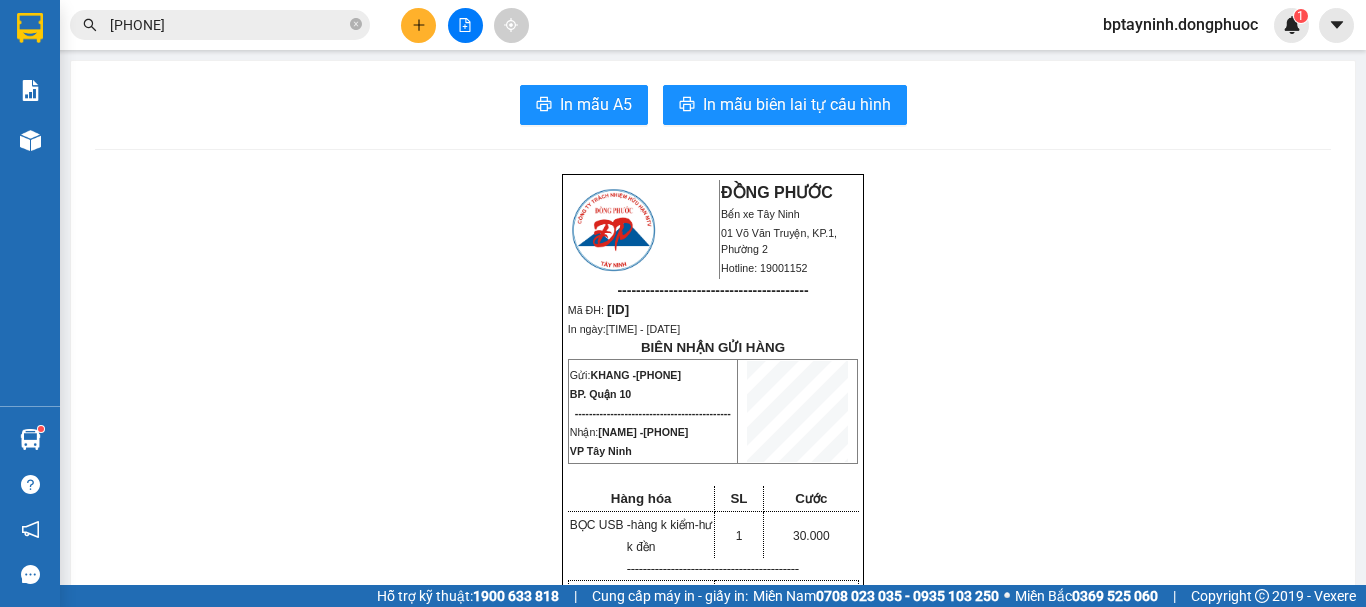 drag, startPoint x: 443, startPoint y: 470, endPoint x: 447, endPoint y: 402, distance: 68.117546 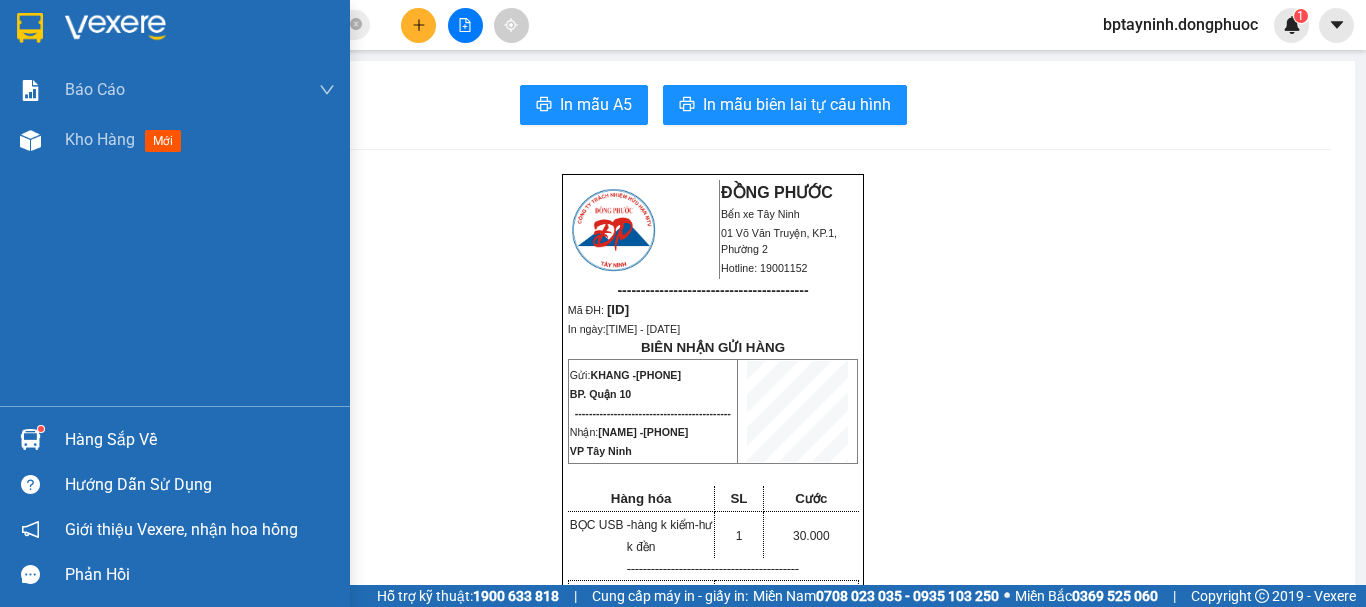 click on "Hàng sắp về" at bounding box center (200, 440) 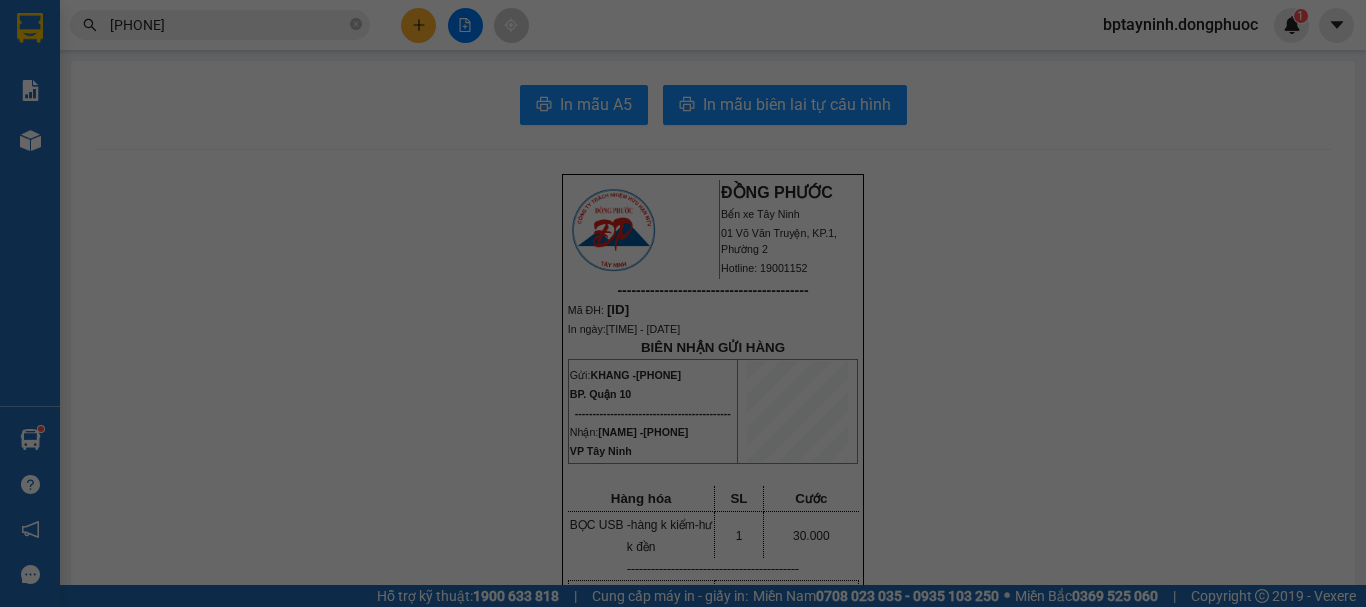 scroll, scrollTop: 0, scrollLeft: 0, axis: both 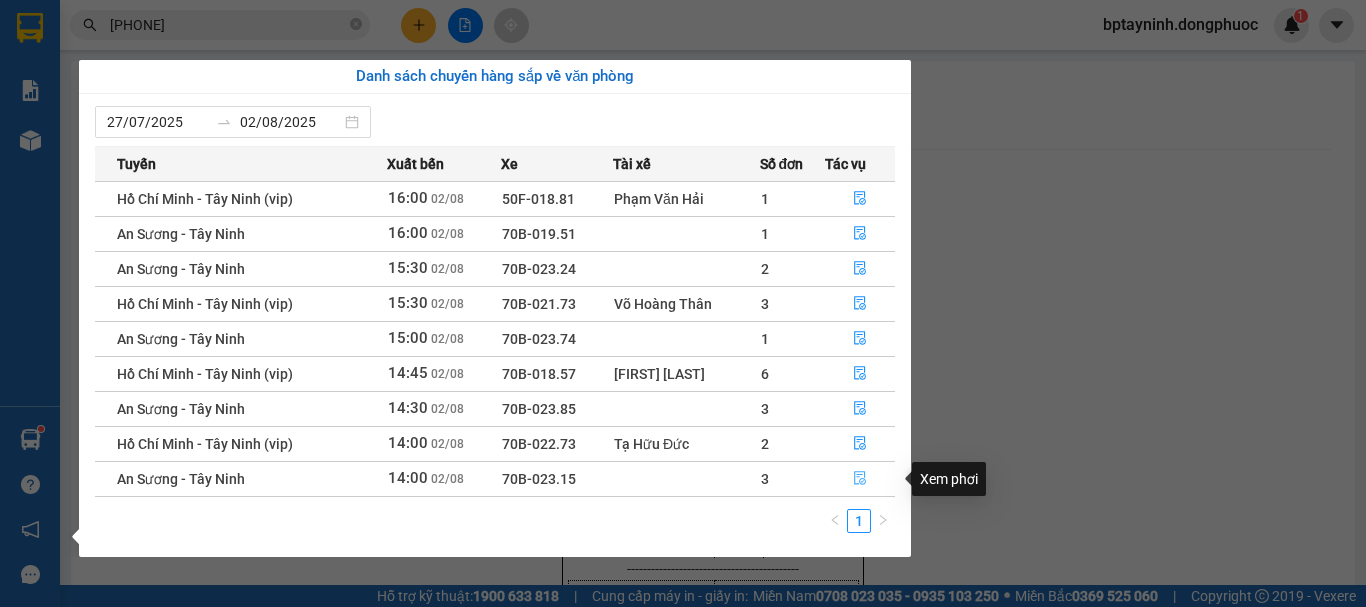click 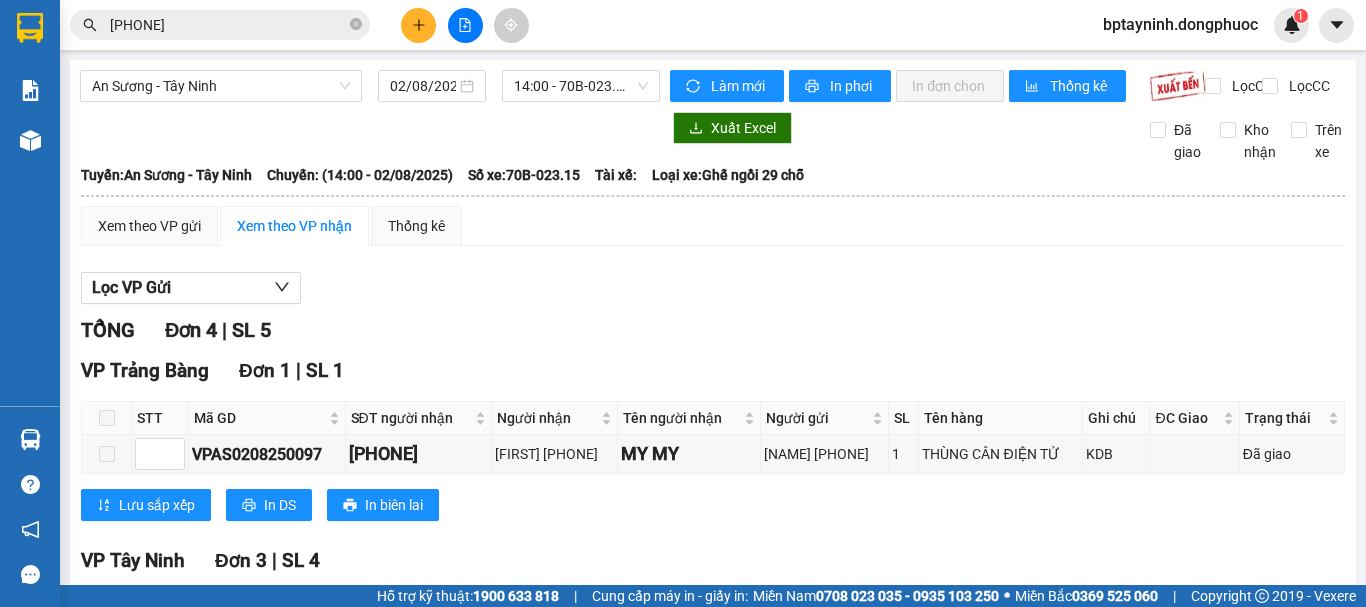 scroll, scrollTop: 323, scrollLeft: 0, axis: vertical 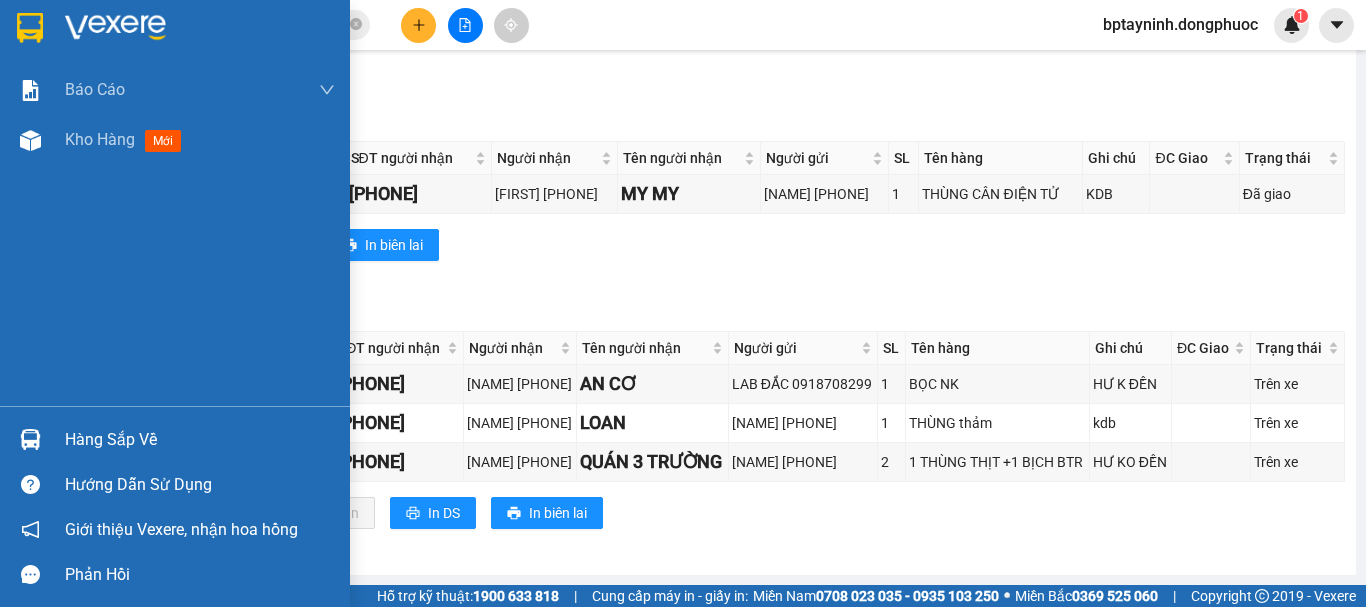 click on "Hàng sắp về" at bounding box center (200, 440) 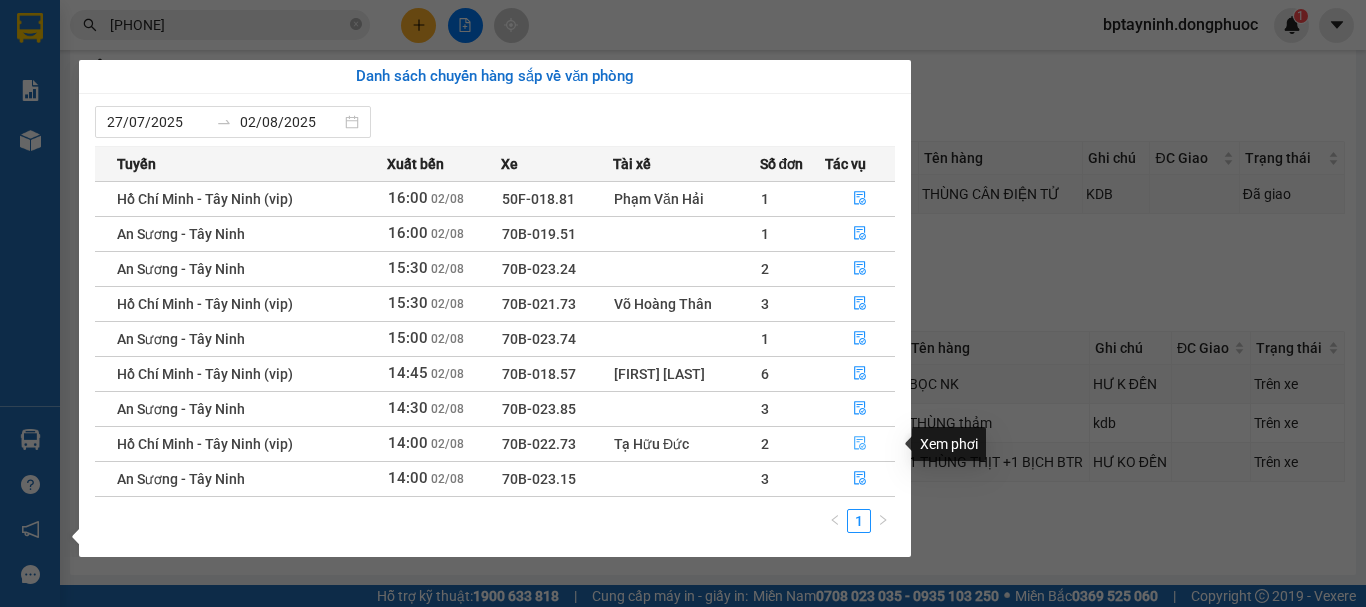 click 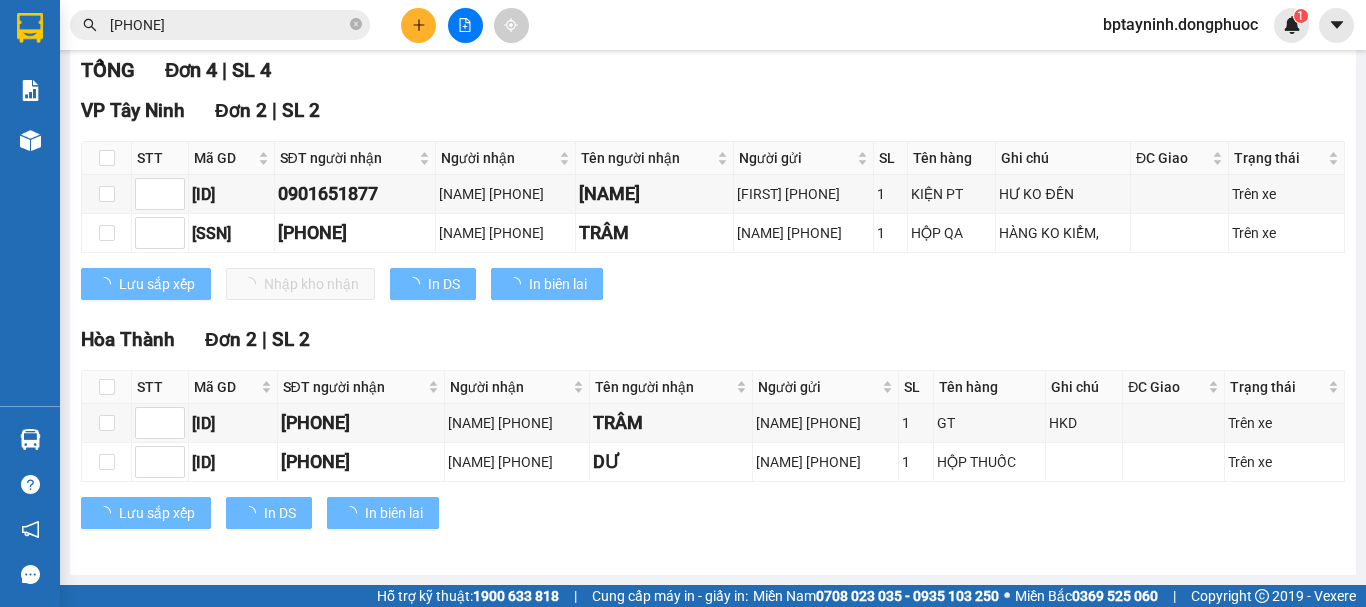 scroll, scrollTop: 277, scrollLeft: 0, axis: vertical 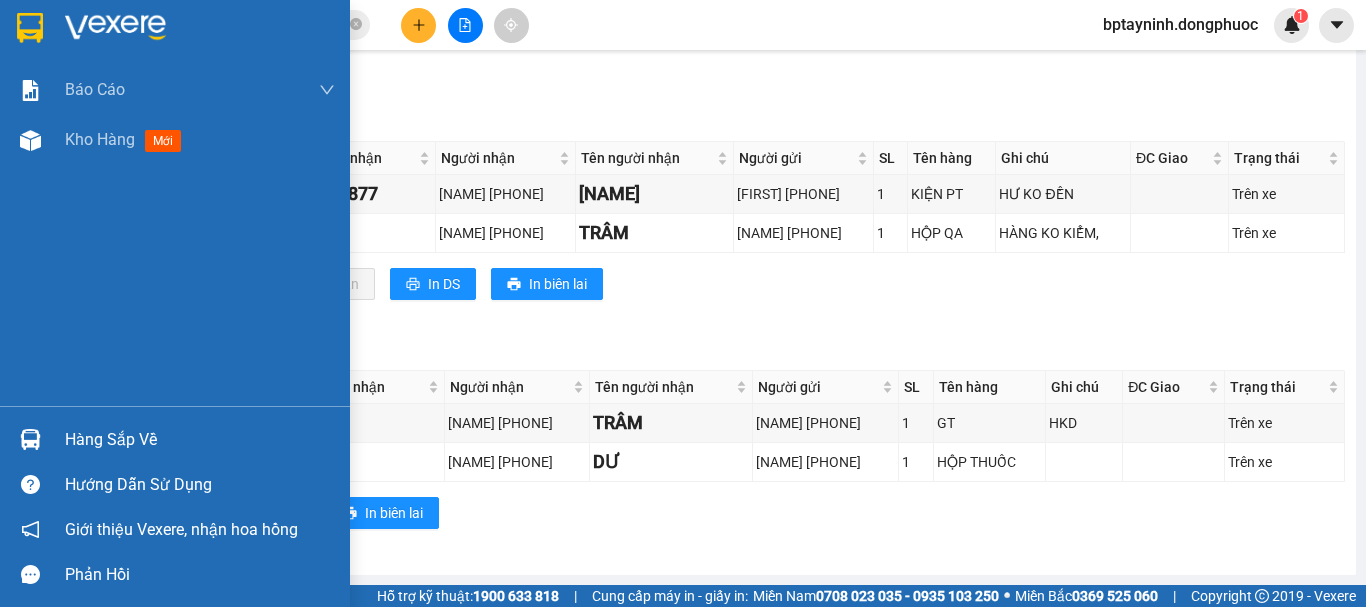 click at bounding box center (30, 439) 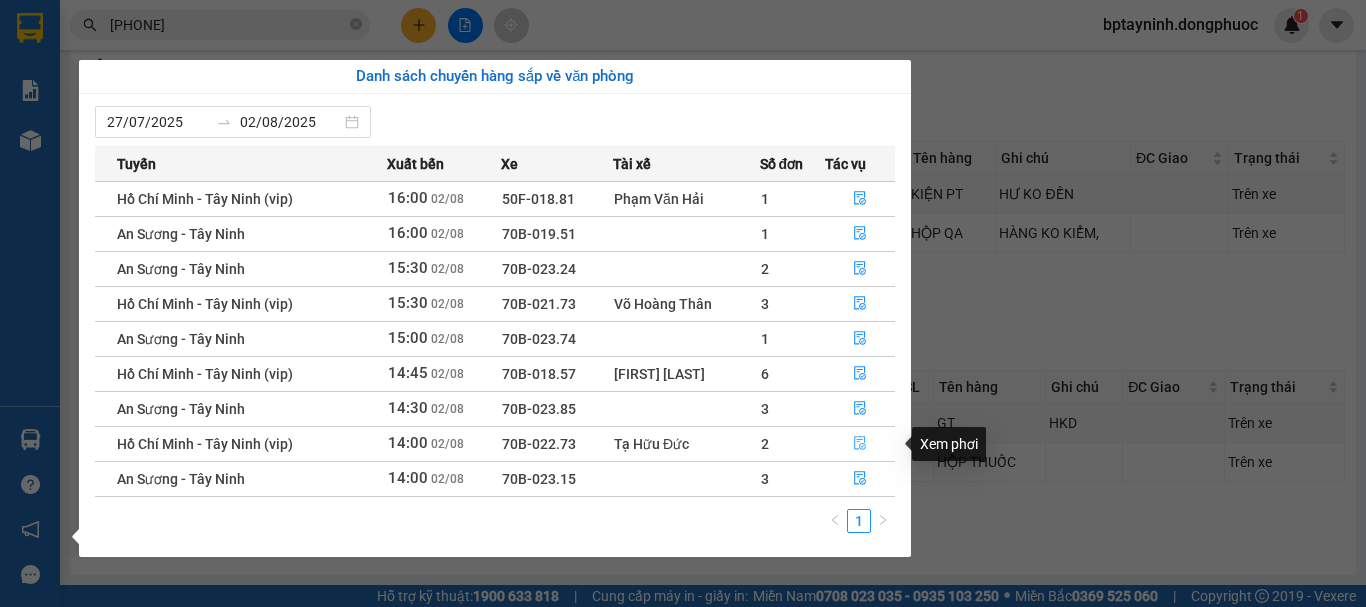 click 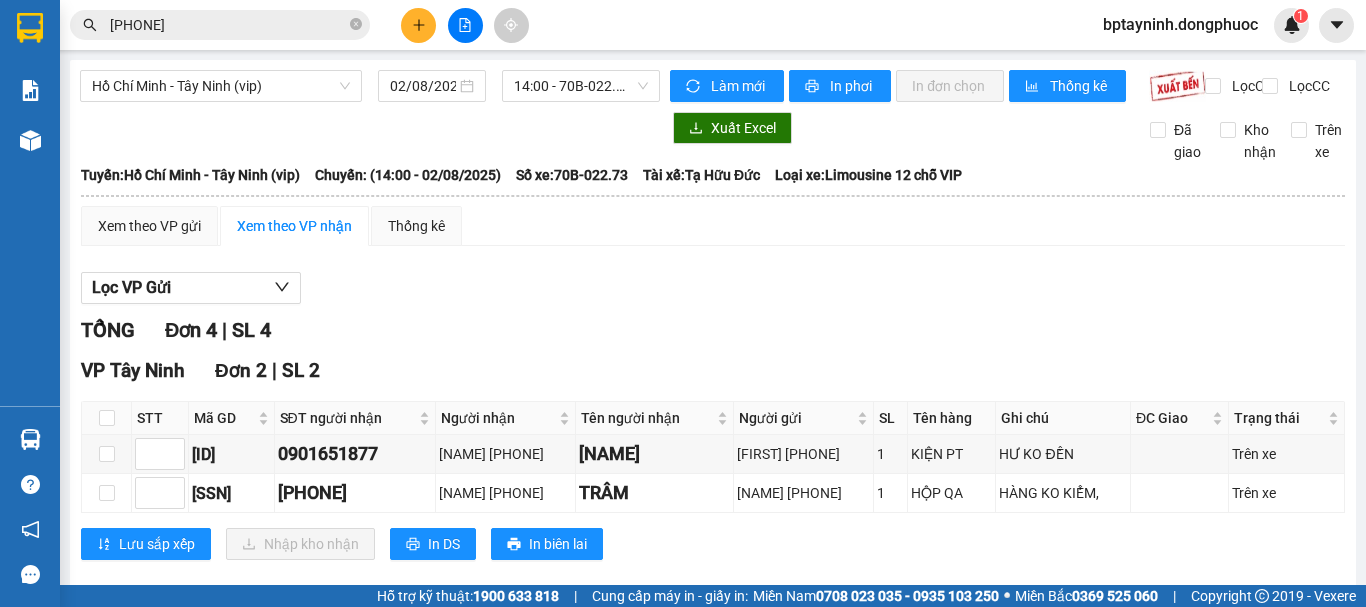 scroll, scrollTop: 167, scrollLeft: 0, axis: vertical 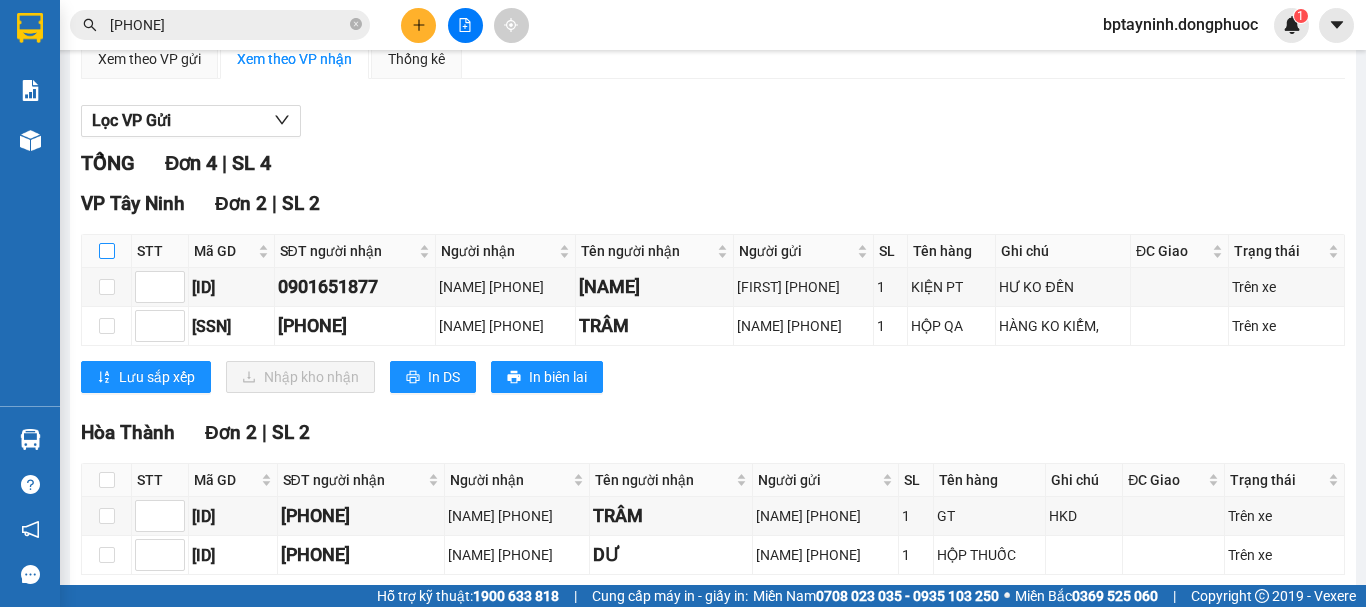 click at bounding box center (107, 251) 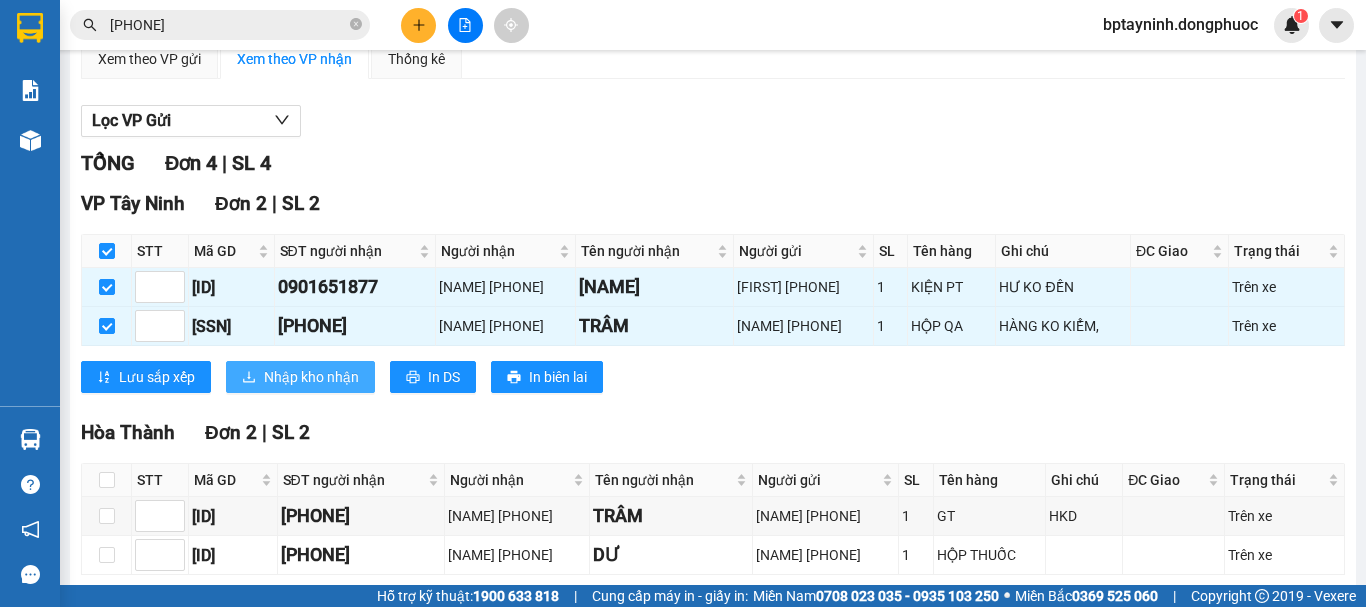 click on "Nhập kho nhận" at bounding box center [311, 377] 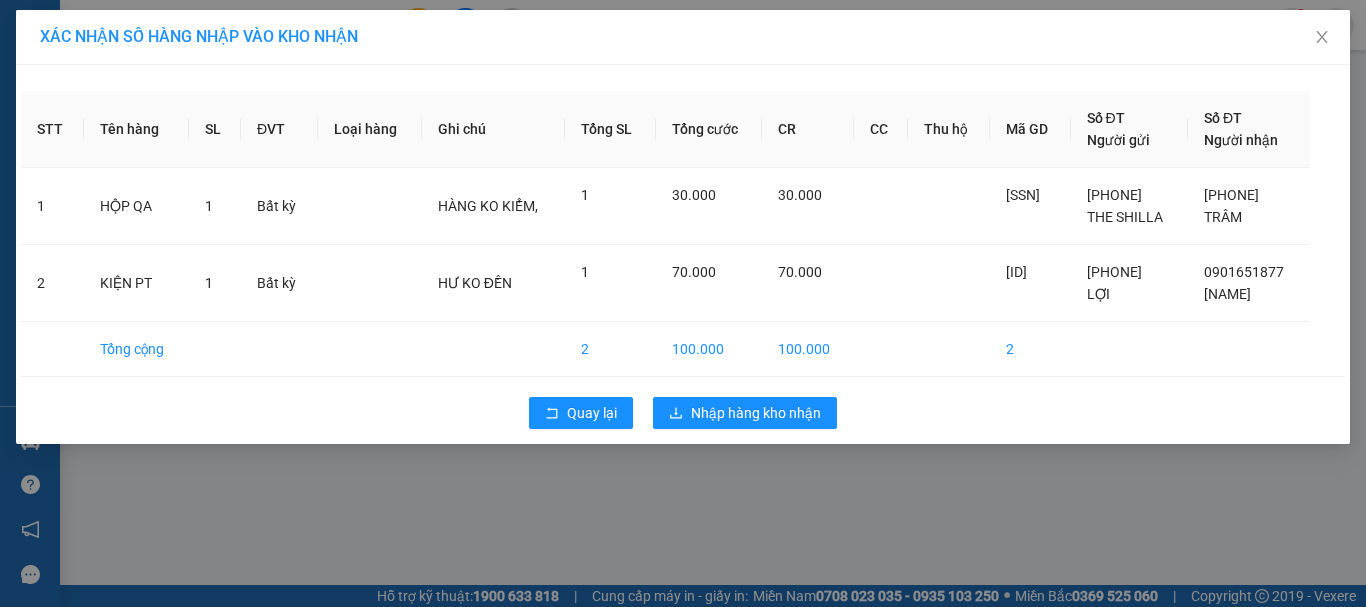click on "XÁC NHẬN SỐ HÀNG NHẬP VÀO KHO NHẬN STT Tên hàng SL ĐVT Loại hàng Ghi chú Tổng SL Tổng cước CR CC Thu hộ Mã GD Số ĐT Người gửi Số ĐT Người nhận 1 HỘP QA  1 Bất kỳ HÀNG KO KIỂM,  1 30.000 30.000 BPQ100208250071 0938582484 THE SHILLA 0988566575 TRÂM 2 KIỆN PT  1 Bất kỳ HƯ KO ĐỀN 1 70.000 70.000 BPQ100208250072 0918070848 LỢI 0901651877 DUY HẢI Tổng cộng 2 100.000 100.000 2 Quay lại Nhập hàng kho nhận" at bounding box center [683, 303] 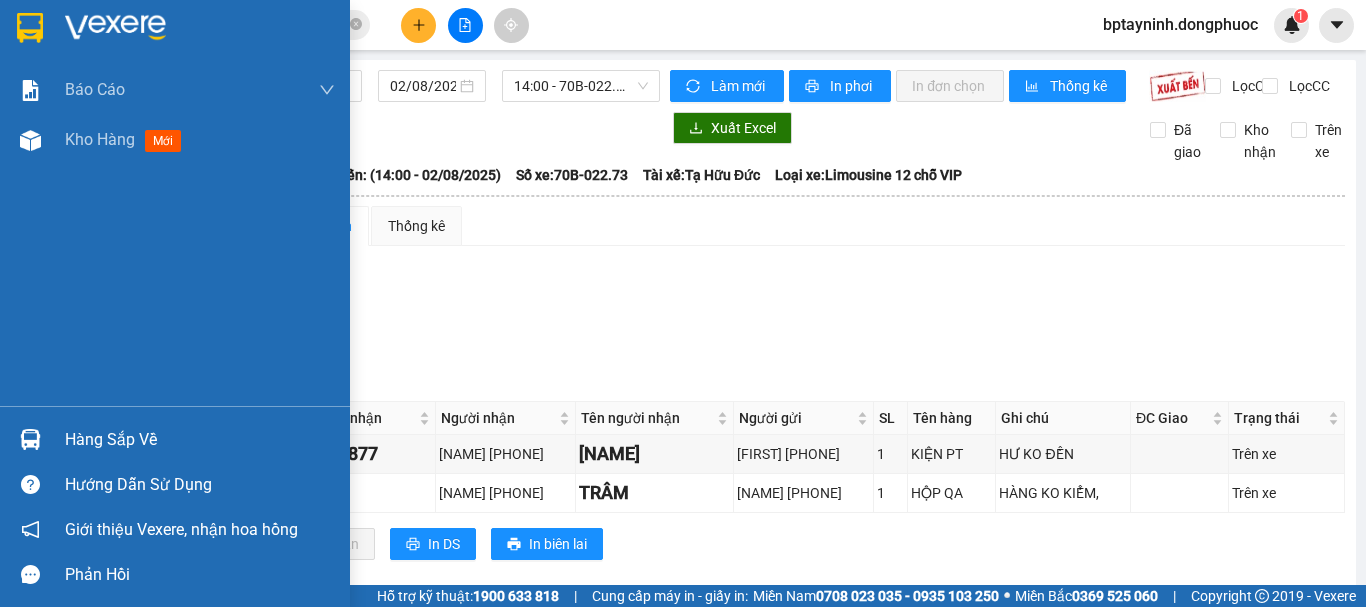 drag, startPoint x: 55, startPoint y: 447, endPoint x: 254, endPoint y: 433, distance: 199.49185 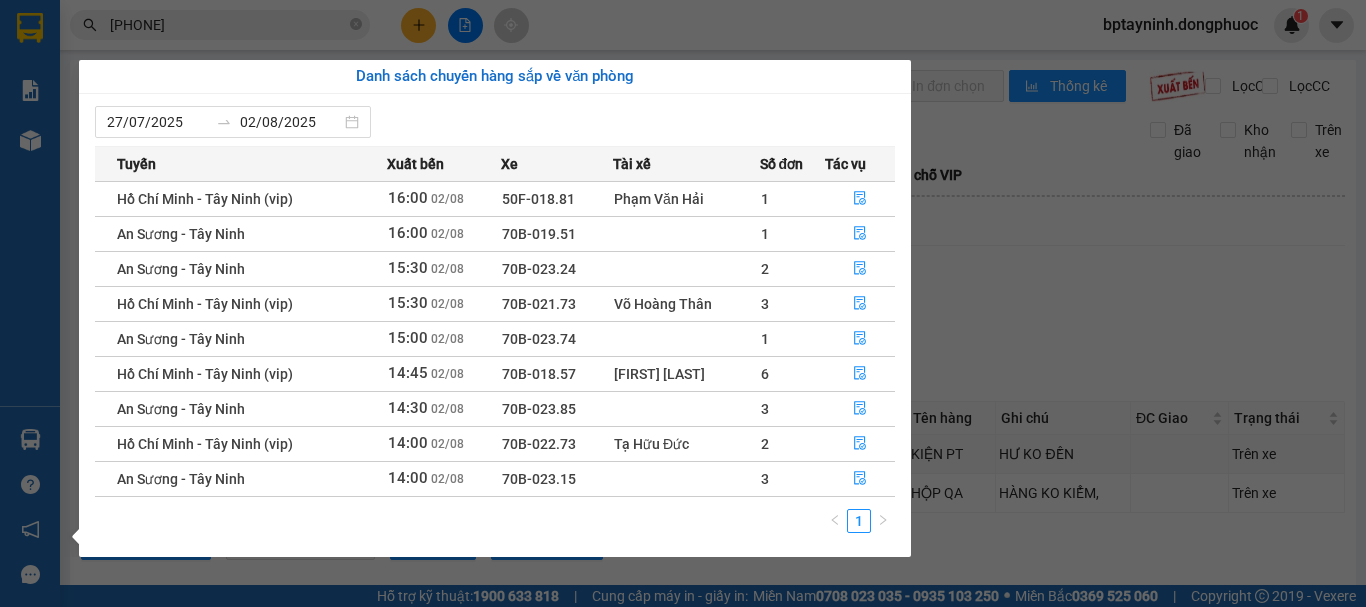 click on "Kết quả tìm kiếm ( 35 )  Bộ lọc  Mã ĐH Trạng thái Món hàng Tổng cước Chưa cước Nhãn Người gửi VP Gửi Người nhận VP Nhận BPQ100108250148 19:59 - 01/08 VP Nhận   70B-022.73 08:27 - 02/08 BỌC USB SL:  1 30.000 0902324661 KHANG  BP. Quận 10 0933624054 BIN TRẦN VP Tây Ninh BXTN0908230067 12:52 - 09/08 VP Nhận   70B-020.47 16:45 - 09/08 2 KIỆN MÁY SL:  2 180.000 0933624054 BIN TRẦN VP Tây Ninh 0902324661 KHANG BP. Quận 10 BXTN1302230078 14:09 - 13/02 VP Nhận   70B-021.14 06:20 - 14/02 PBI USB SL:  1 40.000 0933624054 BIN VP Tây Ninh 0967793456 LỘC BP. Quận 10 BPQ102007250017 09:38 - 20/07 Đã giao   17:19 - 20/07 3 THÙNG Đ TỬ SL:  3 250.000 0902324661 KHANG  BP. Quận 10 0933624054 BIN TRẦN VP Tây Ninh BPQ100907250033 10:22 - 09/07 Đã giao   15:02 - 09/07 THÙNG Đ TỬ SL:  1 80.000 0902324661 KHANG  BP. Quận 10 0933624054 BIN TRẦN VP Tây Ninh BPQ102206250042 14:25 - 22/06 Đã giao   18:22 - 22/06 BỌC  USB SL:  1 40.000   1" at bounding box center [683, 303] 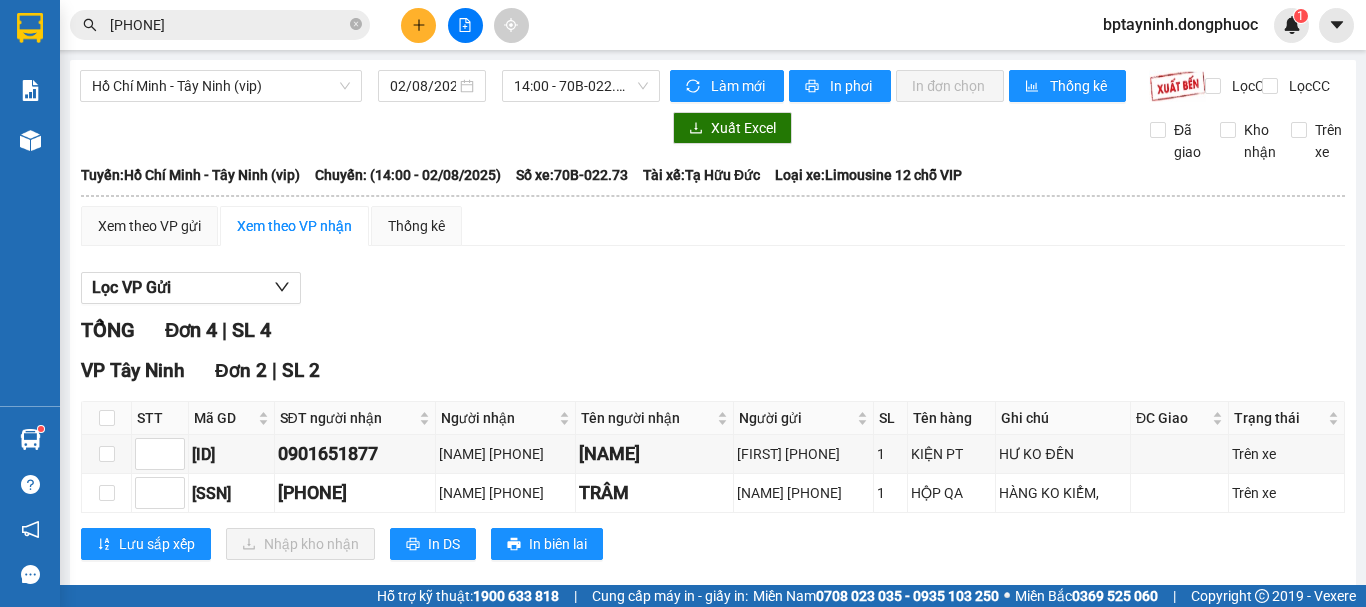 click on "0933624054" at bounding box center (228, 25) 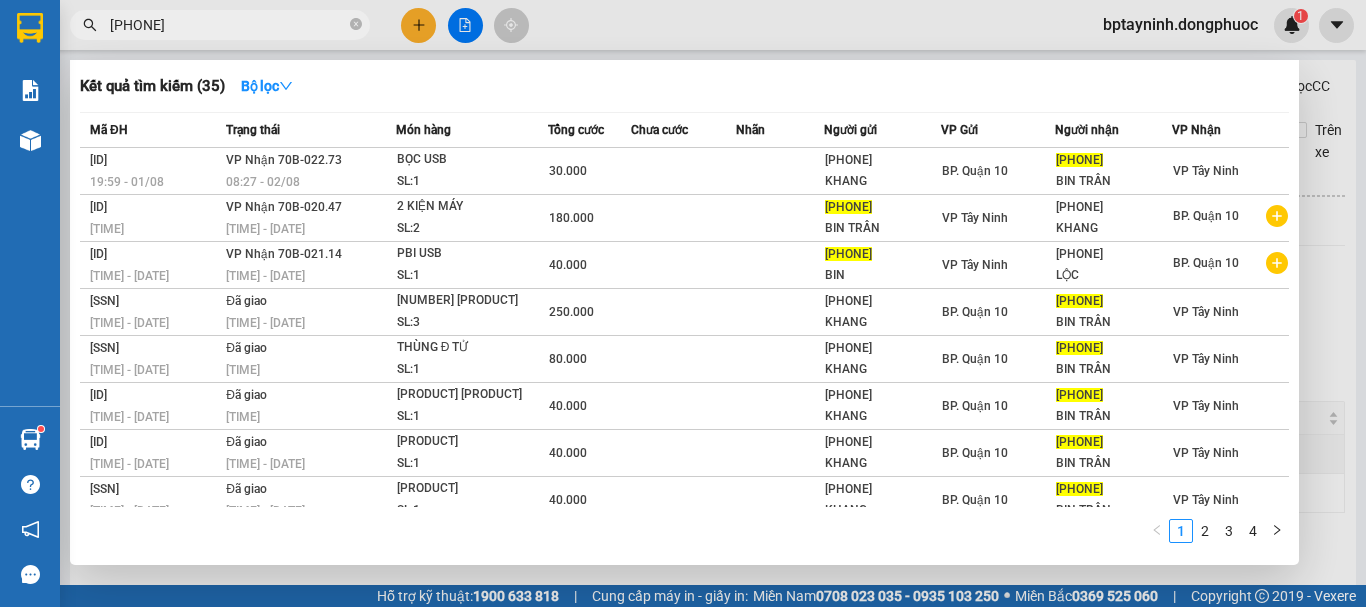 drag, startPoint x: 224, startPoint y: 23, endPoint x: 0, endPoint y: 144, distance: 254.59183 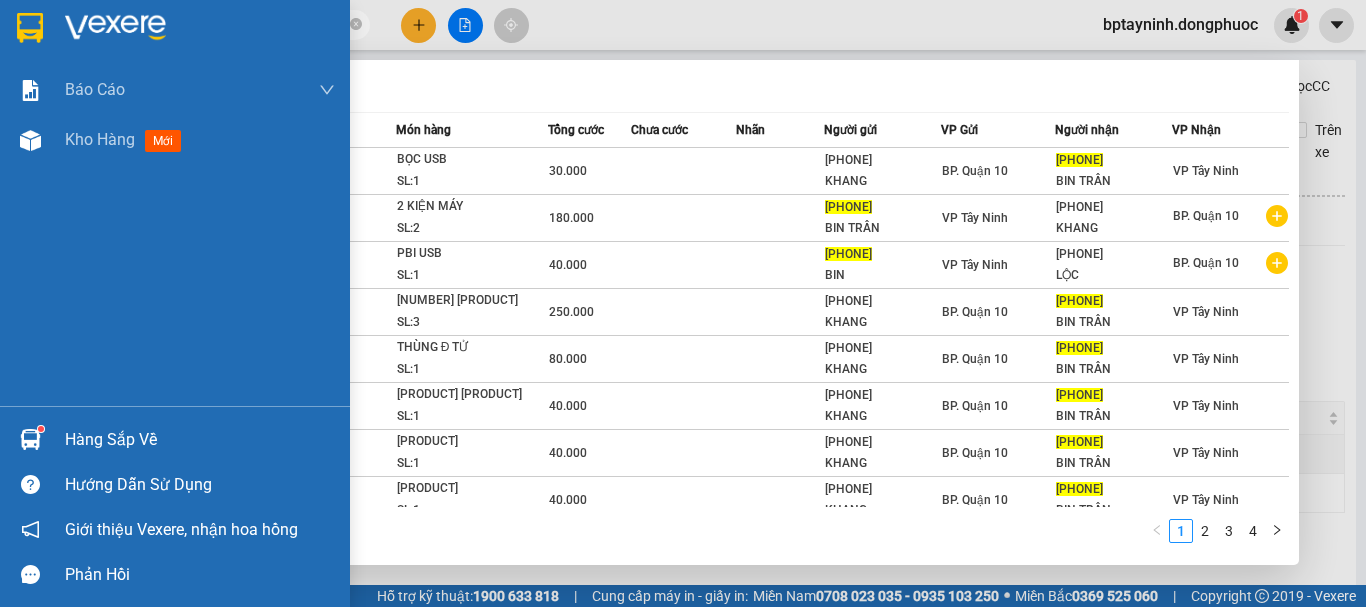 click on "Hàng sắp về" at bounding box center [200, 440] 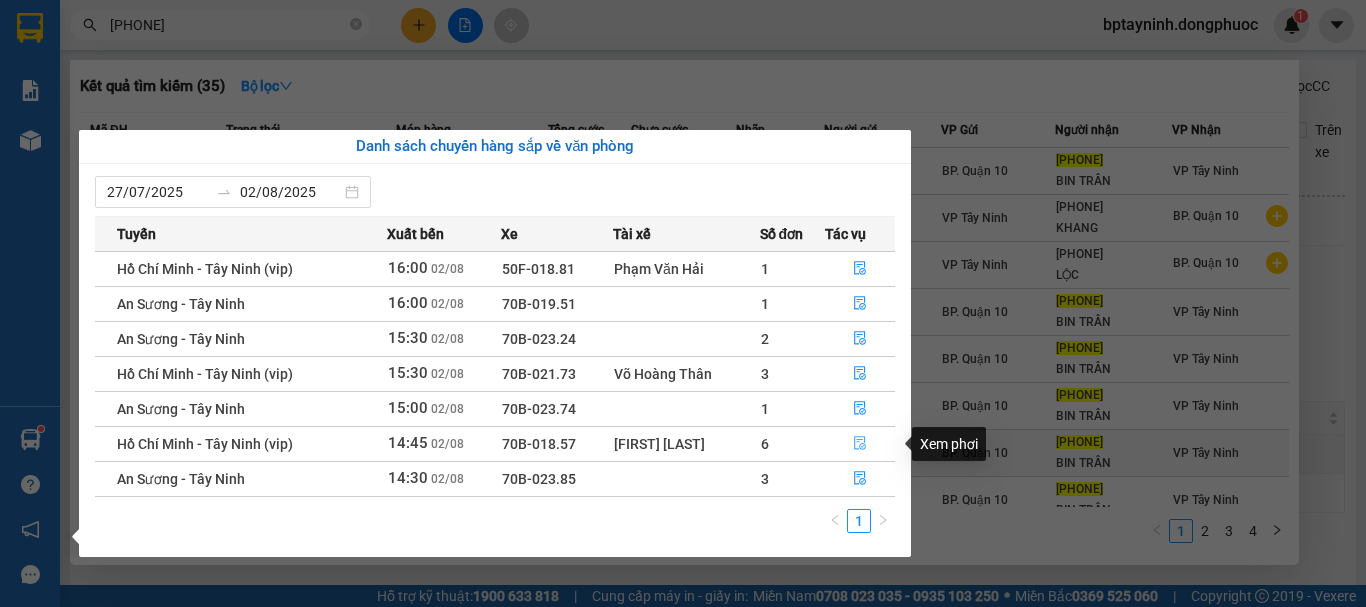 click 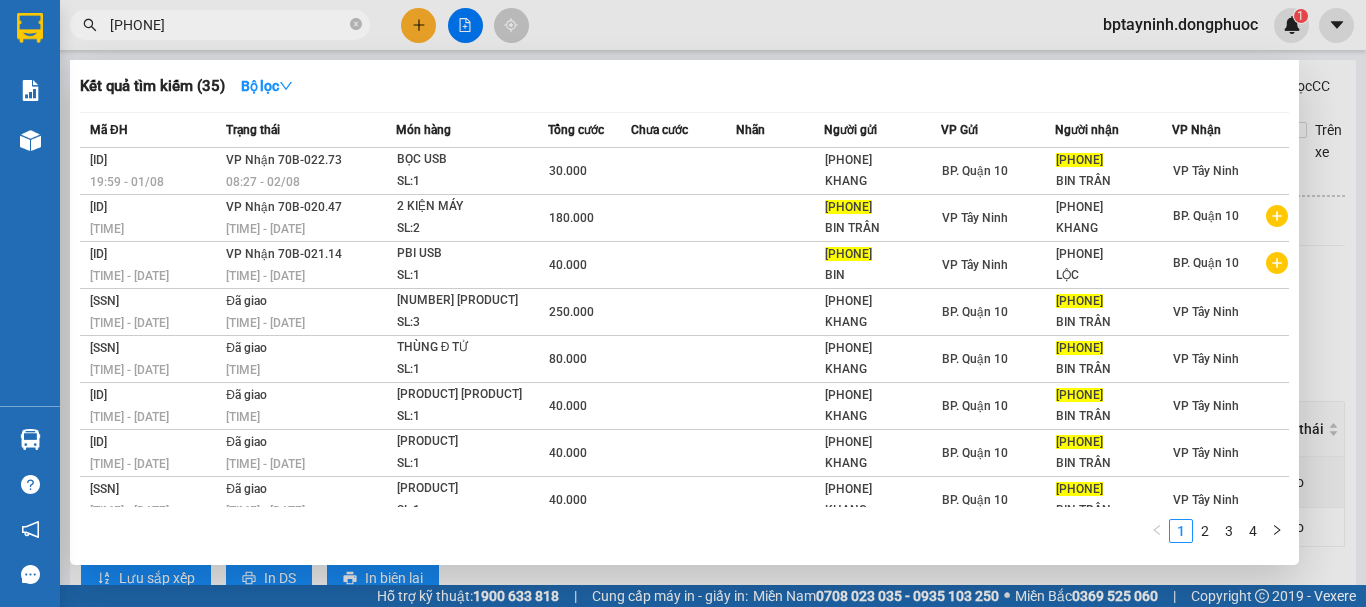 click at bounding box center [683, 303] 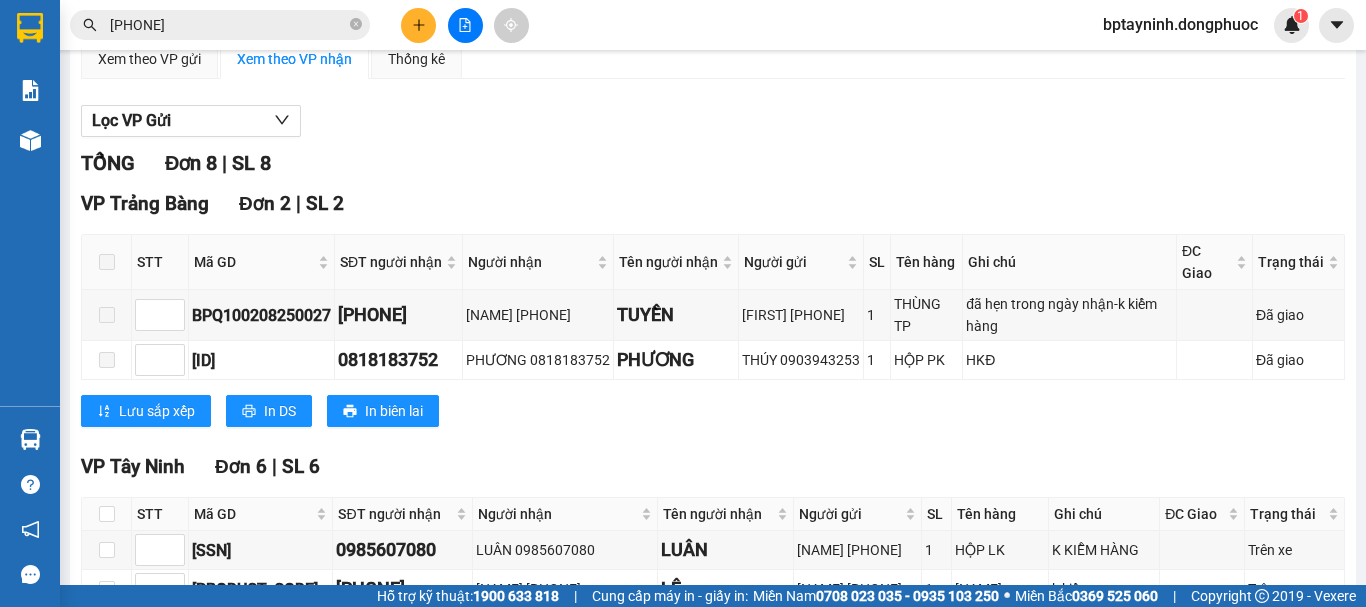 scroll, scrollTop: 467, scrollLeft: 0, axis: vertical 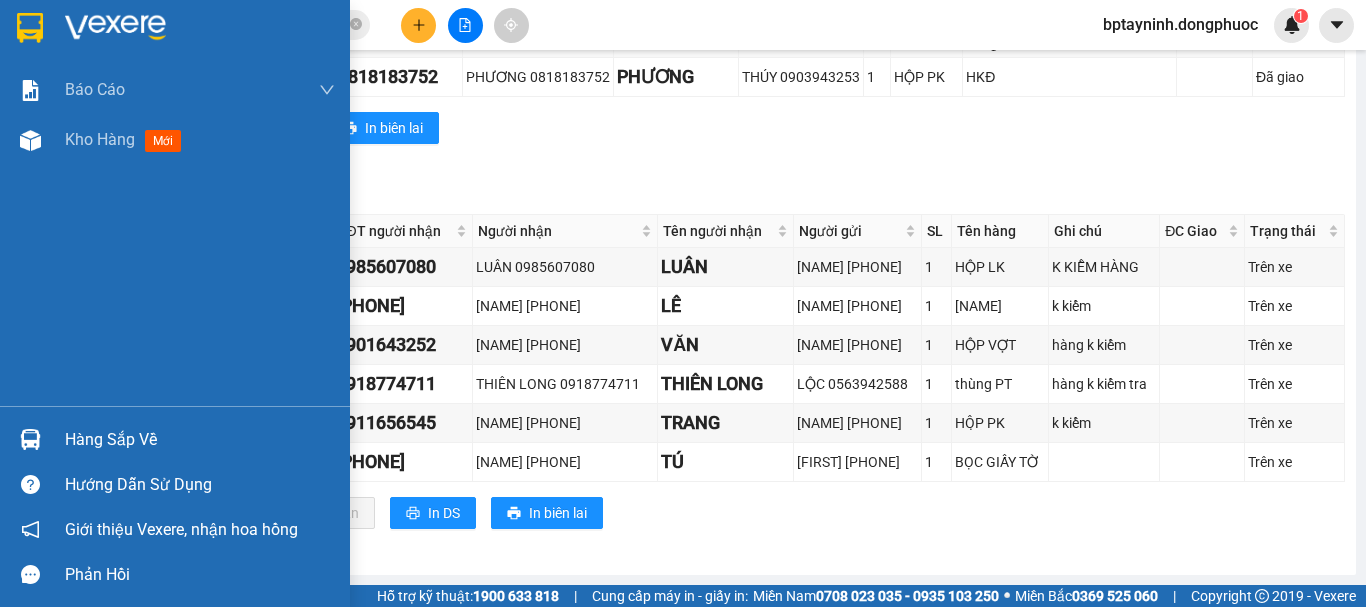 click on "Hàng sắp về" at bounding box center (200, 440) 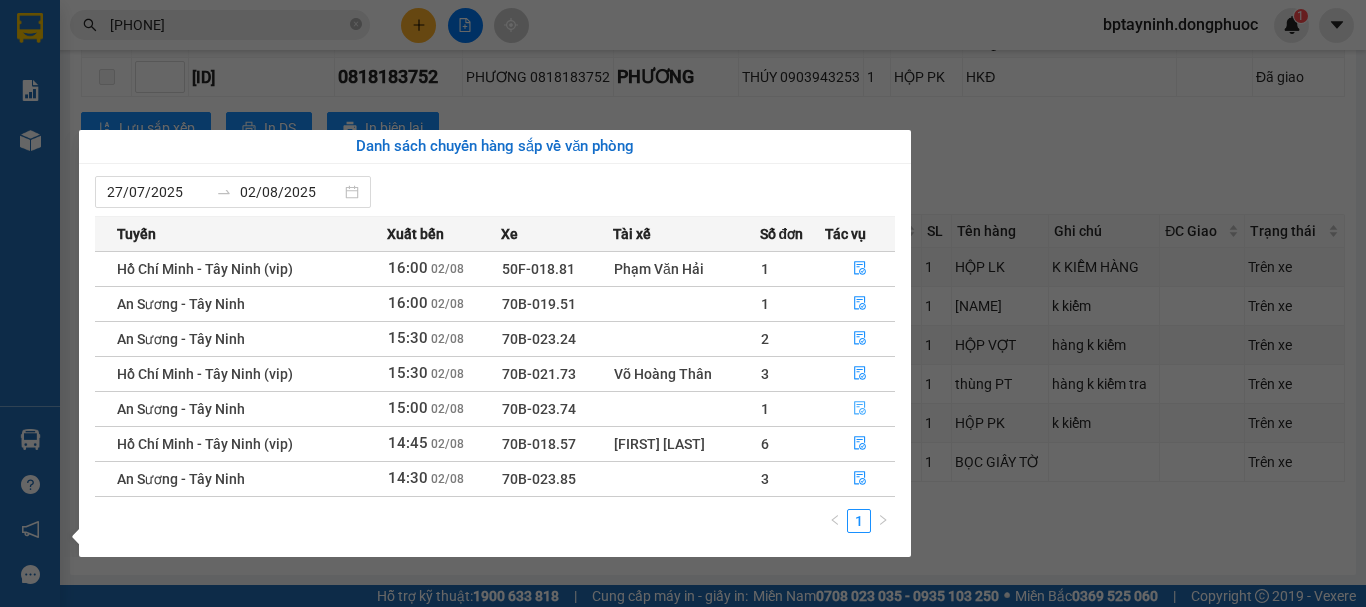 click 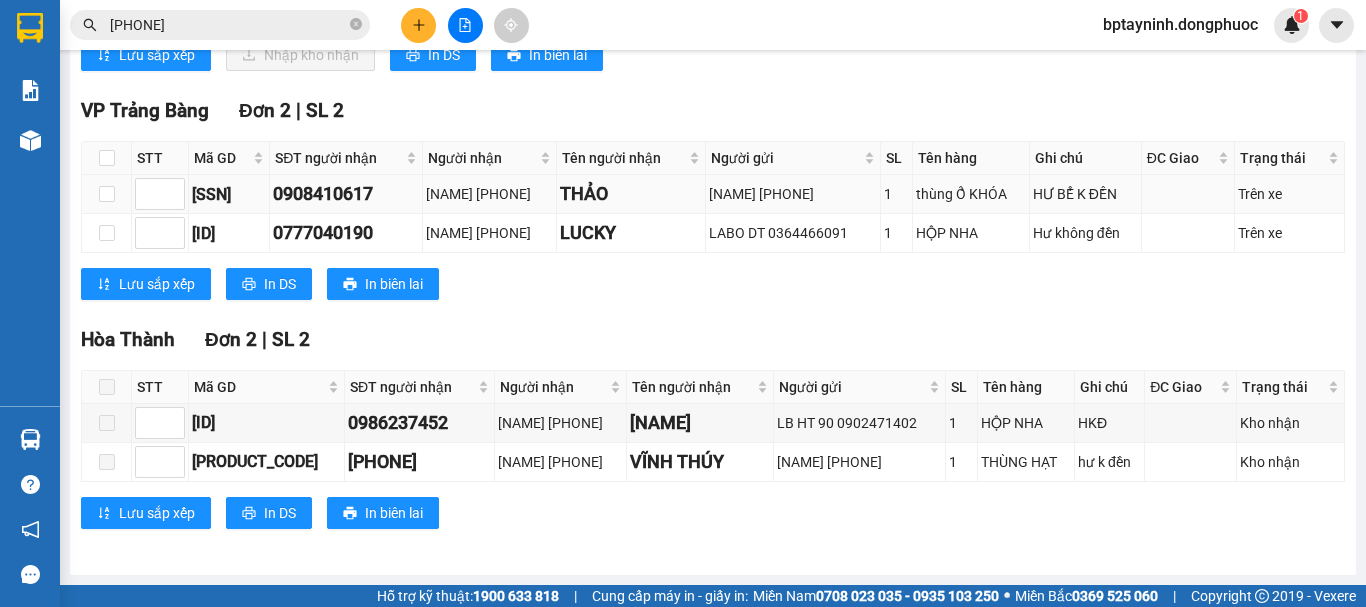 scroll, scrollTop: 0, scrollLeft: 0, axis: both 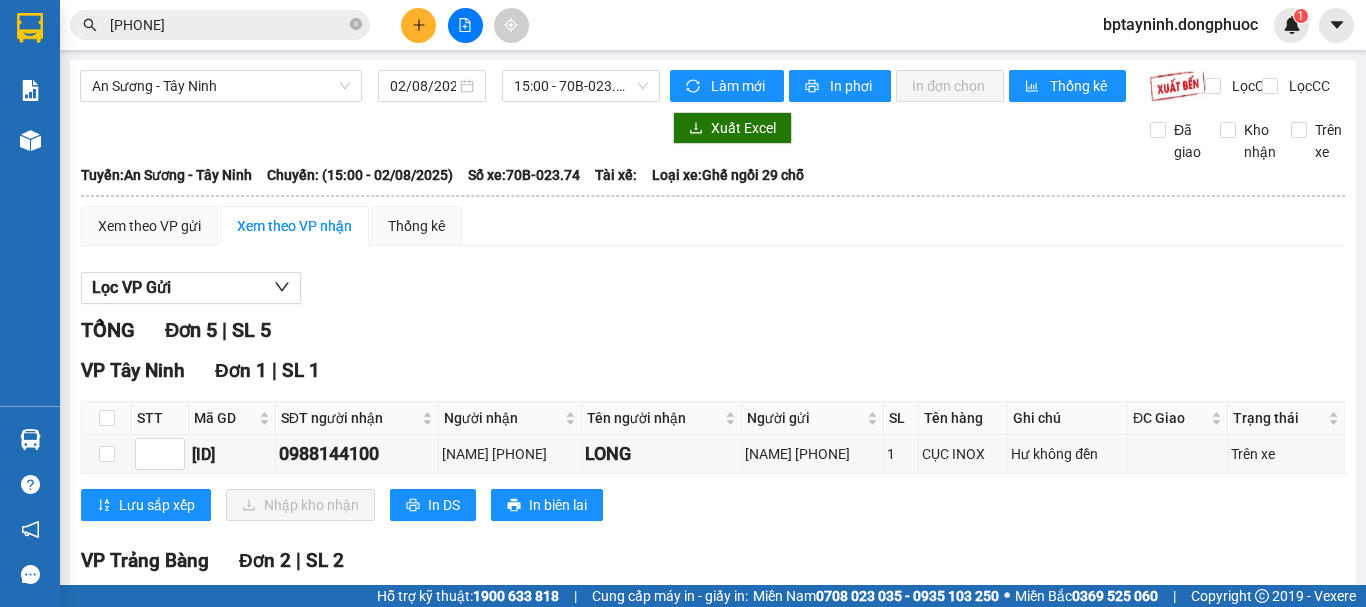 click on "0933624054" at bounding box center (228, 25) 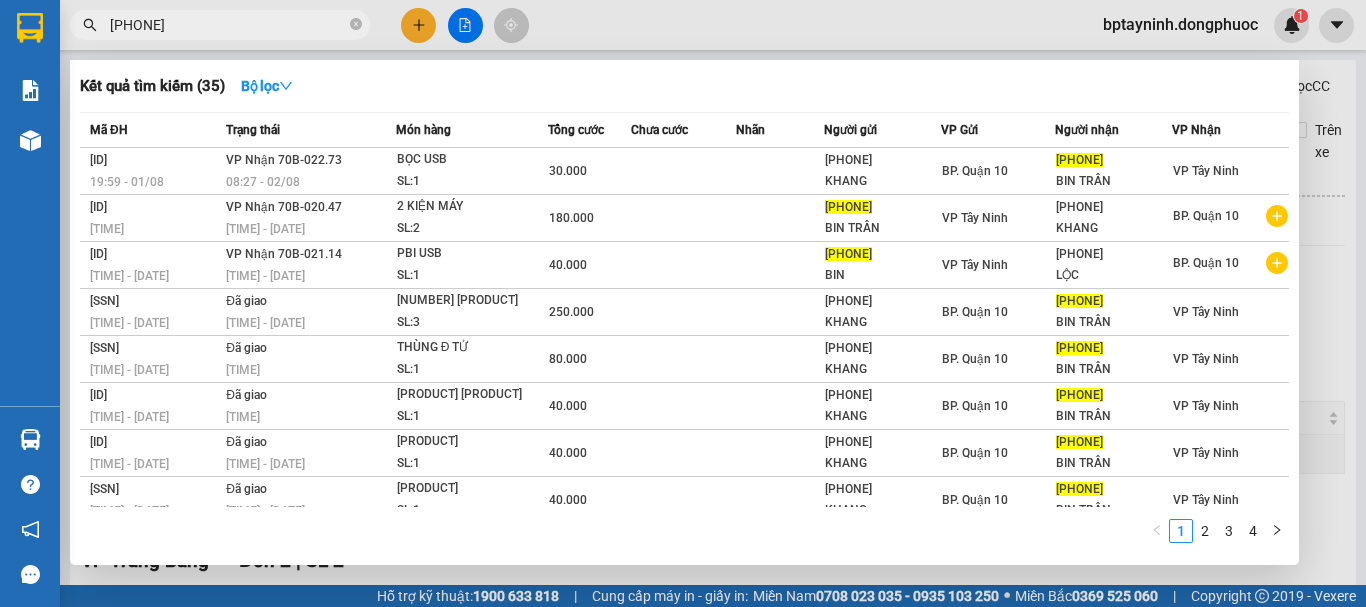 drag, startPoint x: 212, startPoint y: 30, endPoint x: 0, endPoint y: 86, distance: 219.27151 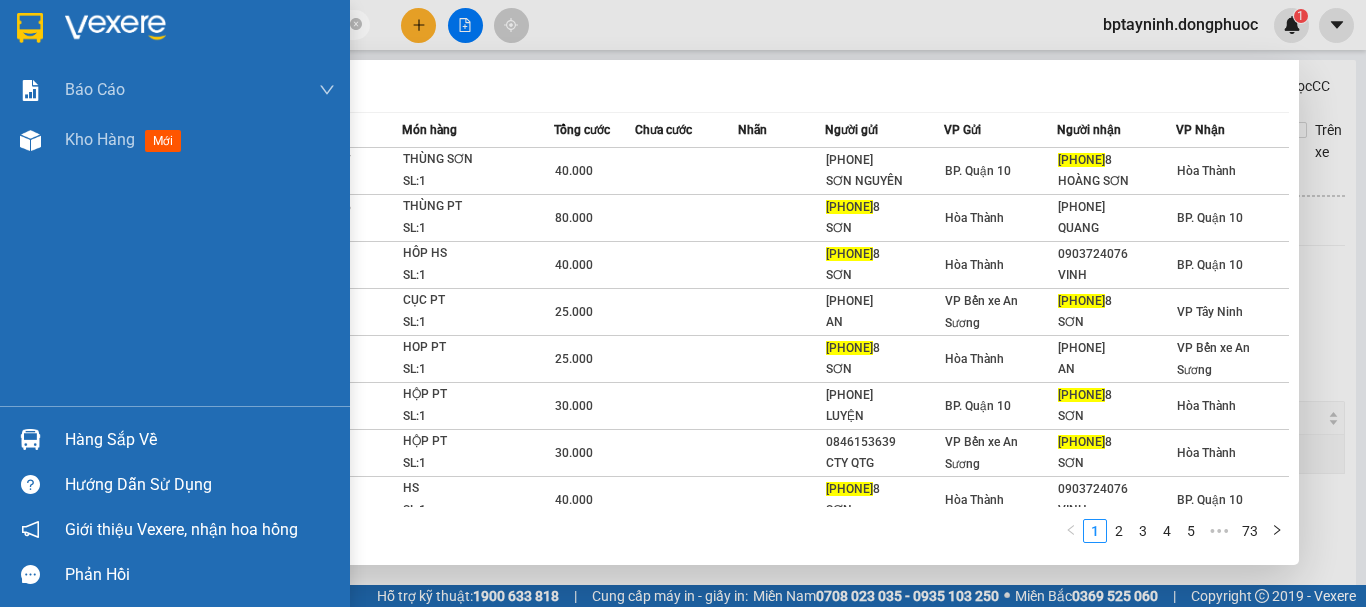 click on "Hàng sắp về" at bounding box center [175, 439] 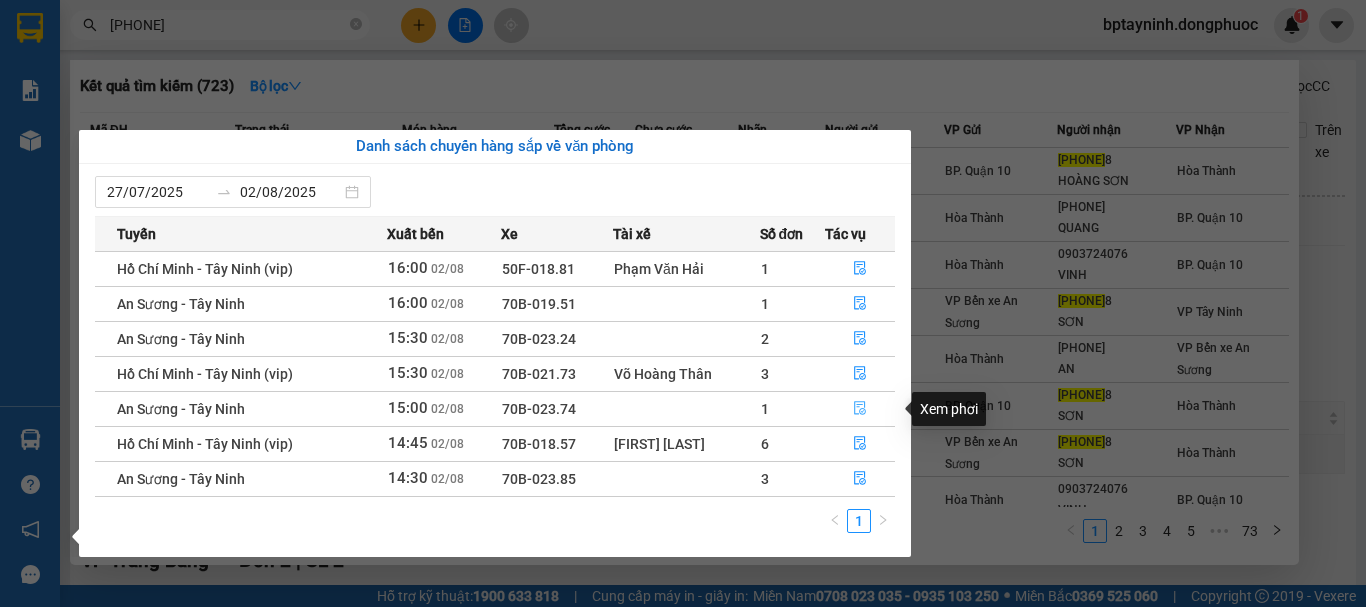 click 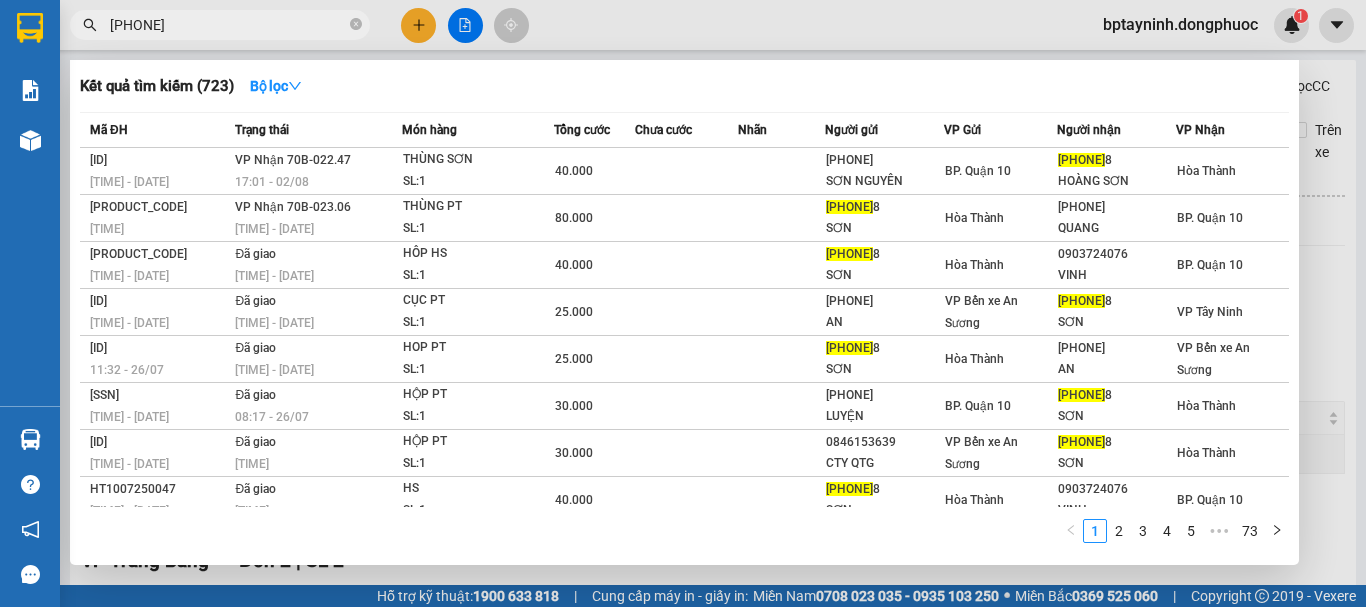 click at bounding box center [683, 303] 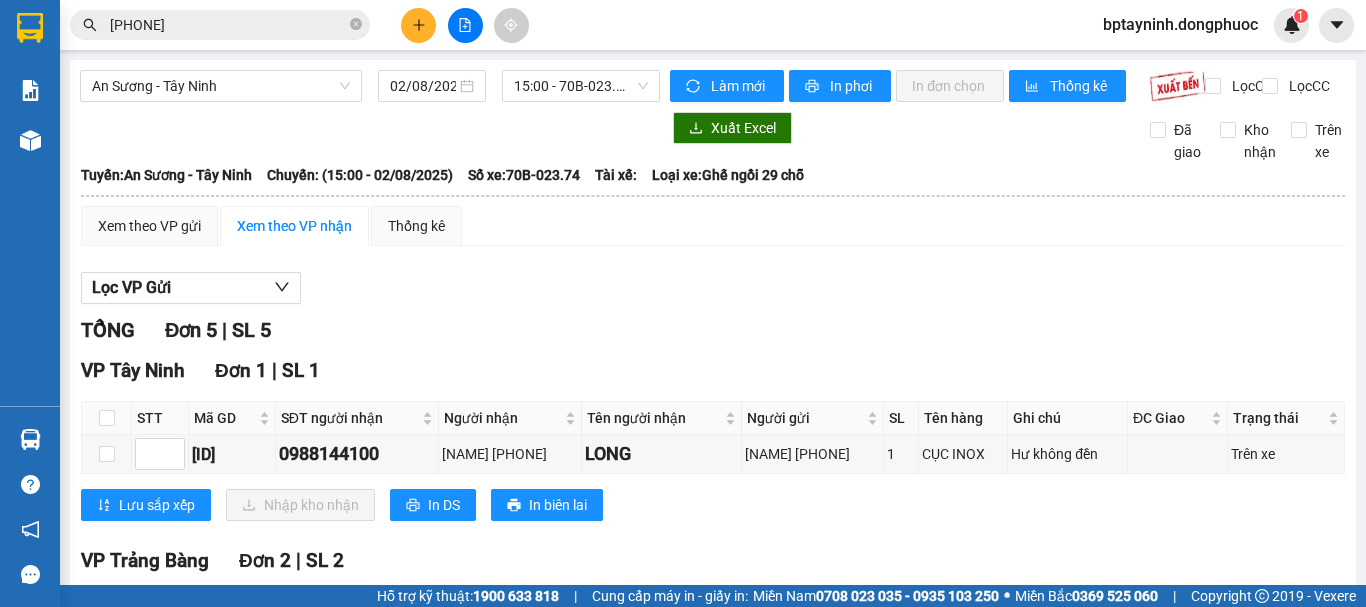 click on "091624882" at bounding box center [220, 25] 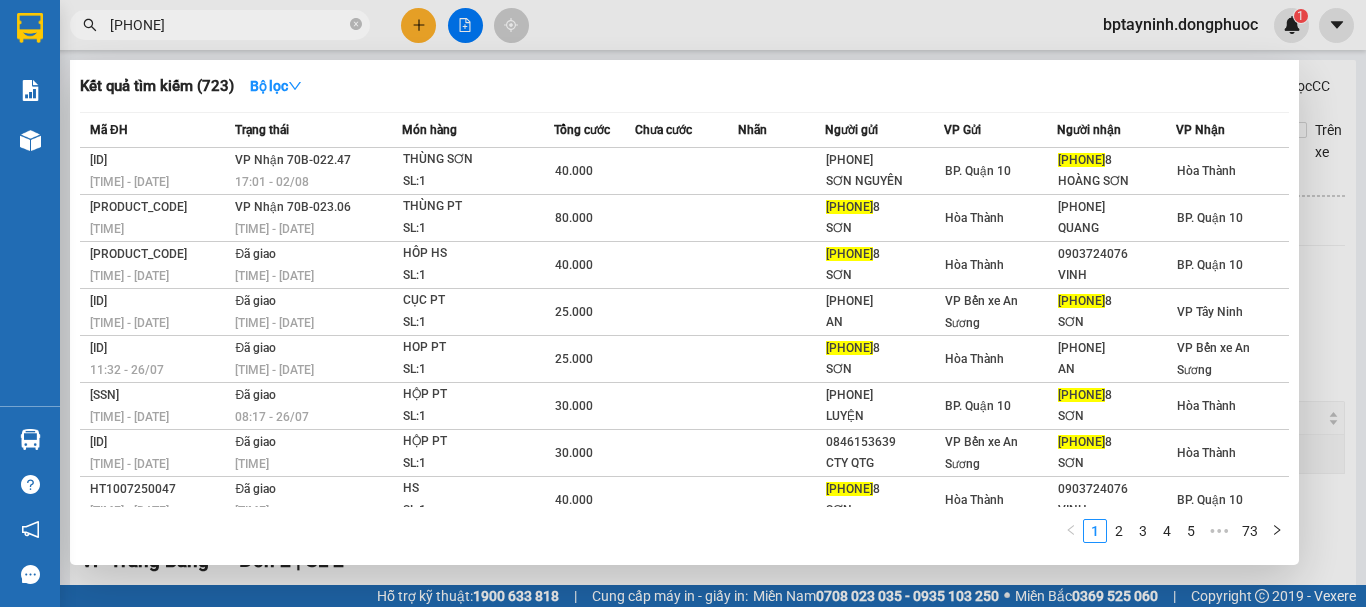 click on "091624882" at bounding box center (228, 25) 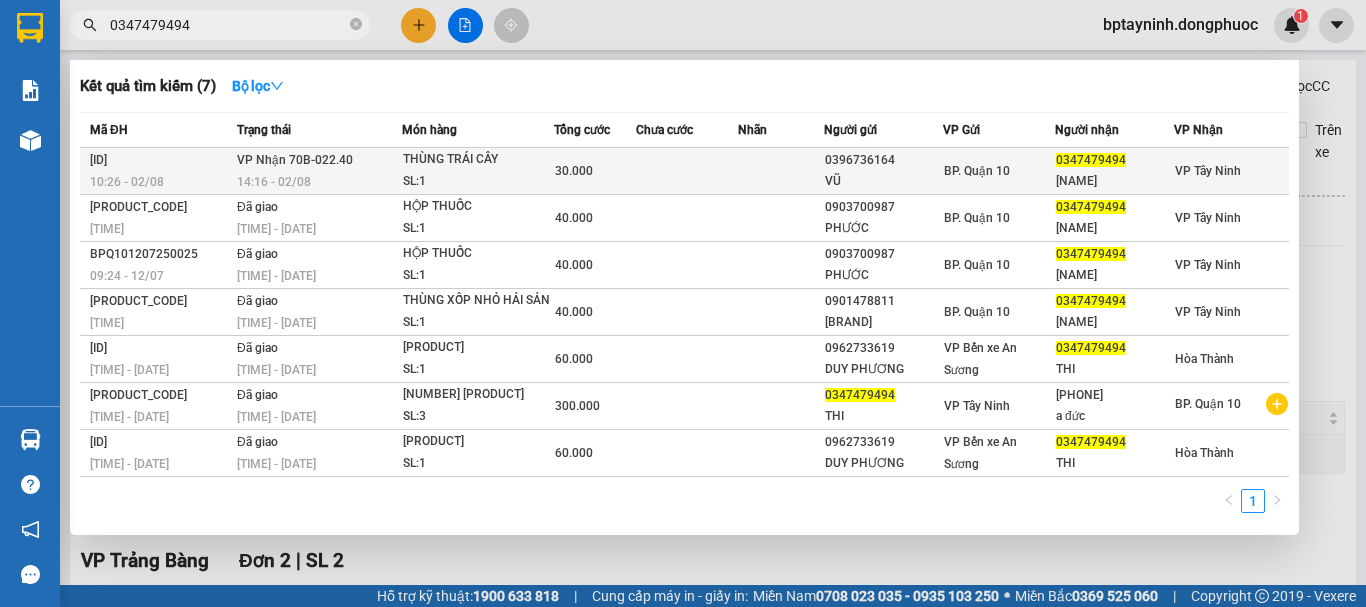 type on "0347479494" 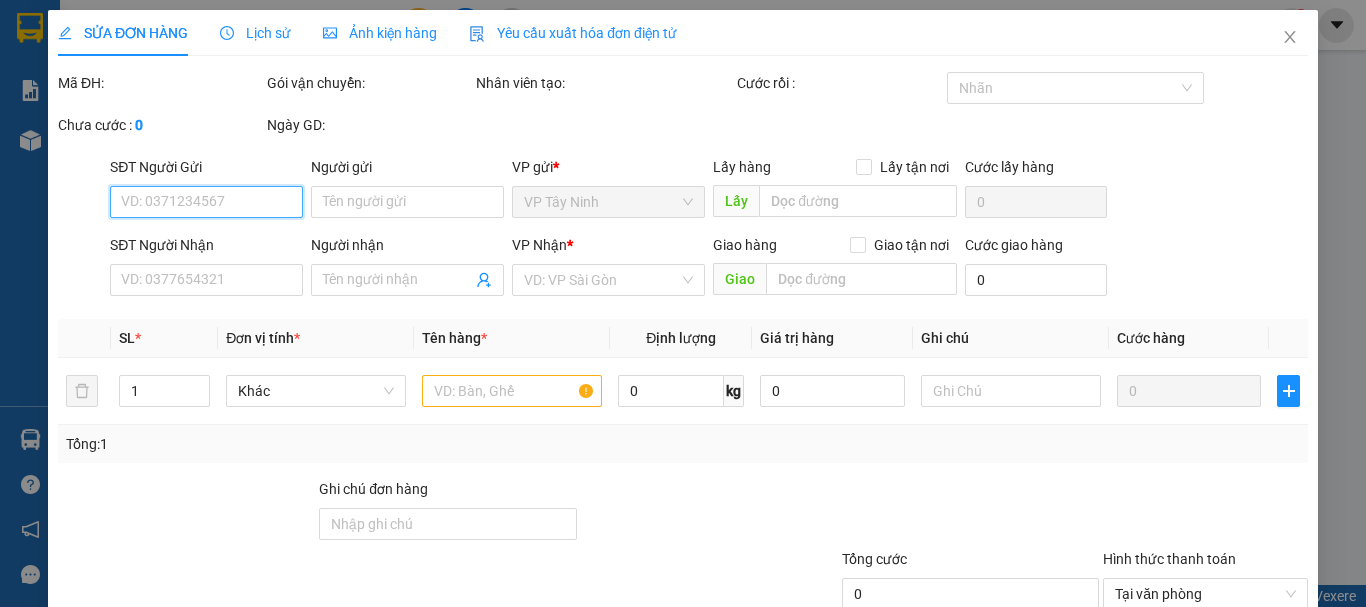 type on "0396736164" 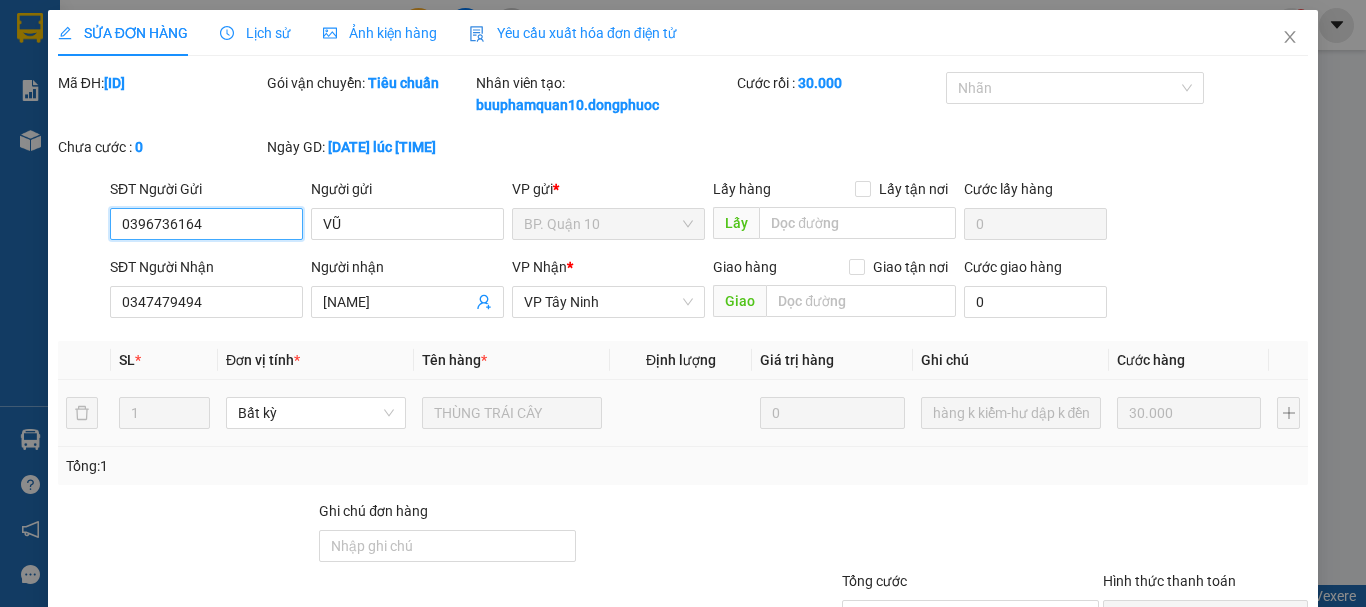 scroll, scrollTop: 159, scrollLeft: 0, axis: vertical 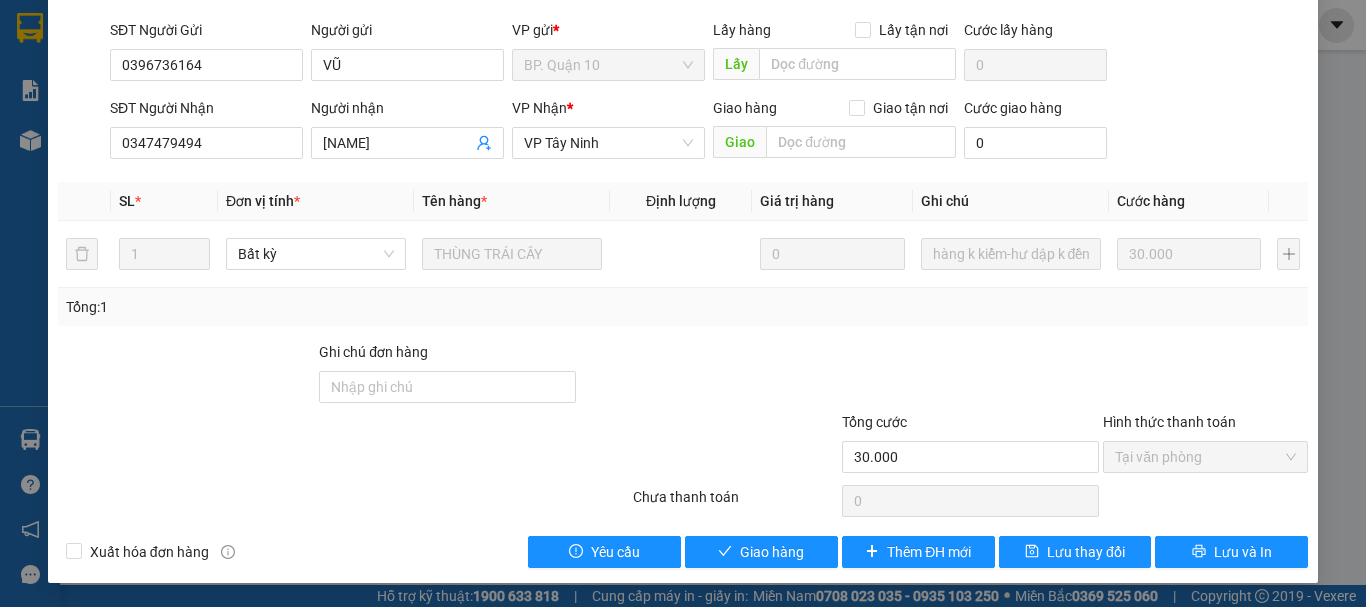 click on "SỬA ĐƠN HÀNG Lịch sử Ảnh kiện hàng Yêu cầu xuất hóa đơn điện tử Total Paid Fee 30.000 Total UnPaid Fee 0 Cash Collection Total Fee Mã ĐH:  BPQ100208250039 Gói vận chuyển:   Tiêu chuẩn Nhân viên tạo:   buuphamquan10.dongphuoc Cước rồi :   30.000   Nhãn Chưa cước :   0 Ngày GD:   02-08-2025 lúc 10:26 SĐT Người Gửi 0396736164 Người gửi VŨ VP gửi  * BP. Quận 10 Lấy hàng Lấy tận nơi Lấy Cước lấy hàng 0 SĐT Người Nhận 0347479494 Người nhận KIM THI VP Nhận  * VP Tây Ninh Giao hàng Giao tận nơi Giao Cước giao hàng 0 SL  * Đơn vị tính  * Tên hàng  * Định lượng Giá trị hàng Ghi chú Cước hàng                   1 Bất kỳ THÙNG TRÁI CÂY 0 hàng k kiểm-hư dập k đền 30.000 Tổng:  1 Ghi chú đơn hàng Tổng cước 30.000 Hình thức thanh toán Tại văn phòng Số tiền thu trước 30.000 Chọn HT Thanh Toán Chưa thanh toán 0 Chọn HT Thanh Toán Yêu cầu" at bounding box center (683, 217) 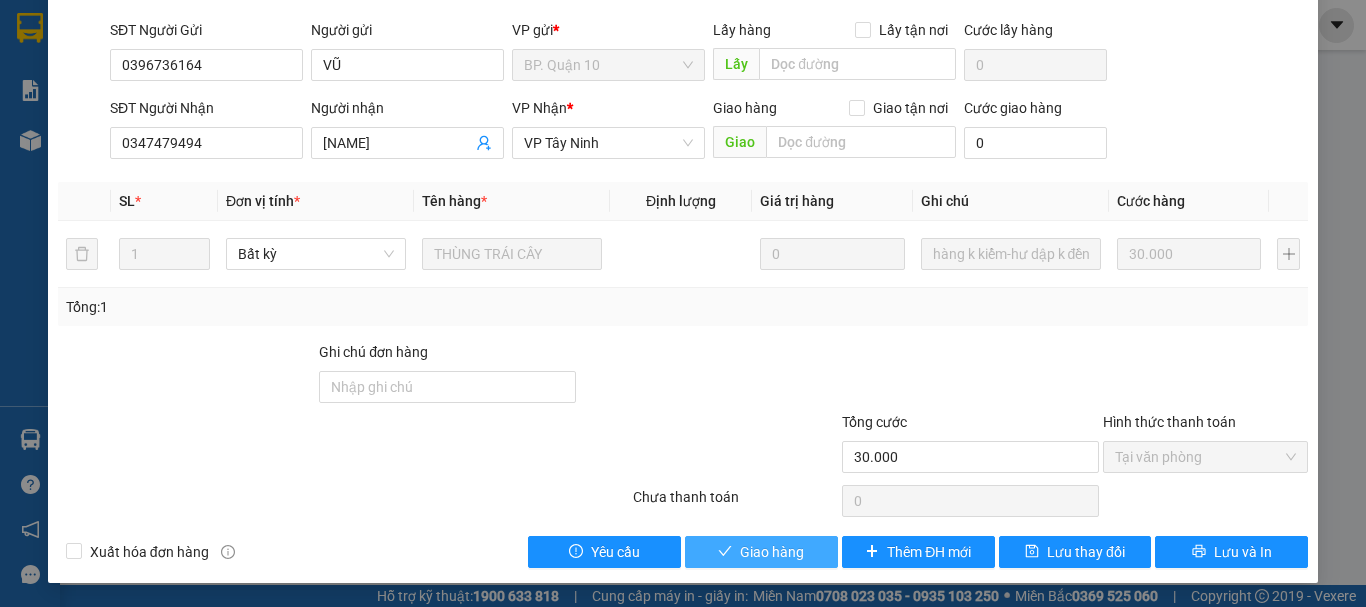 click on "Giao hàng" at bounding box center (772, 552) 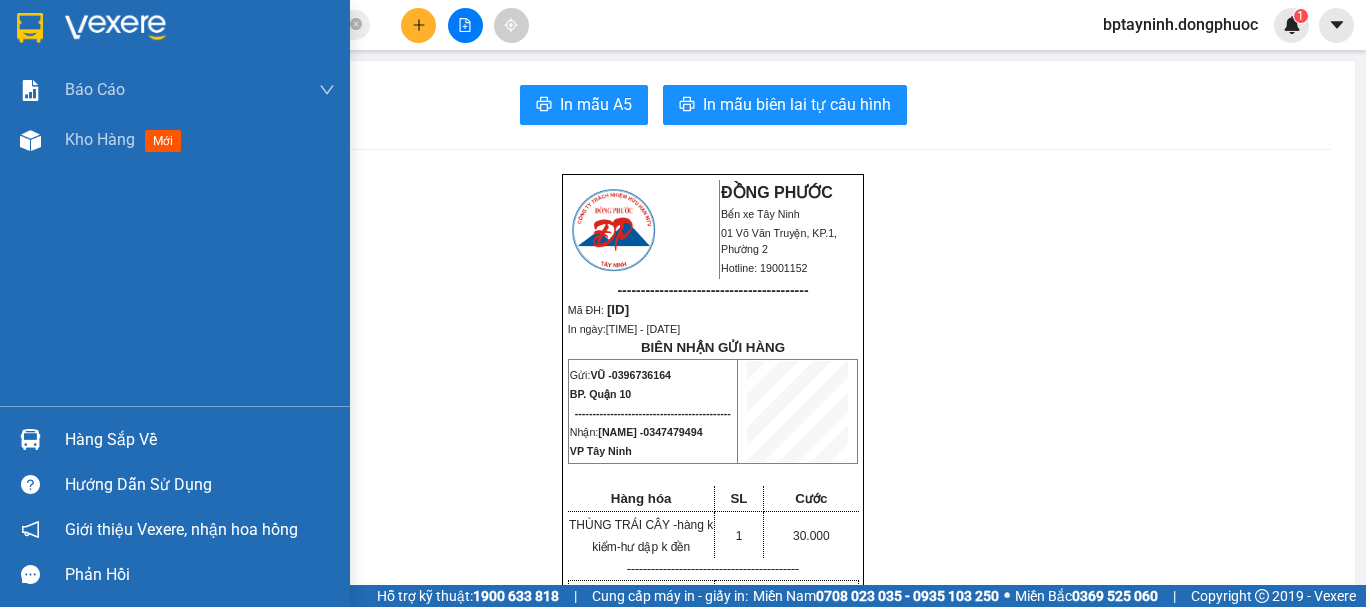 click on "Hàng sắp về" at bounding box center (200, 440) 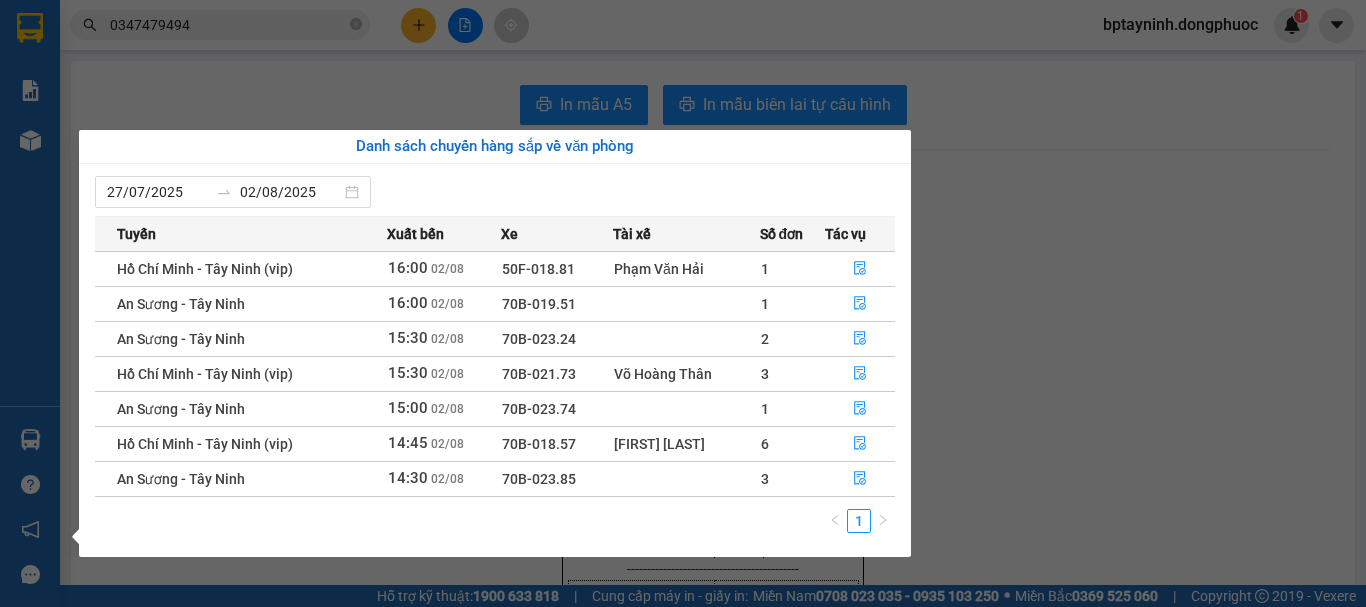 drag, startPoint x: 150, startPoint y: 425, endPoint x: 1028, endPoint y: 327, distance: 883.45233 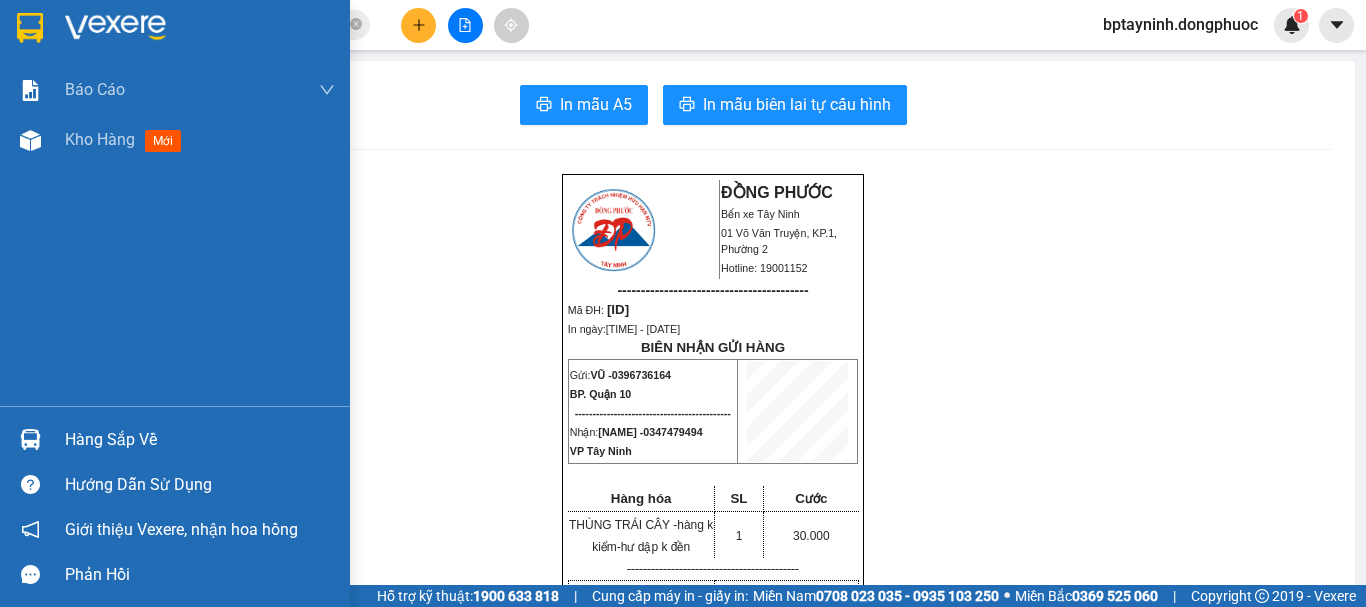 click on "Hàng sắp về" at bounding box center [200, 440] 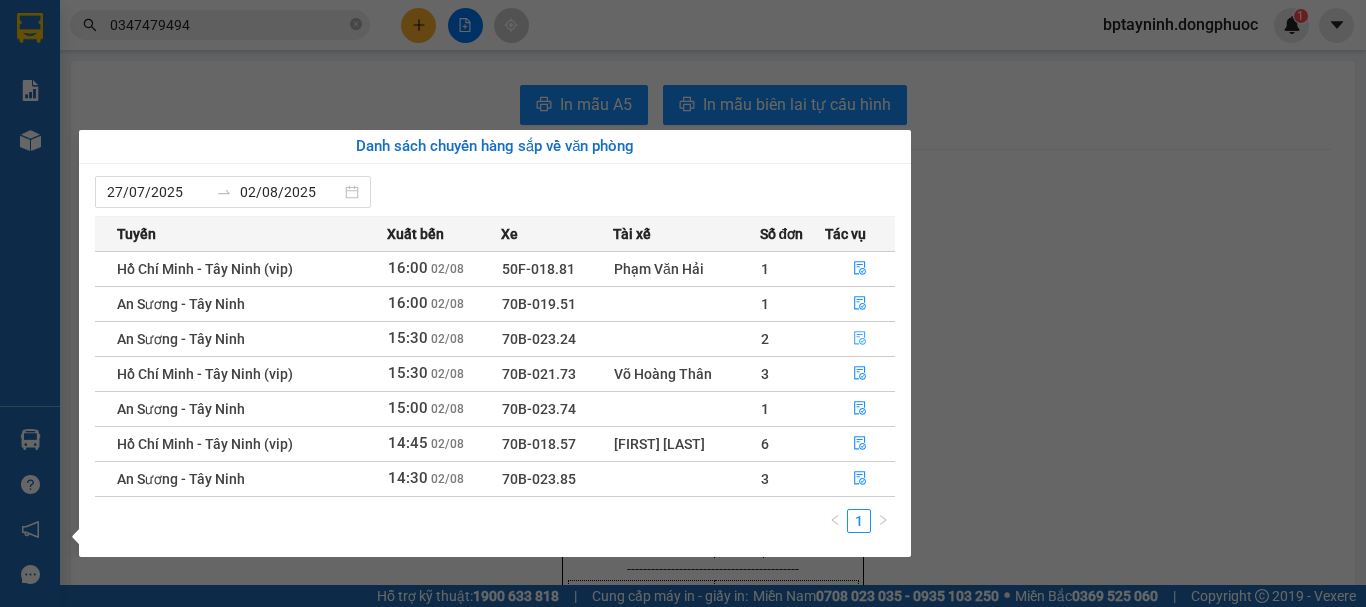 click 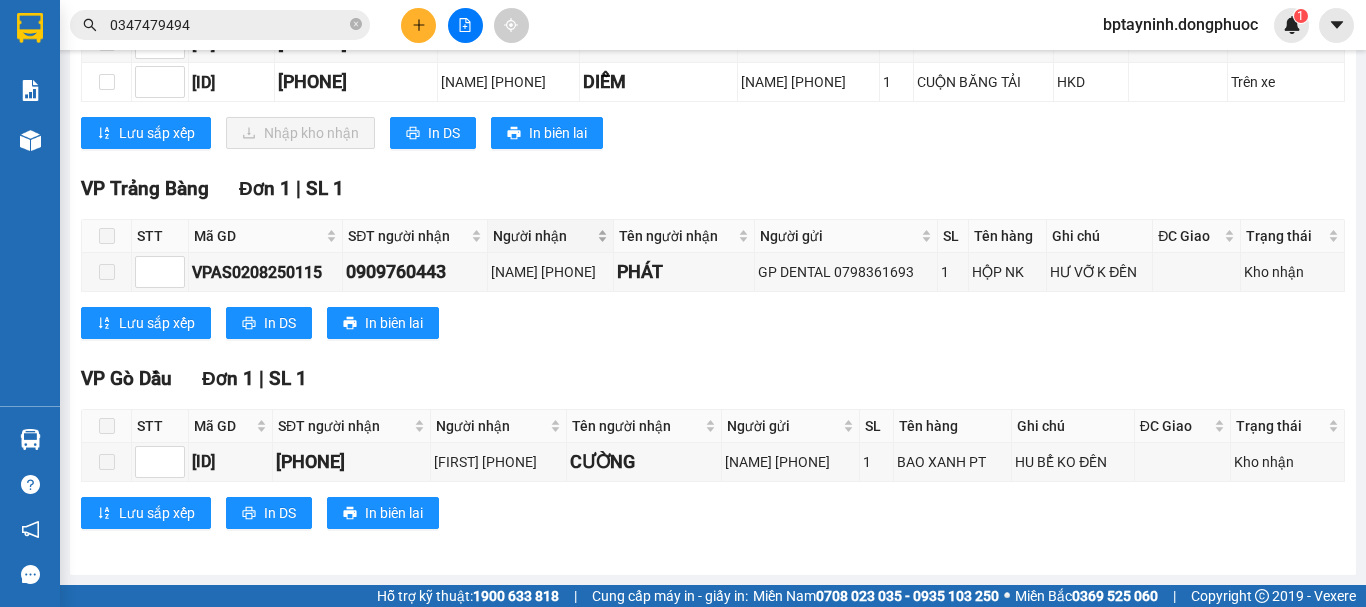 scroll, scrollTop: 261, scrollLeft: 0, axis: vertical 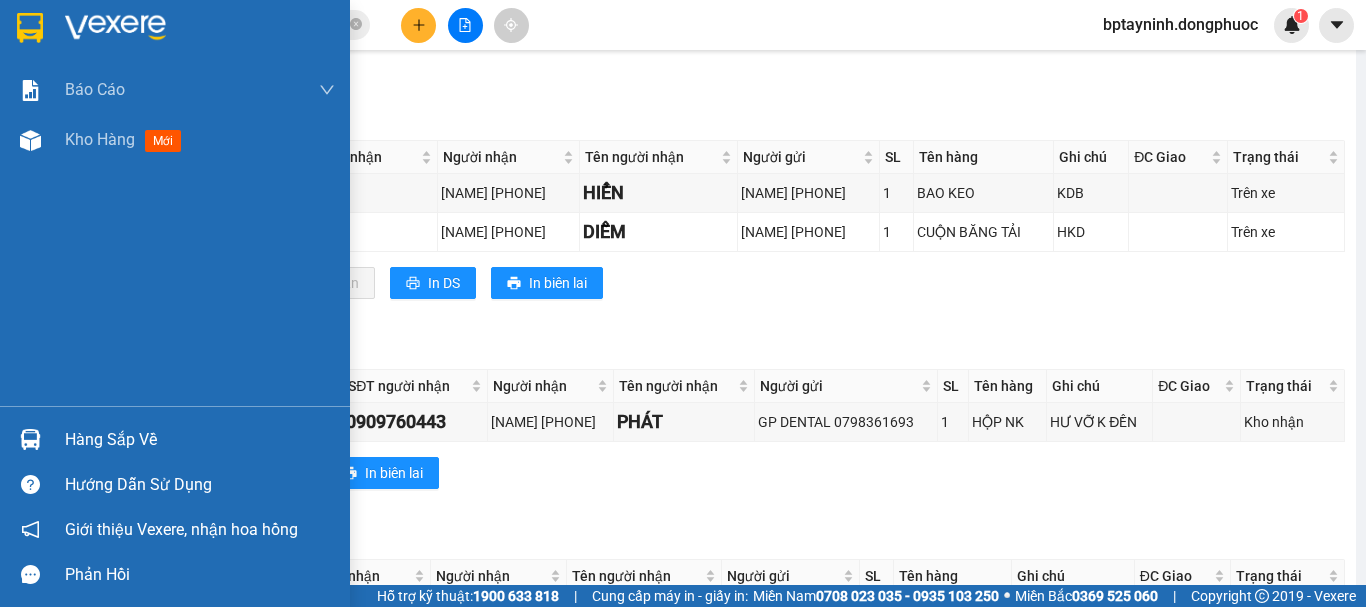 drag, startPoint x: 64, startPoint y: 438, endPoint x: 252, endPoint y: 391, distance: 193.78596 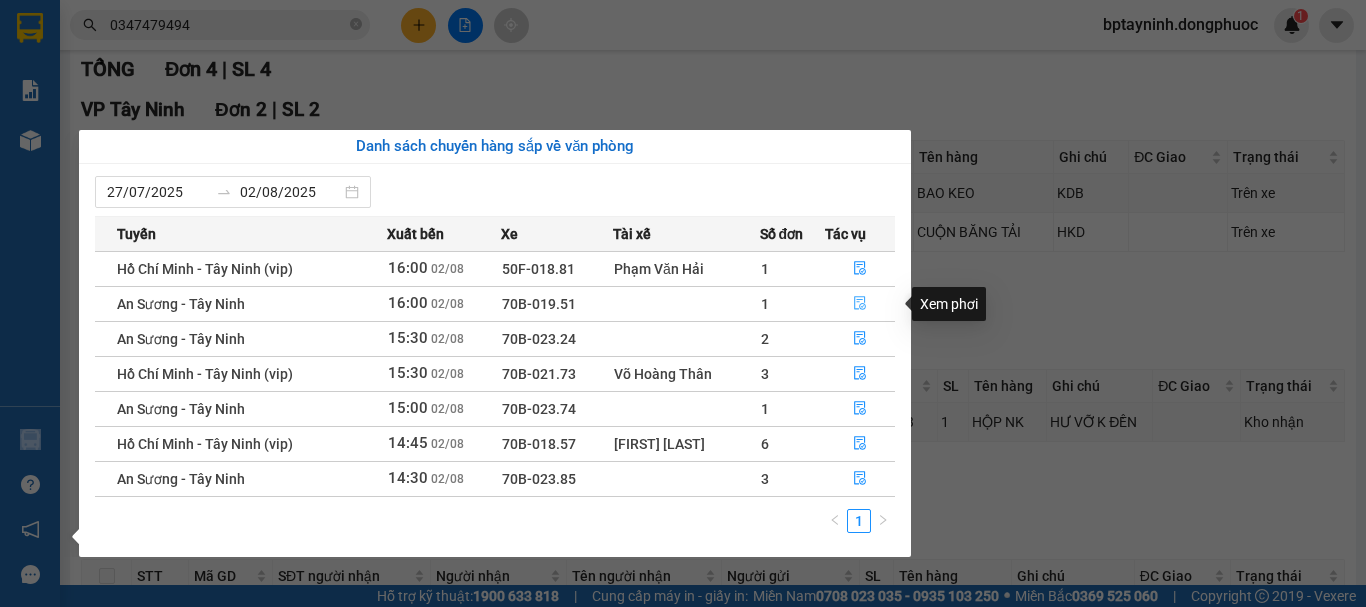 drag, startPoint x: 860, startPoint y: 300, endPoint x: 821, endPoint y: 299, distance: 39.012817 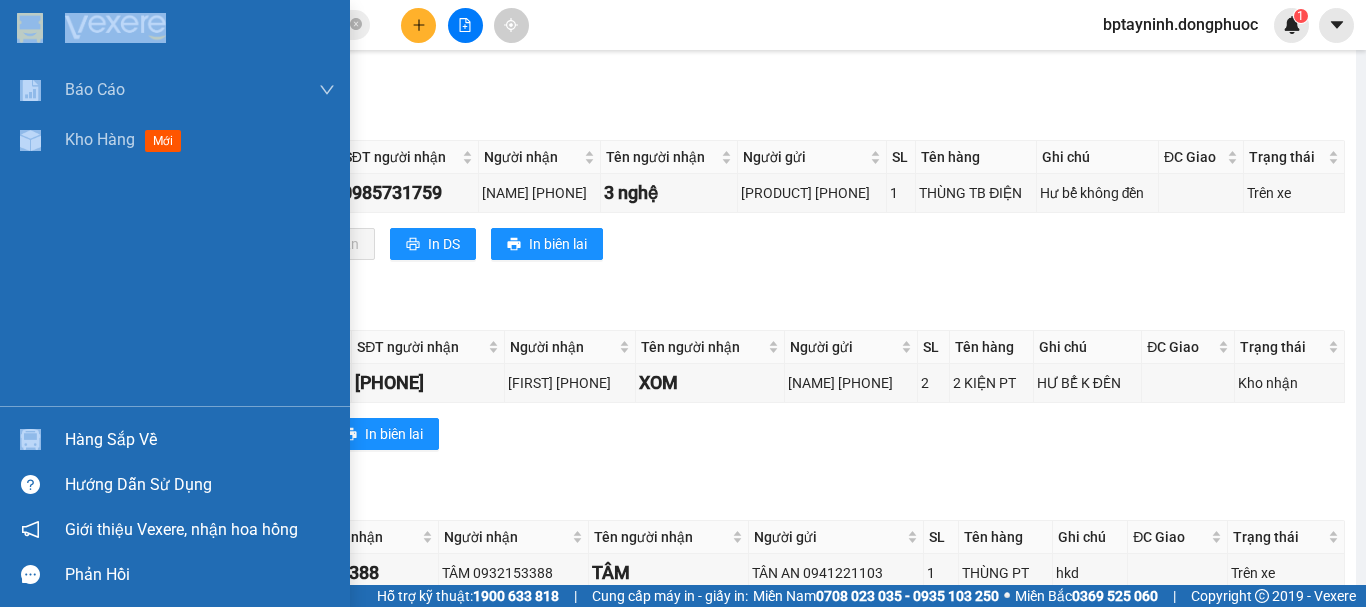 click on "Hàng sắp về" at bounding box center [200, 440] 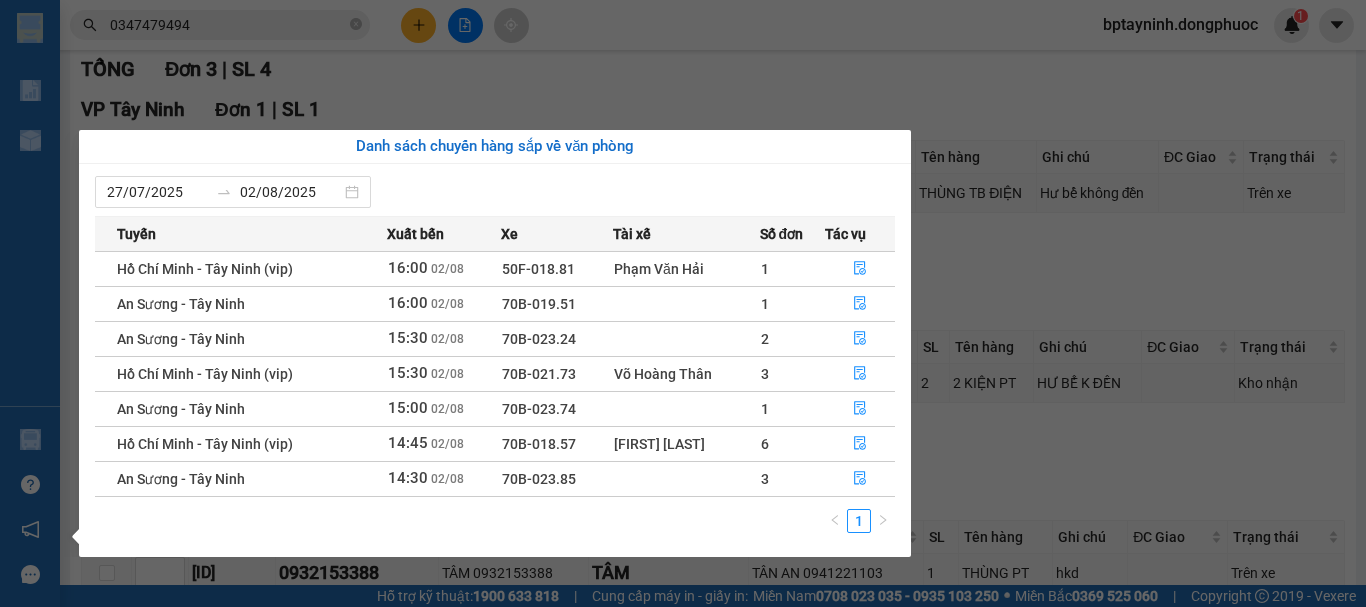 drag, startPoint x: 819, startPoint y: 10, endPoint x: 462, endPoint y: 68, distance: 361.6808 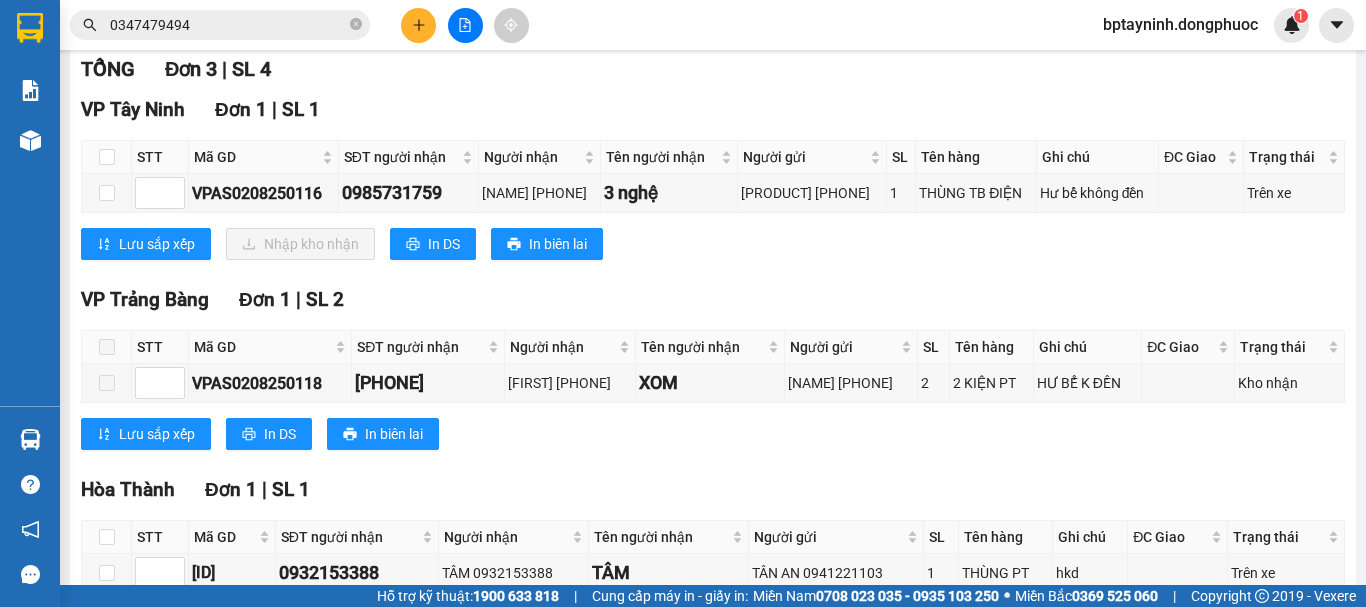 click 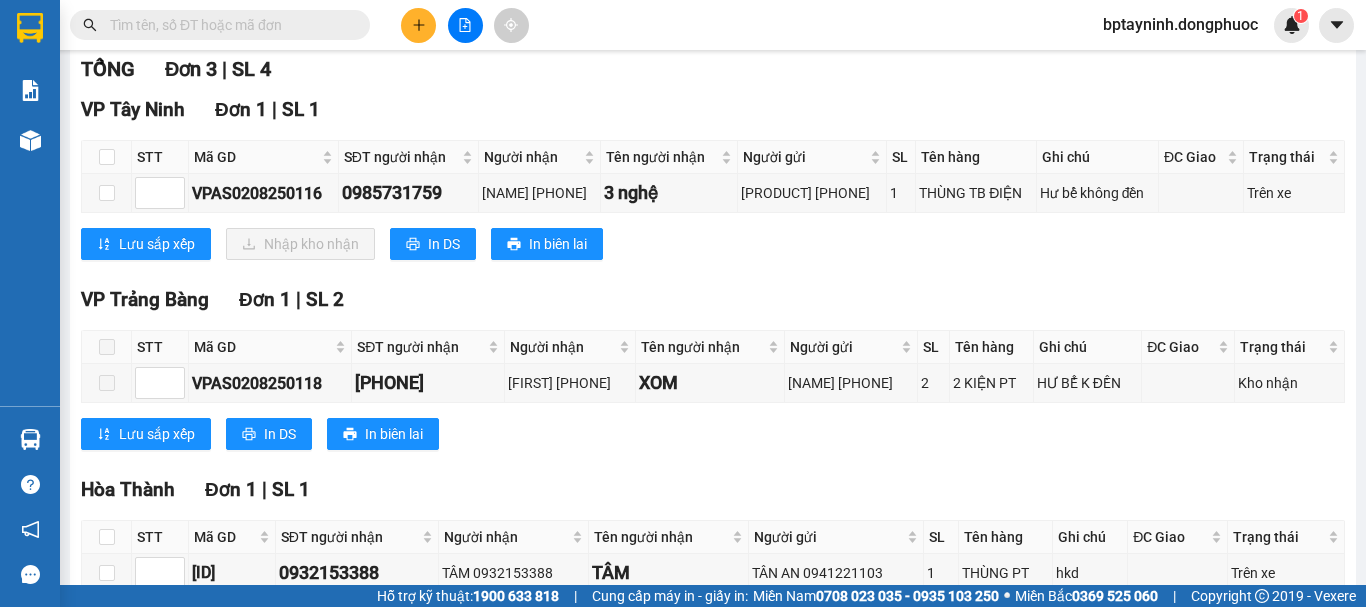 click at bounding box center (228, 25) 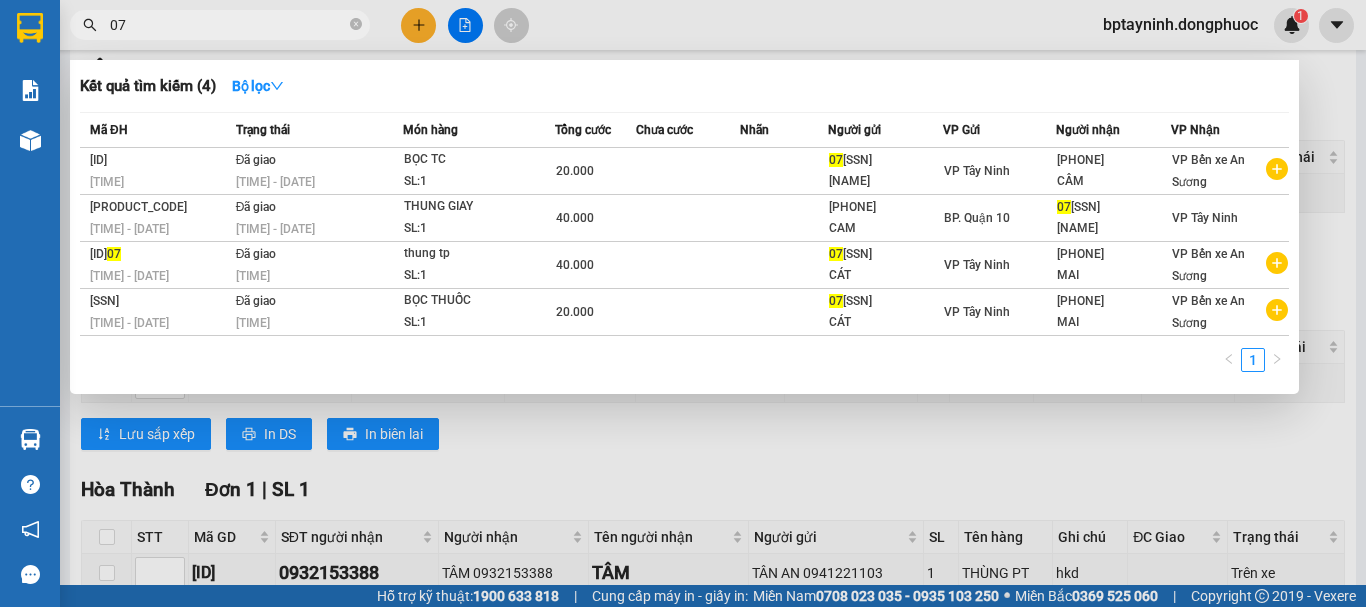 type on "0" 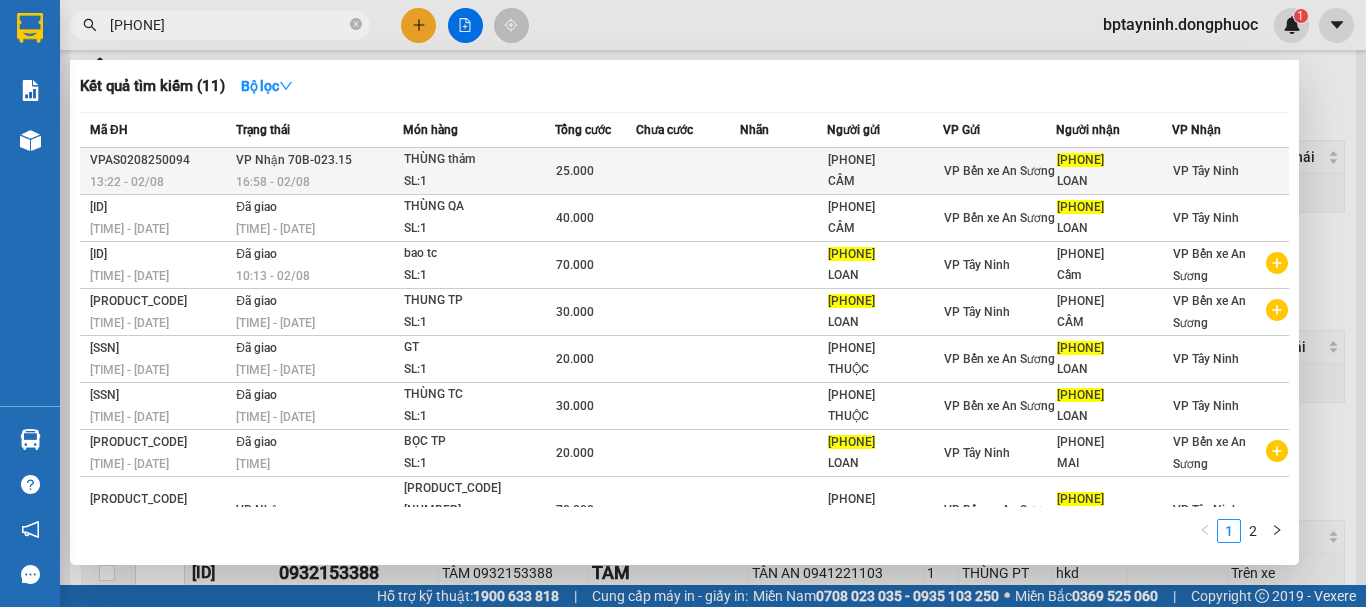 type on "0936758070" 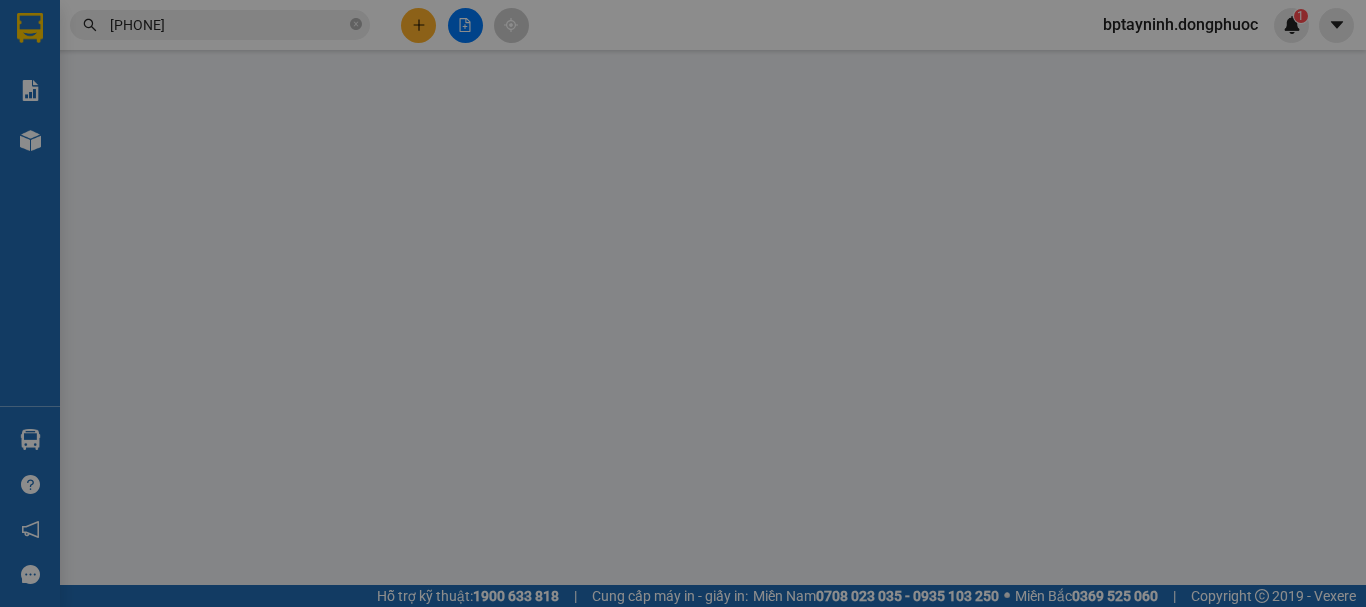 scroll, scrollTop: 0, scrollLeft: 0, axis: both 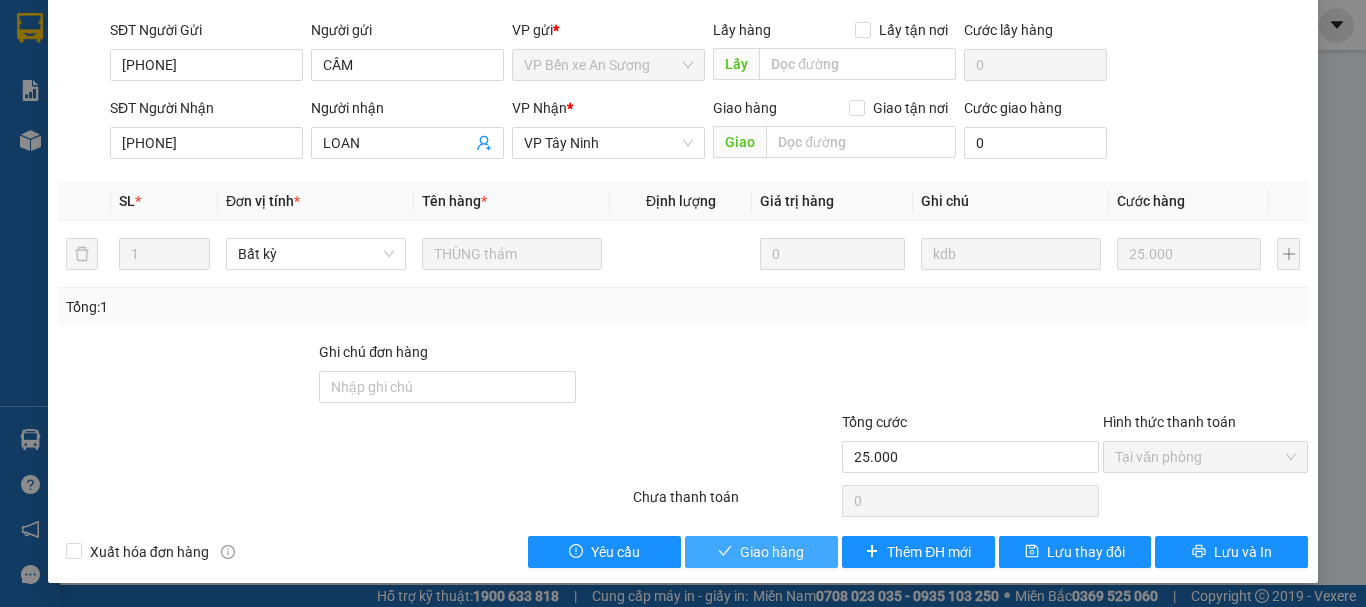 click on "Giao hàng" at bounding box center [772, 552] 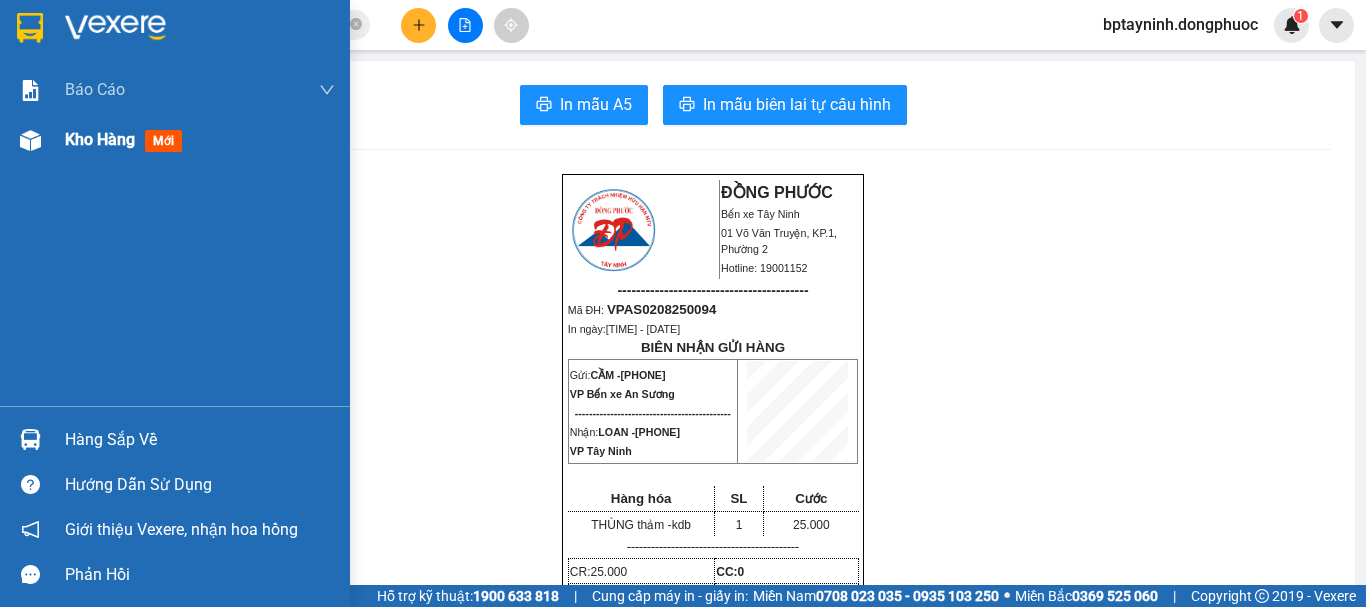 click on "Kho hàng" at bounding box center (100, 139) 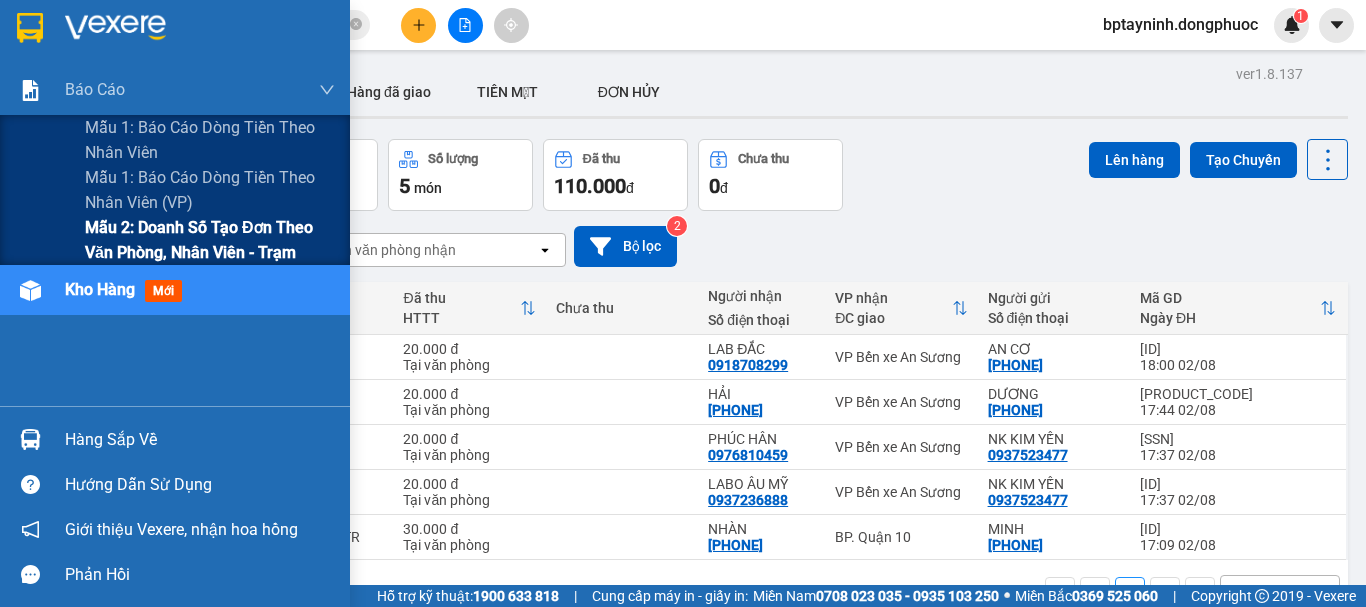 click on "Mẫu 2: Doanh số tạo đơn theo Văn phòng, nhân viên - Trạm" at bounding box center [210, 240] 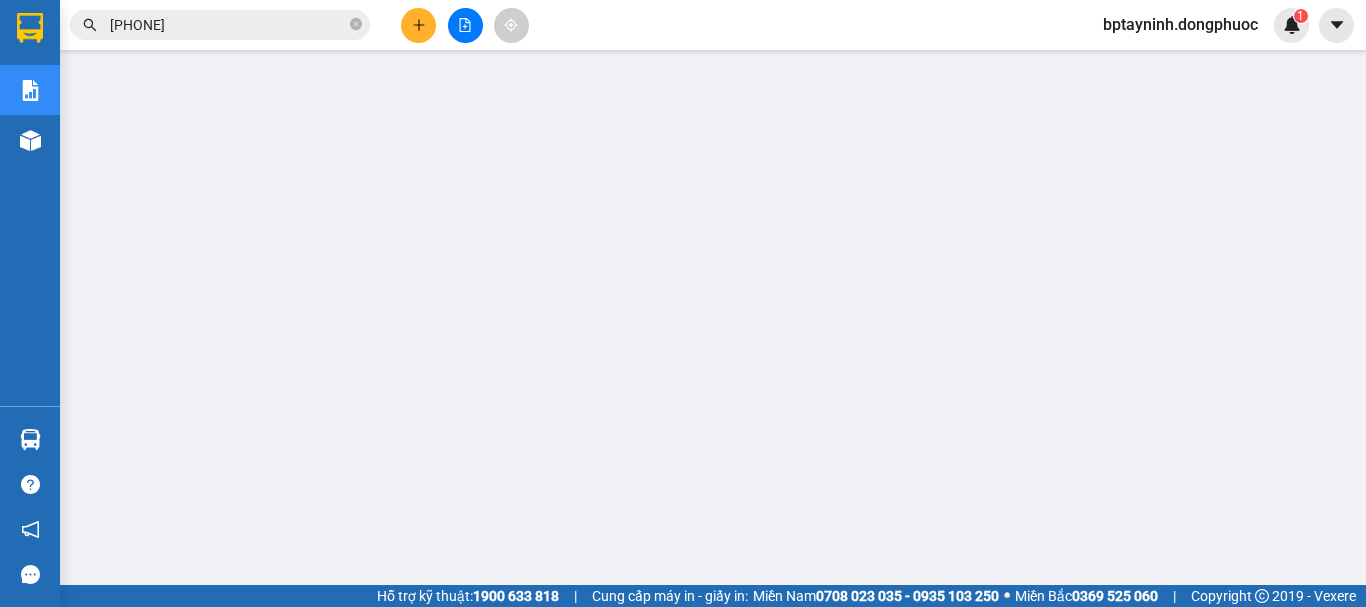 scroll, scrollTop: 167, scrollLeft: 0, axis: vertical 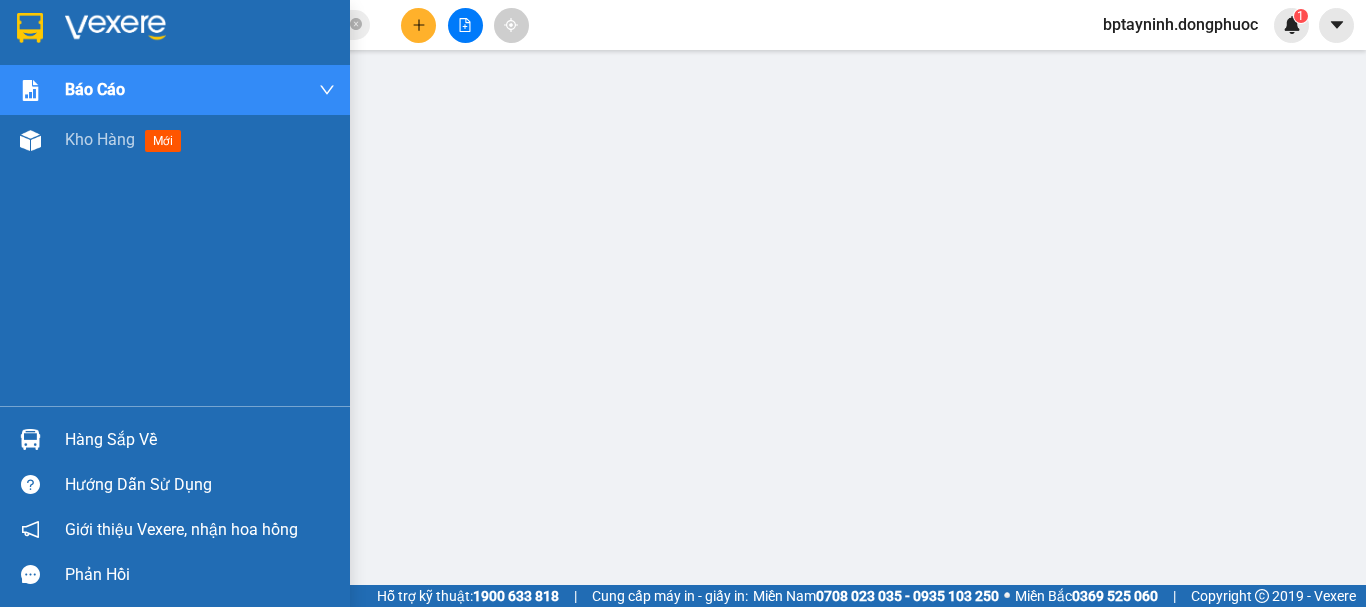 click on "Hàng sắp về" at bounding box center [200, 440] 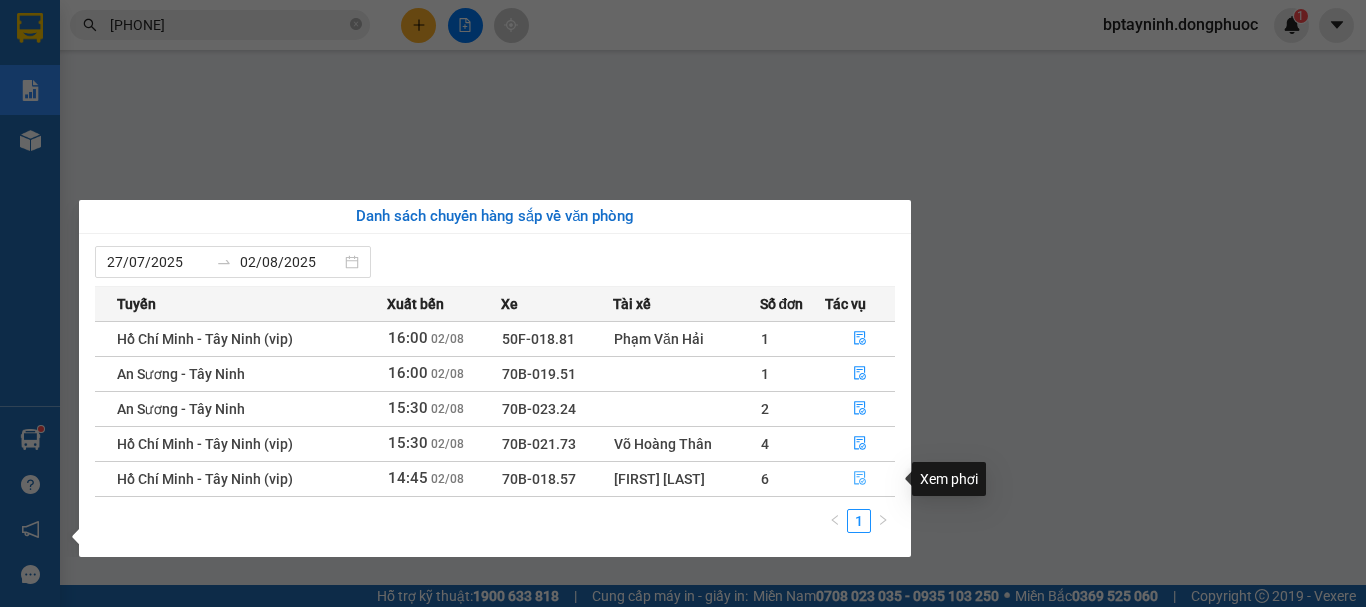 click at bounding box center (860, 479) 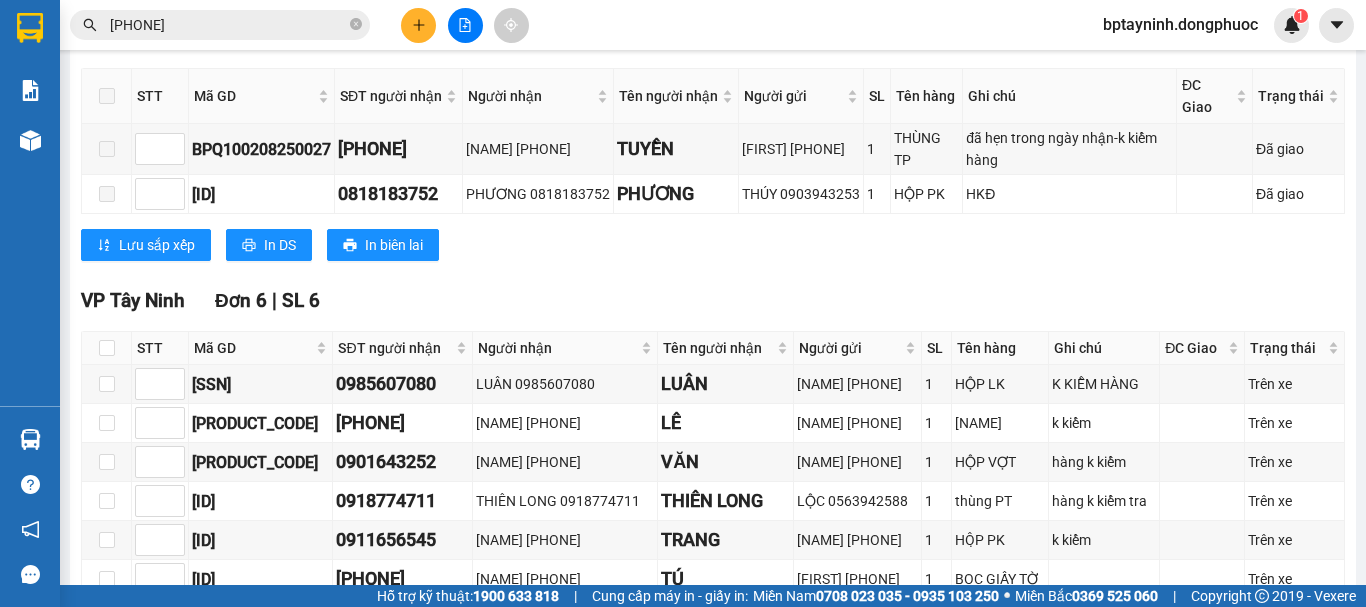 scroll, scrollTop: 467, scrollLeft: 0, axis: vertical 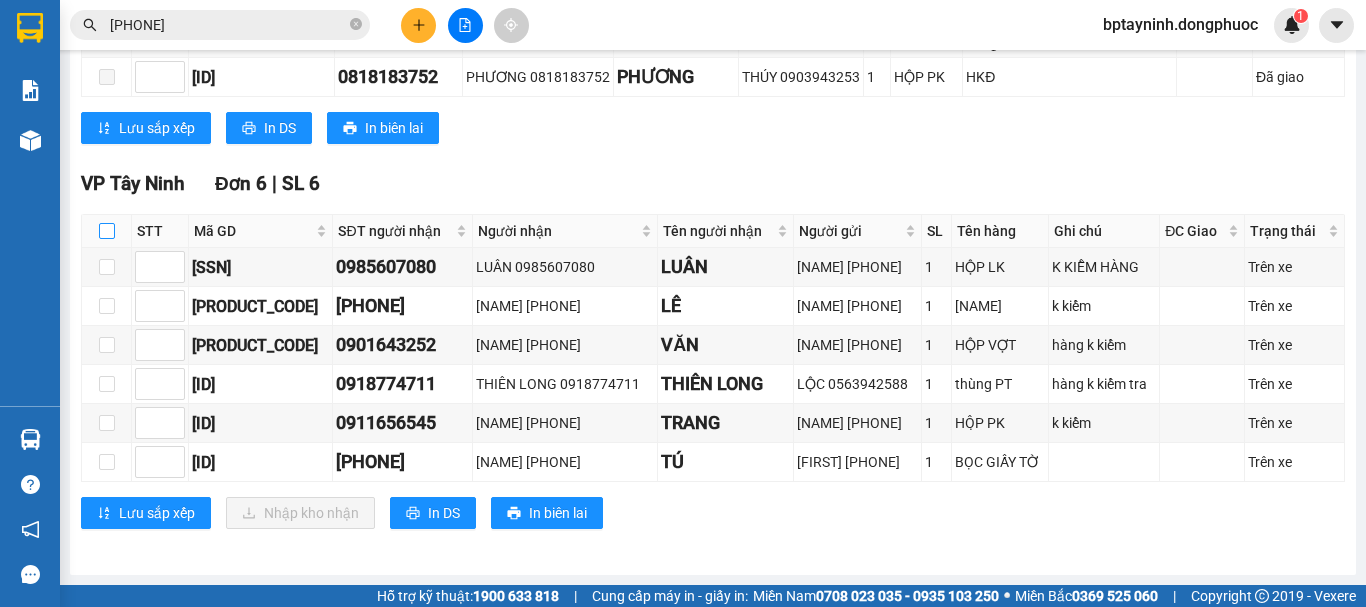 click at bounding box center [107, 231] 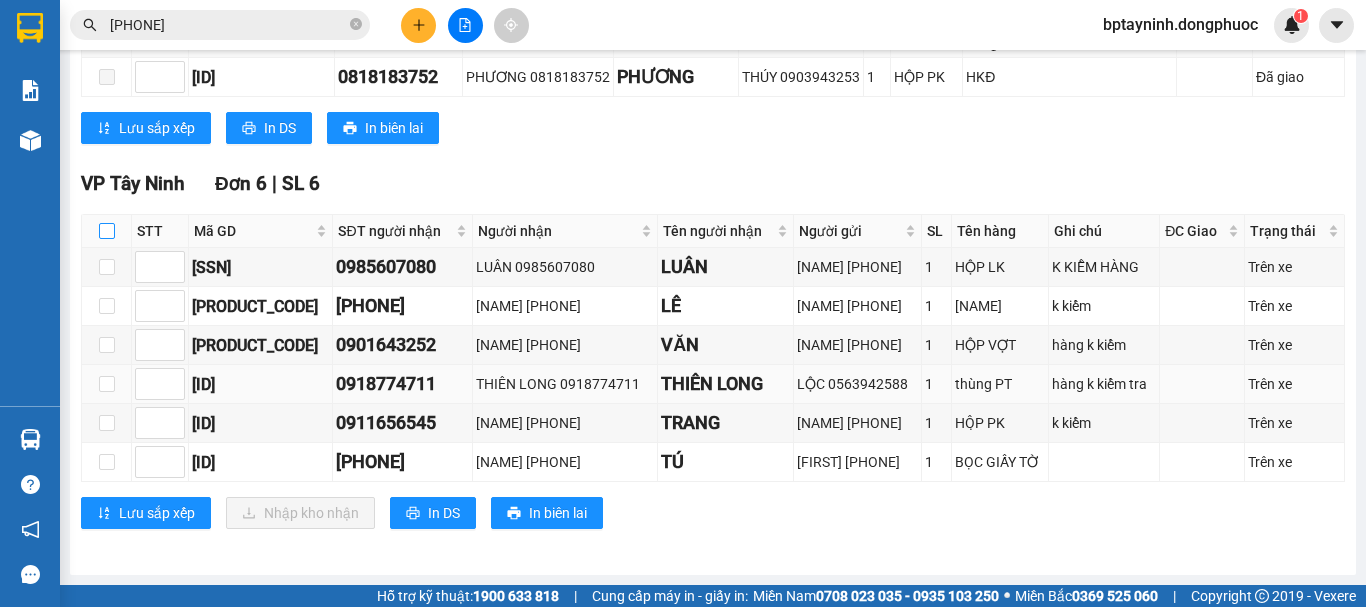checkbox on "true" 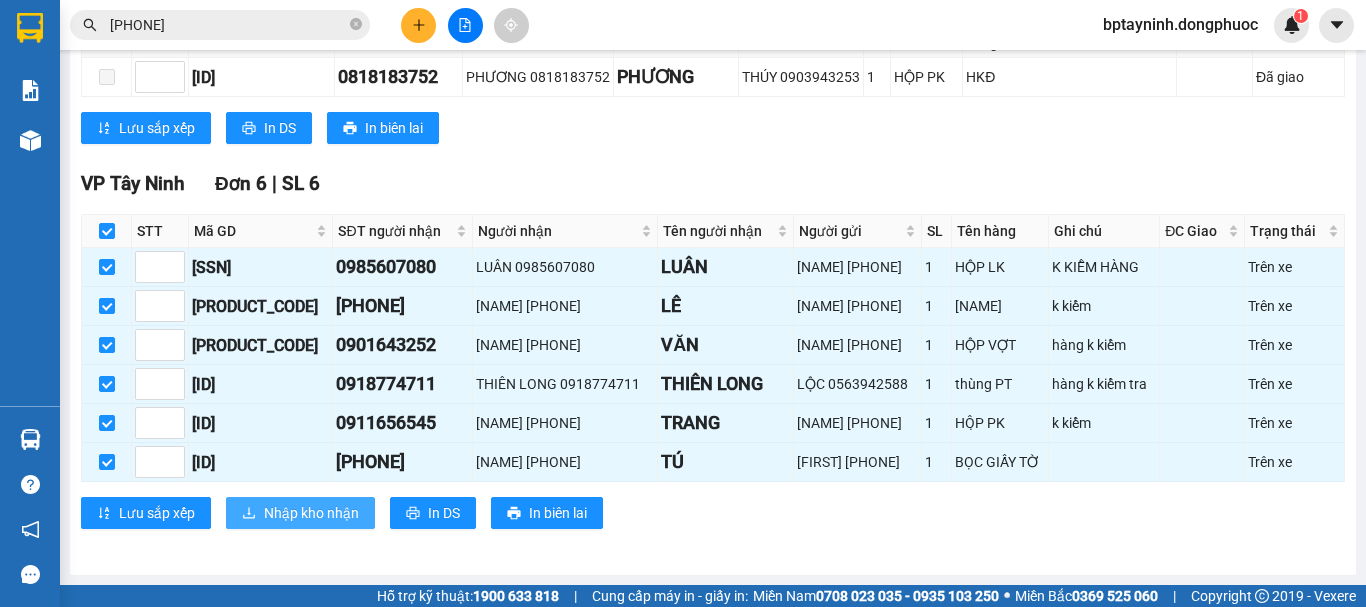 click on "Nhập kho nhận" at bounding box center (311, 513) 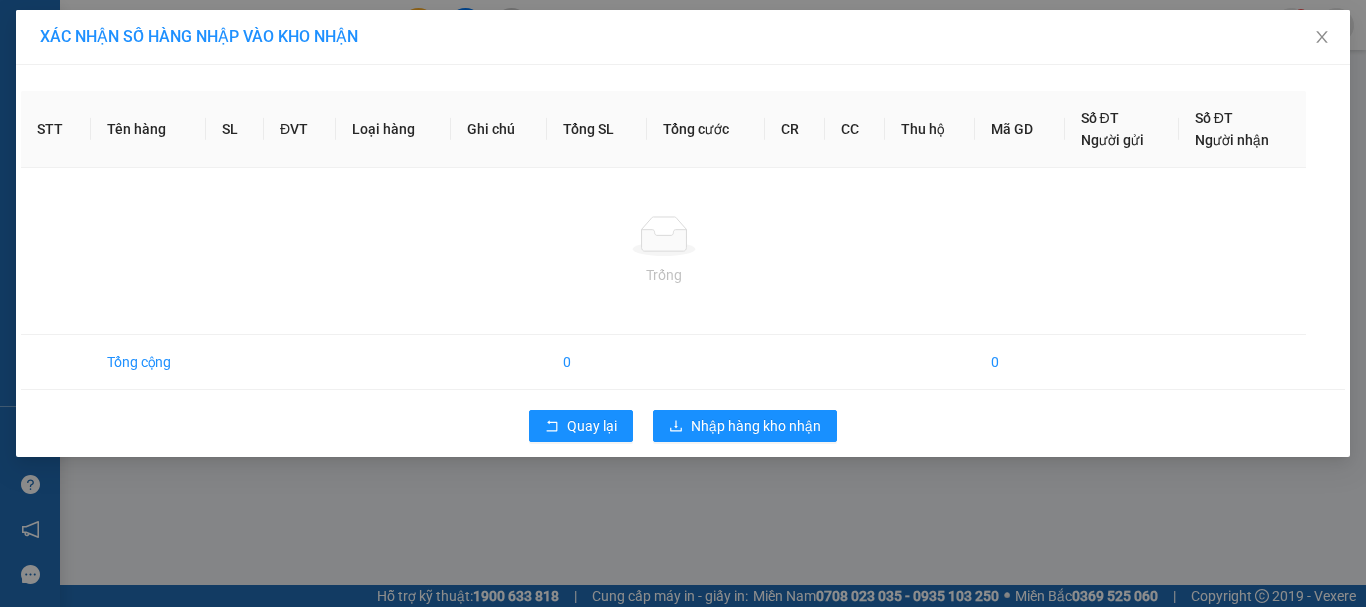 scroll, scrollTop: 0, scrollLeft: 0, axis: both 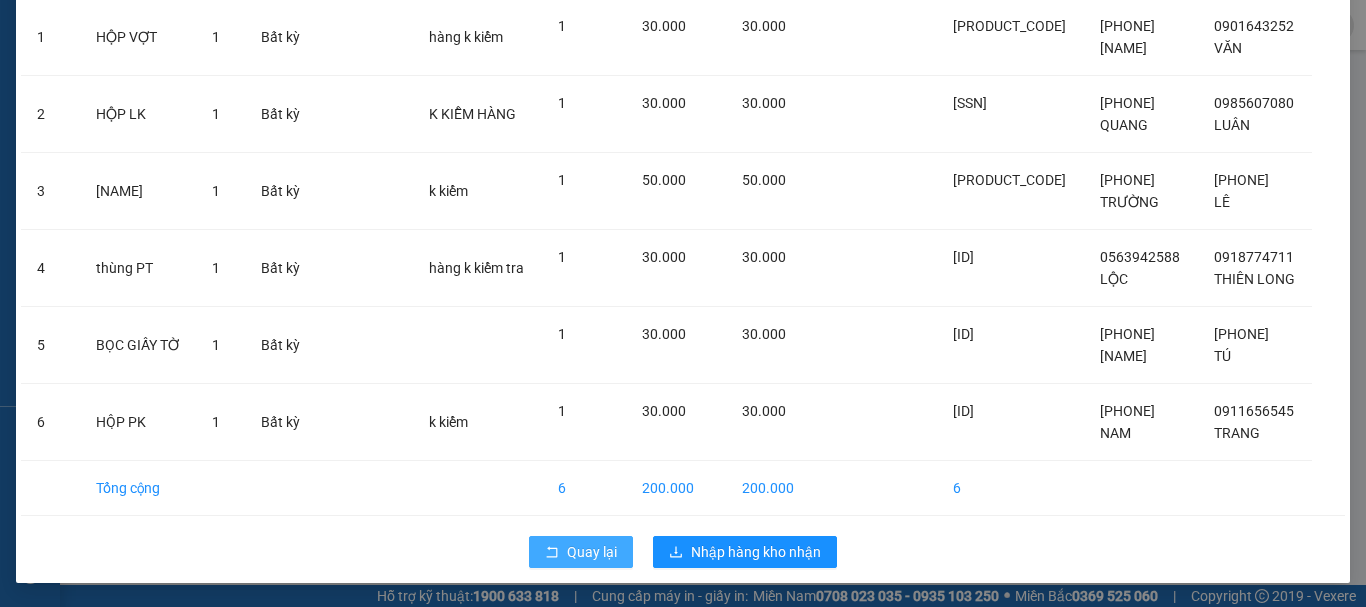click on "Quay lại" at bounding box center (592, 552) 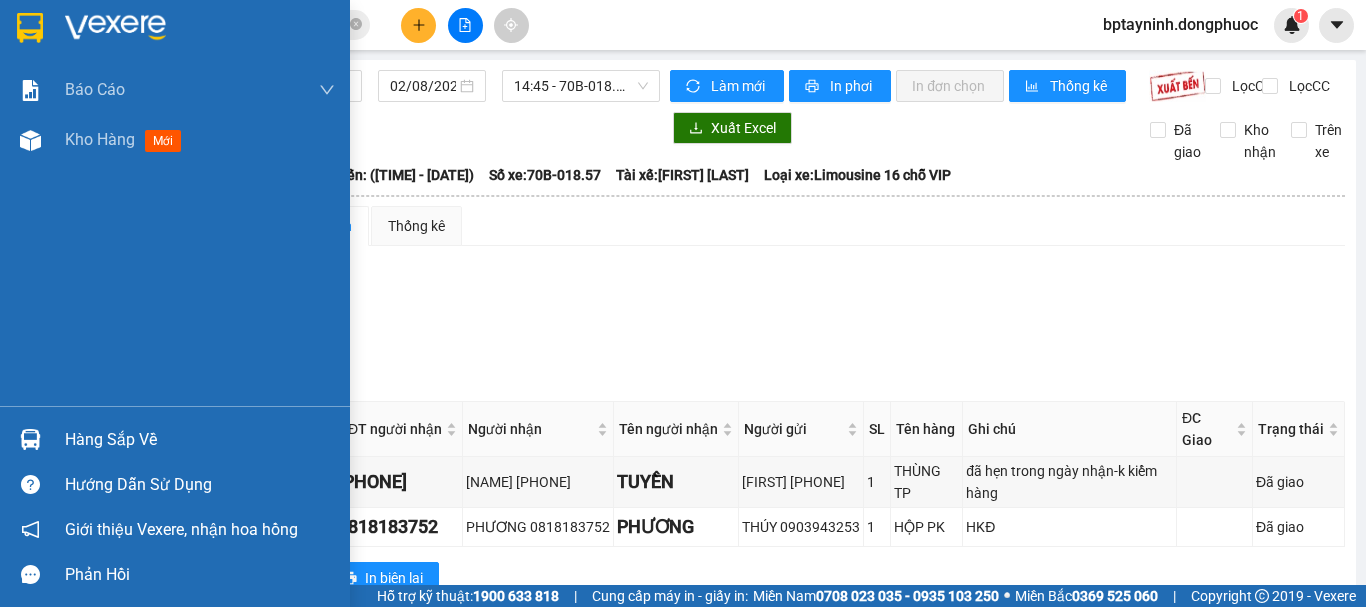 drag, startPoint x: 117, startPoint y: 422, endPoint x: 157, endPoint y: 409, distance: 42.059483 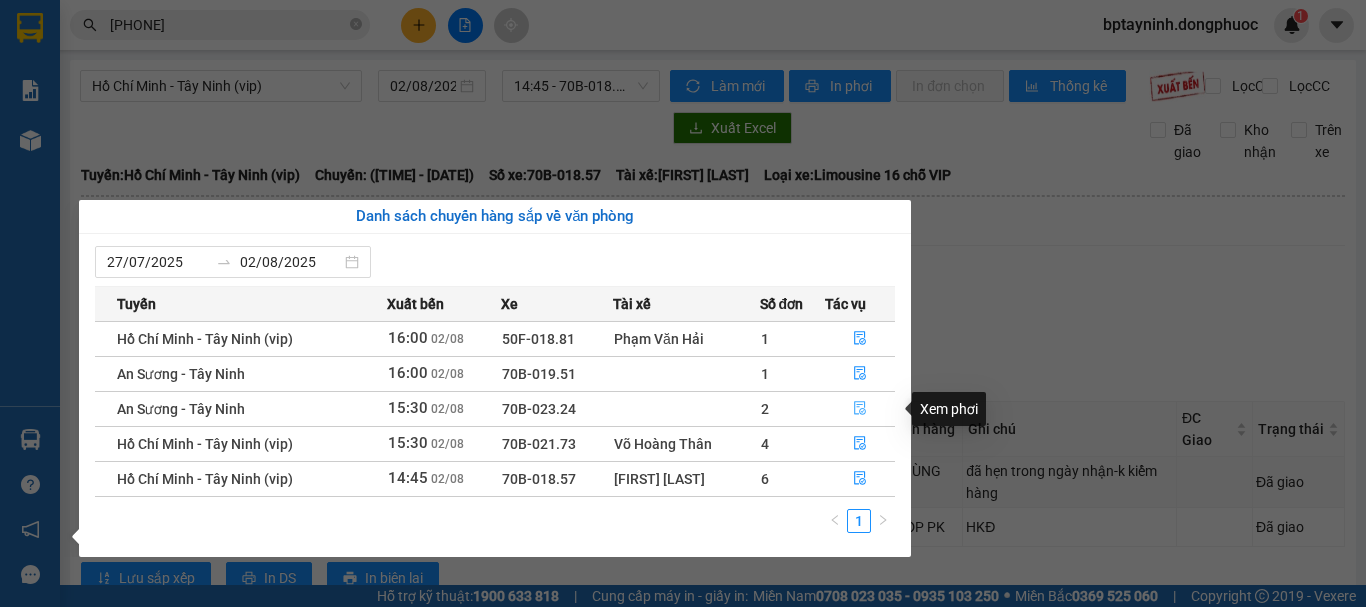 click 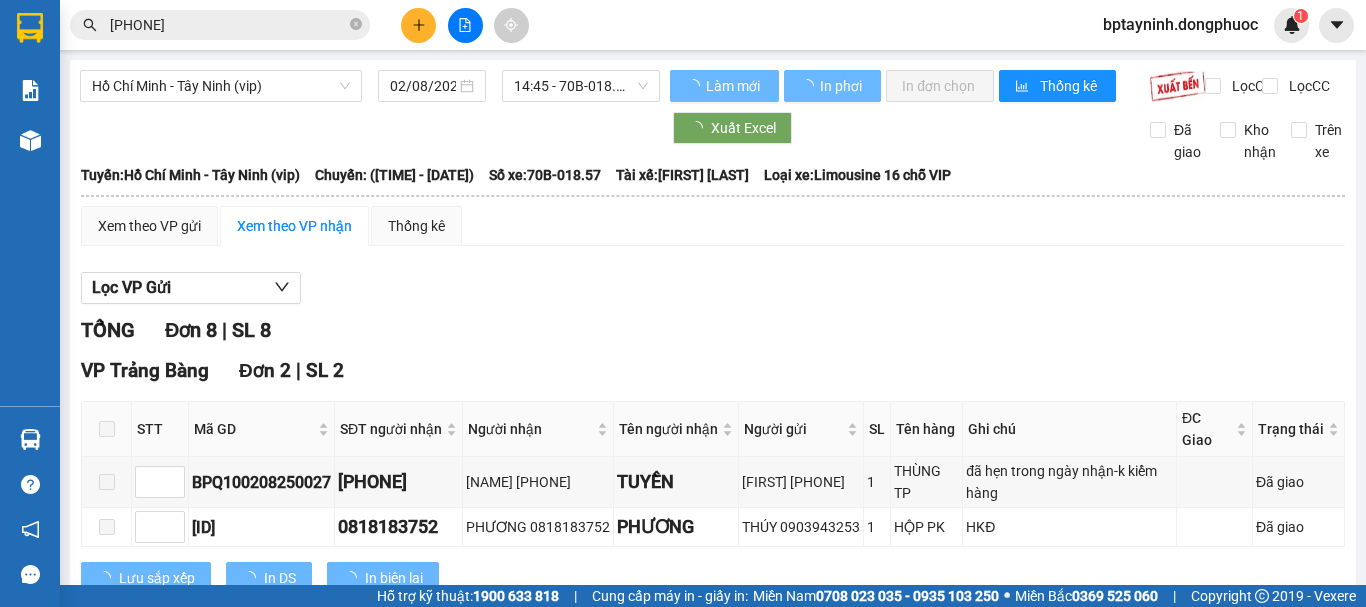 scroll, scrollTop: 333, scrollLeft: 0, axis: vertical 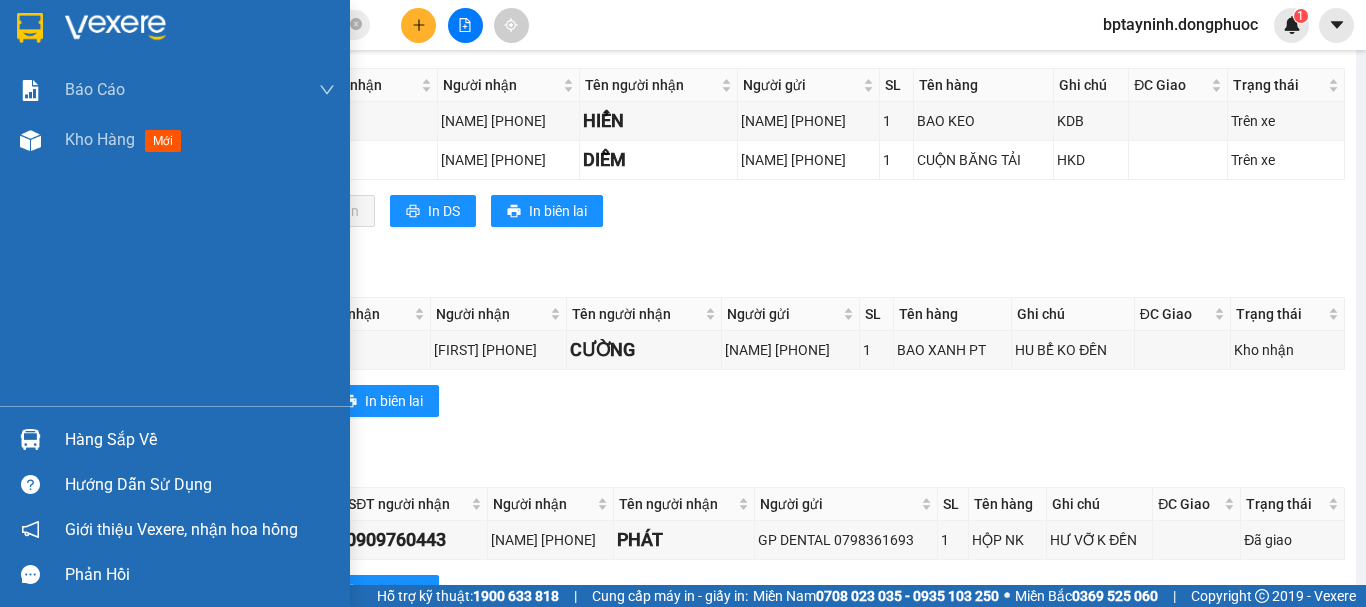 click on "Hàng sắp về" at bounding box center (200, 440) 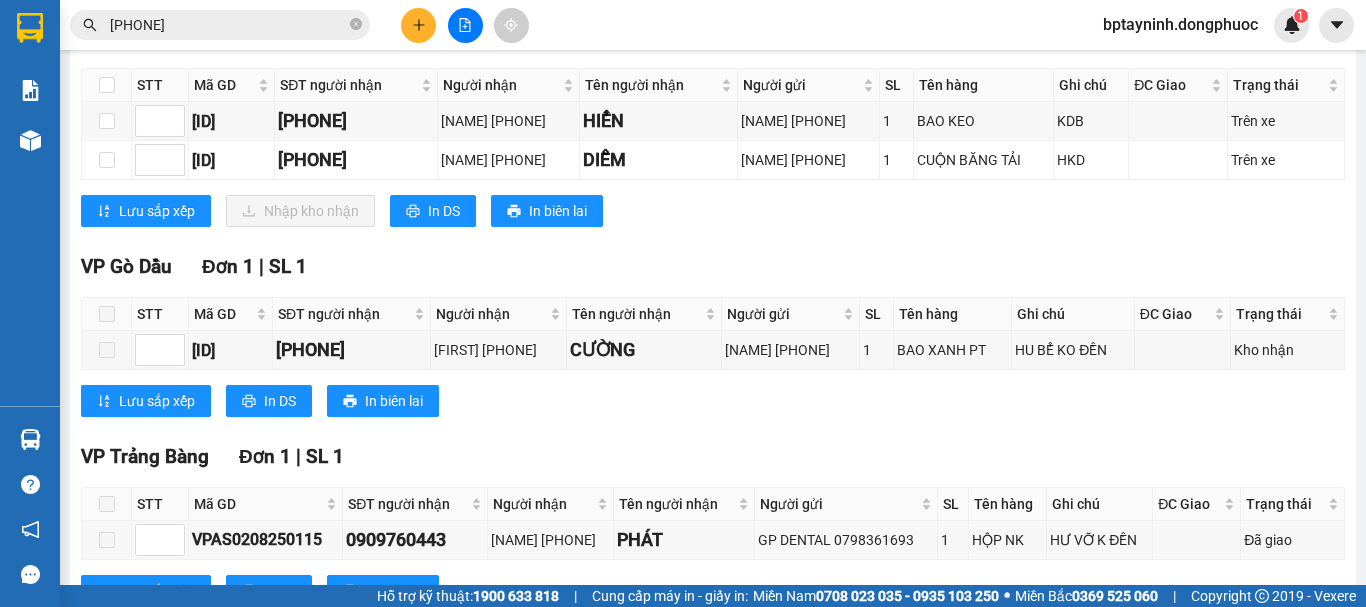 click on "Kết quả tìm kiếm ( 11 )  Bộ lọc  Mã ĐH Trạng thái Món hàng Tổng cước Chưa cước Nhãn Người gửi VP Gửi Người nhận VP Nhận VPAS0208250094 13:22 - 02/08 VP Nhận   70B-023.15 16:58 - 02/08 THÙNG thảm SL:  1 25.000 0961996138 CẦM VP Bến xe An Sương 0936758070 LOAN VP Tây Ninh VPAS2508240056 10:02 - 25/08 Đã giao   17:32 - 25/08 THÙNG QA SL:  1 40.000 0961996138 CẦM VP Bến xe An Sương 0936758070 LOAN VP Tây Ninh VPTN0108240093 18:34 - 01/08 Đã giao   10:13 - 02/08 bao tc SL:  1 70.000 0936758070 LOAN VP Tây Ninh 0961996138 Cầm VP Bến xe An Sương BXTN1210220087 14:38 - 12/10 Đã giao   17:45 - 12/10 THUNG TP SL:  1 30.000 0936758070 LOAN VP Tây Ninh 0961996138 CẦM VP Bến xe An Sương BXAS0809220215 14:47 - 08/09 Đã giao   10:02 - 10/09 GT SL:  1 20.000 0933828631 THUỘC VP Bến xe An Sương 0936758070 LOAN VP Tây Ninh BXAS0708220031 08:52 - 07/08 Đã giao   17:17 - 07/08 THÙNG TC SL:  1 30.000 0933828631 THUỘC 0936758070 LOAN" at bounding box center [683, 303] 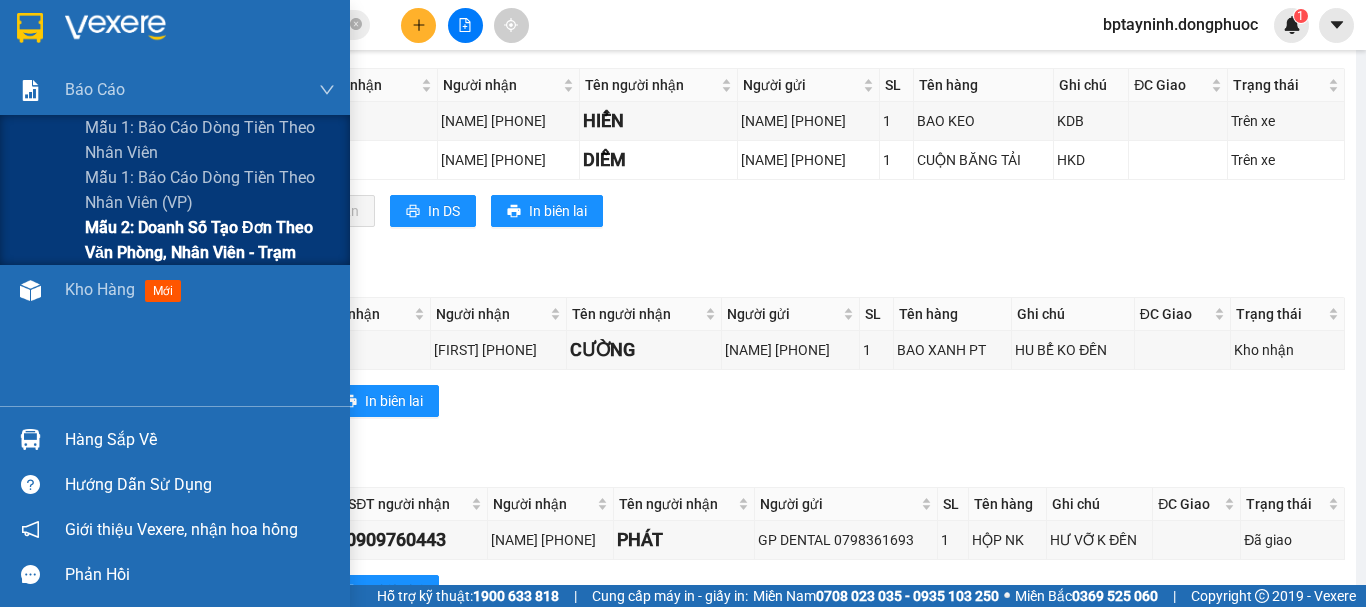 click on "Mẫu 2: Doanh số tạo đơn theo Văn phòng, nhân viên - Trạm" at bounding box center (210, 240) 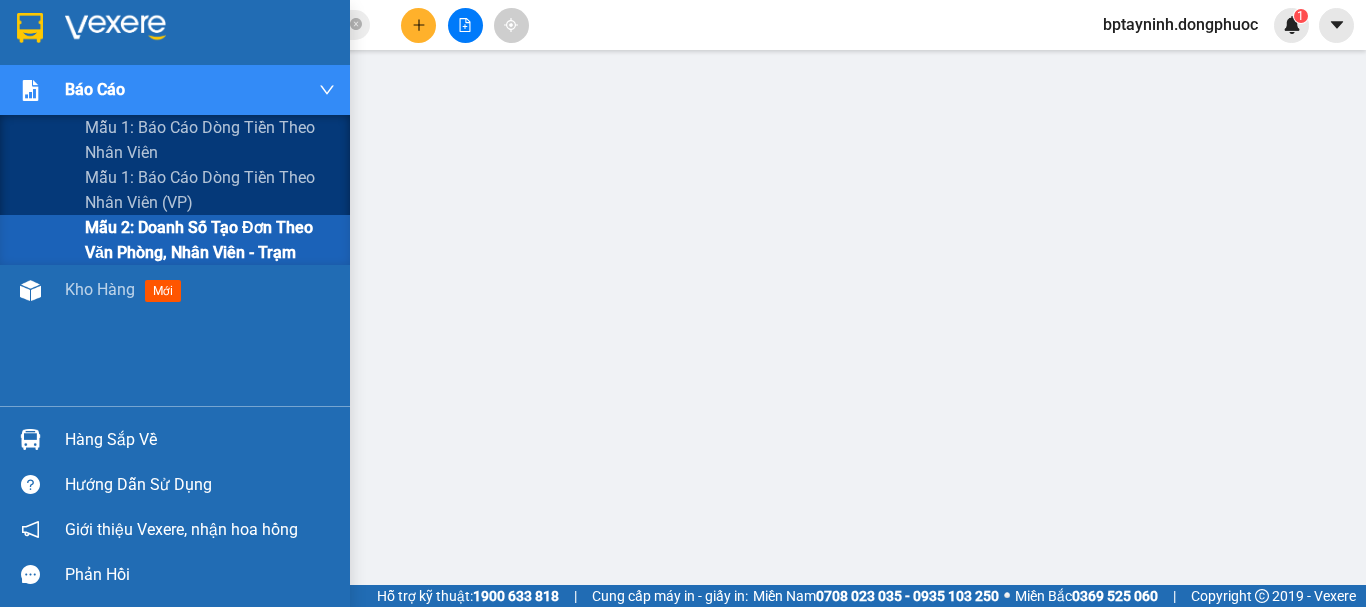 click on "Mẫu 2: Doanh số tạo đơn theo Văn phòng, nhân viên - Trạm" at bounding box center [210, 240] 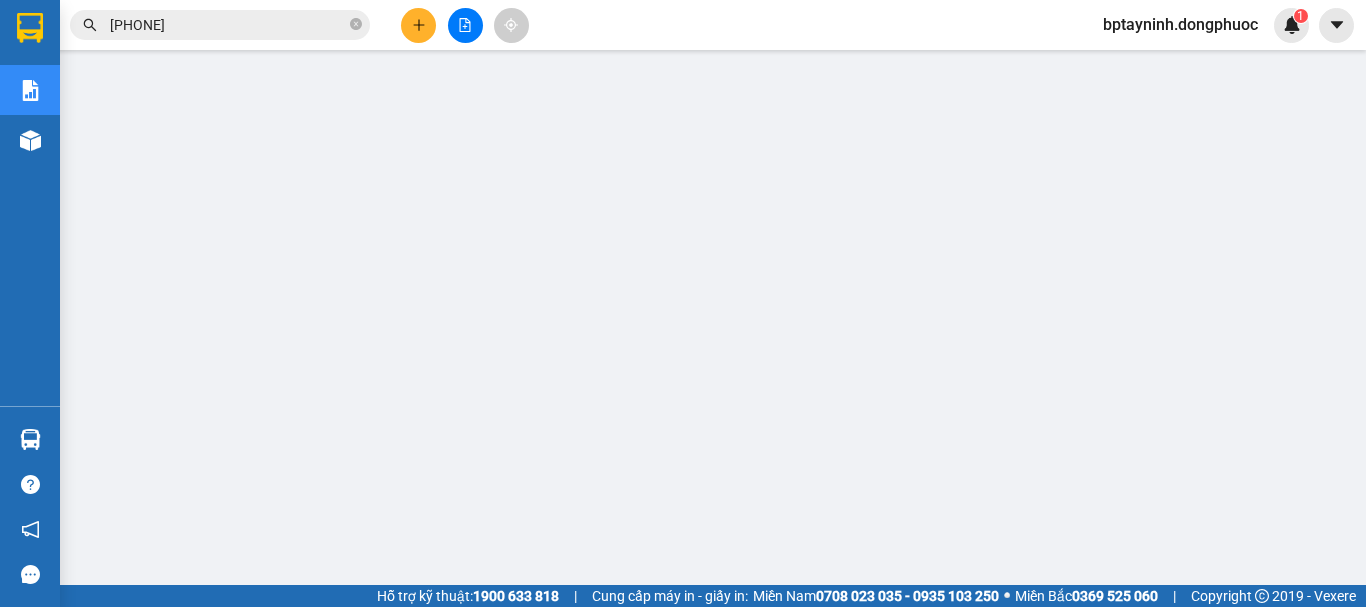 scroll, scrollTop: 167, scrollLeft: 0, axis: vertical 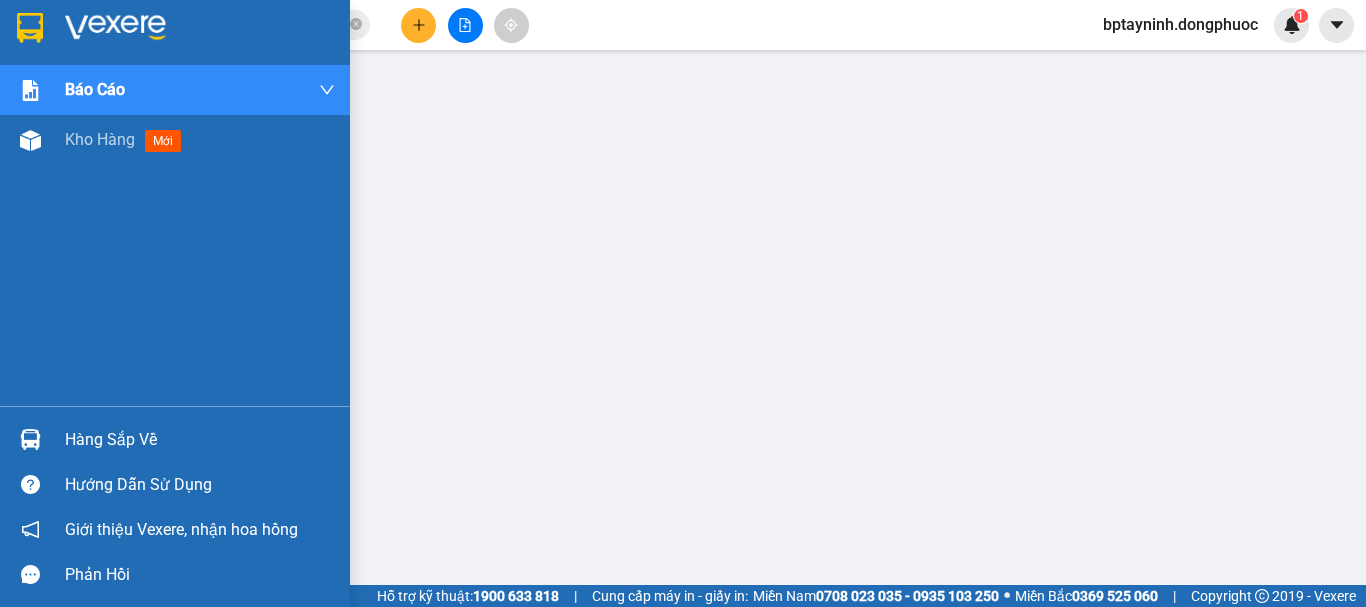 click on "Hàng sắp về" at bounding box center (200, 440) 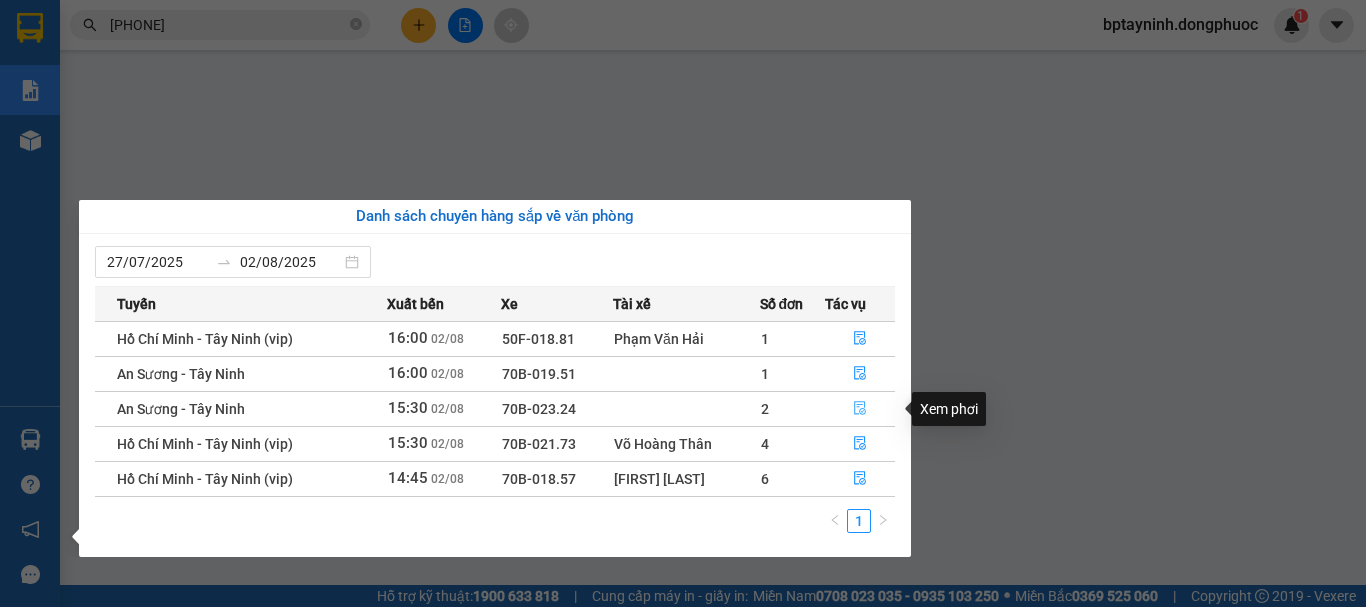 click 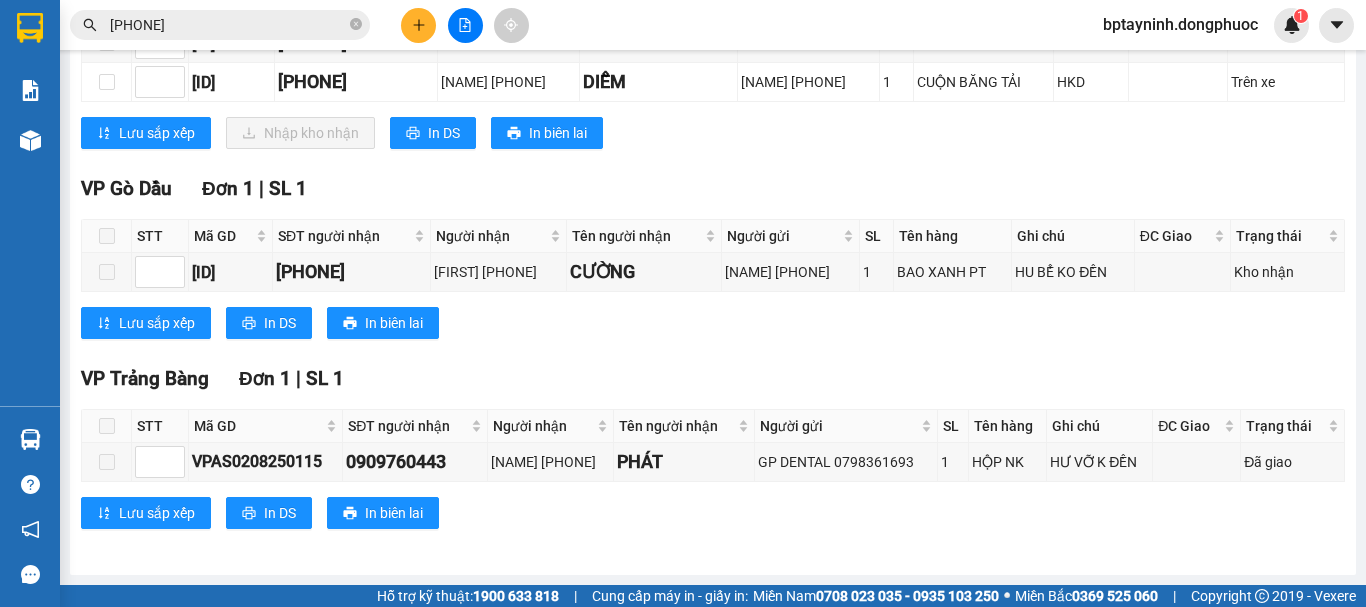 scroll, scrollTop: 95, scrollLeft: 0, axis: vertical 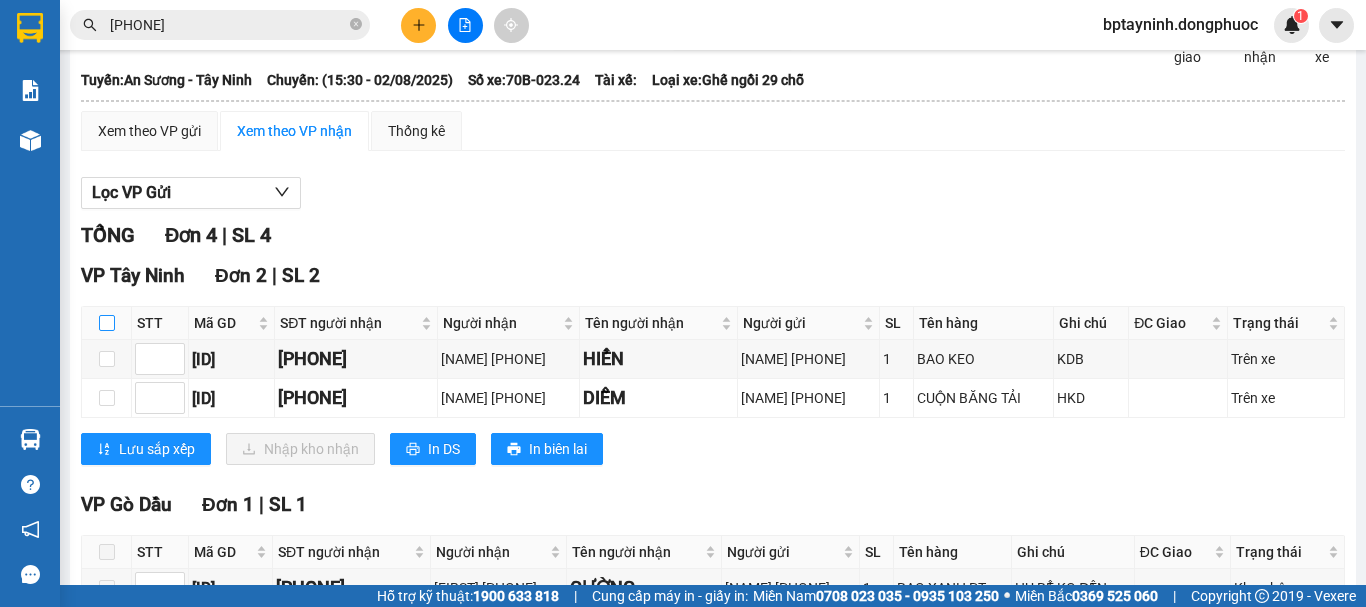 click at bounding box center (107, 323) 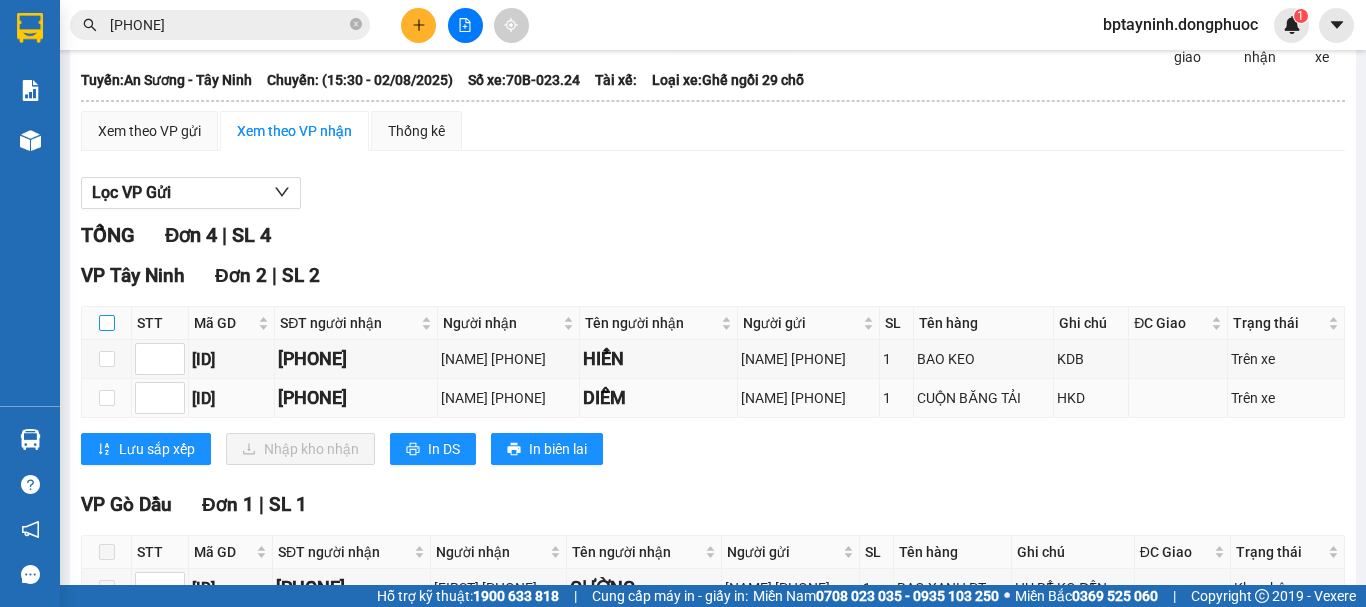checkbox on "true" 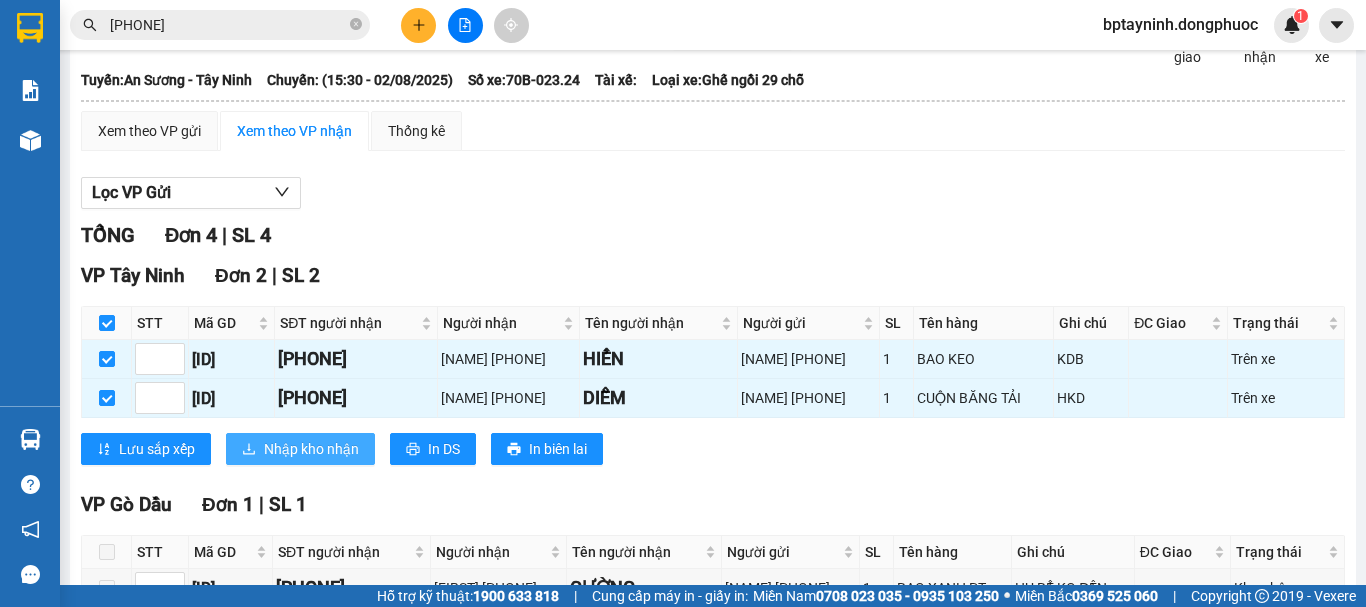 click on "Nhập kho nhận" at bounding box center (311, 449) 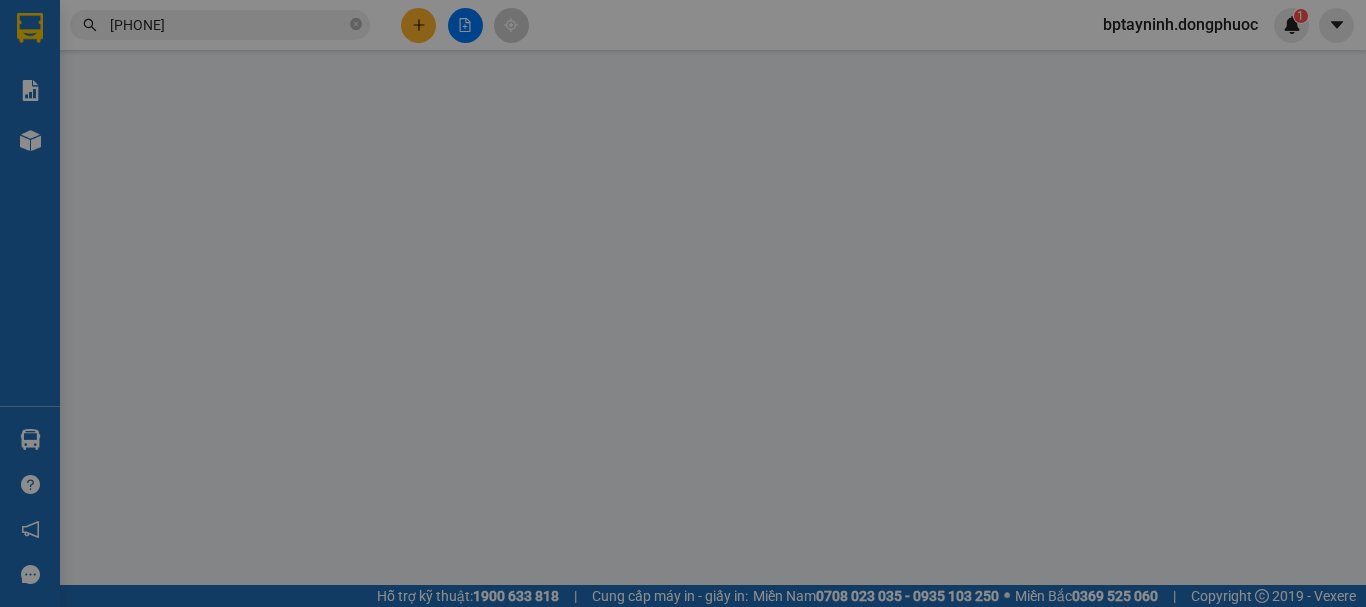 scroll, scrollTop: 0, scrollLeft: 0, axis: both 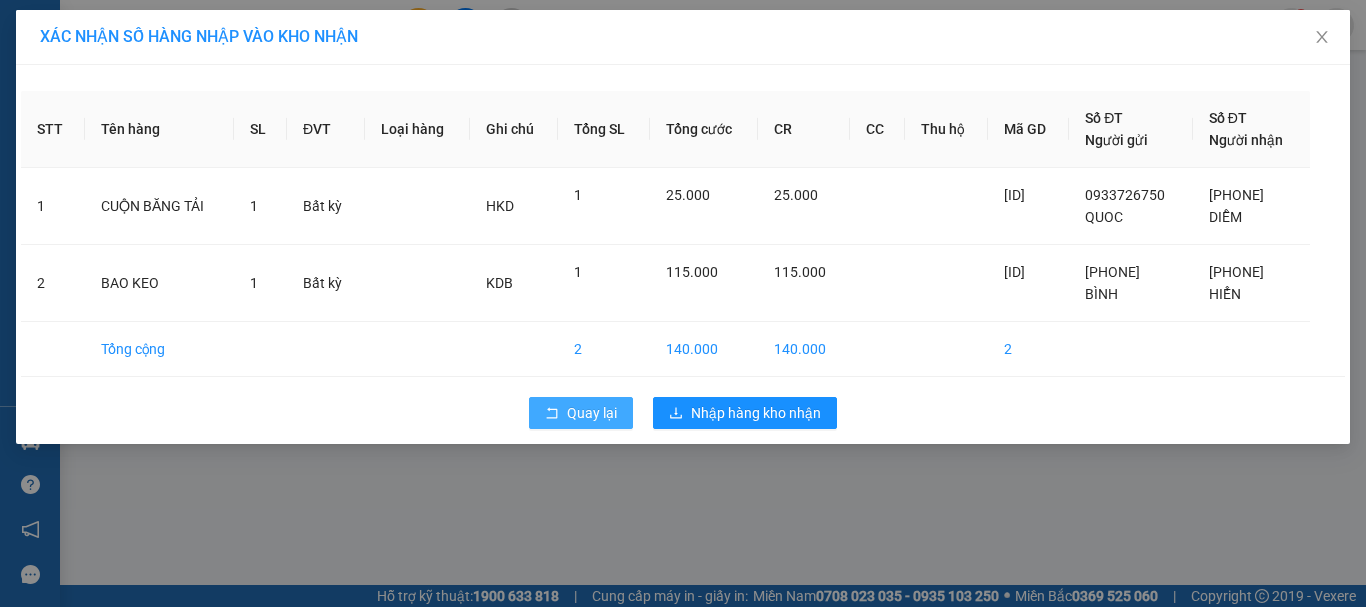 click on "Quay lại" at bounding box center [592, 413] 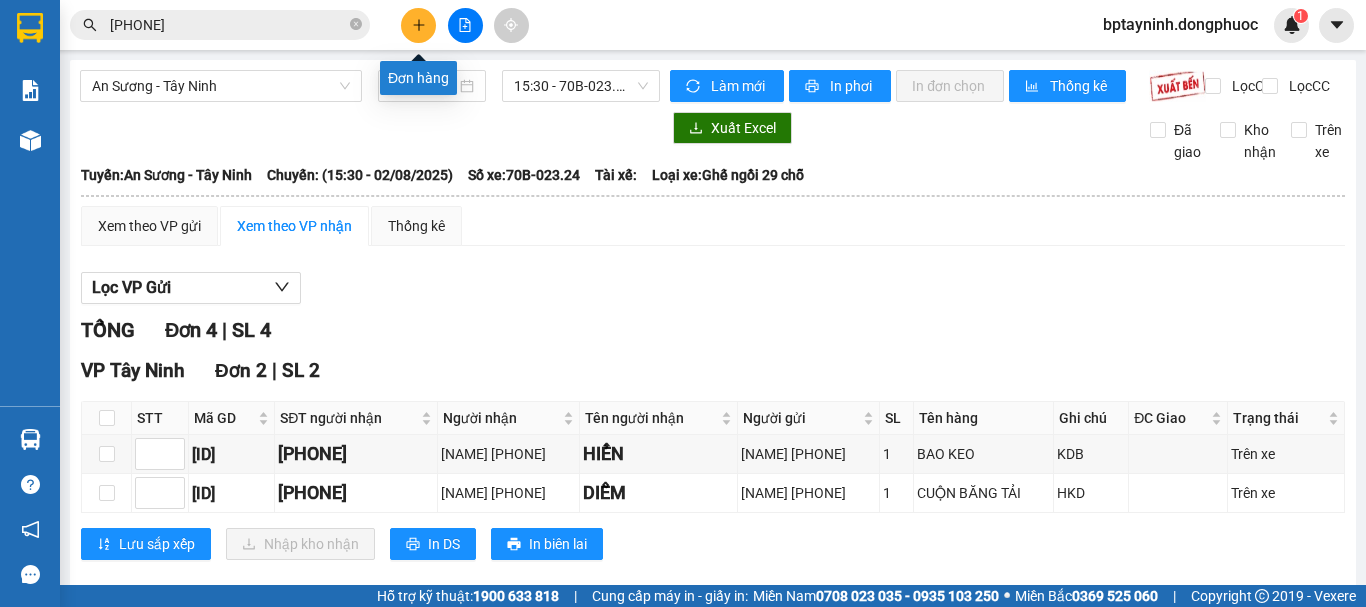 click at bounding box center [418, 25] 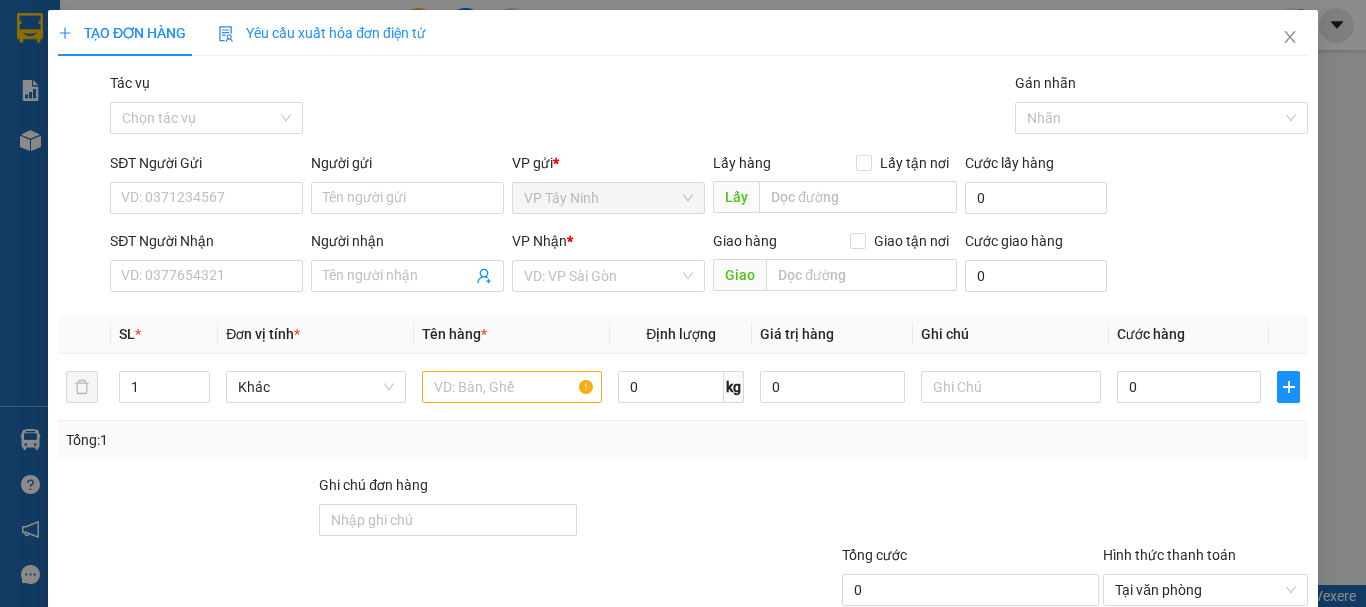 click on "Yêu cầu xuất hóa đơn điện tử" at bounding box center (322, 33) 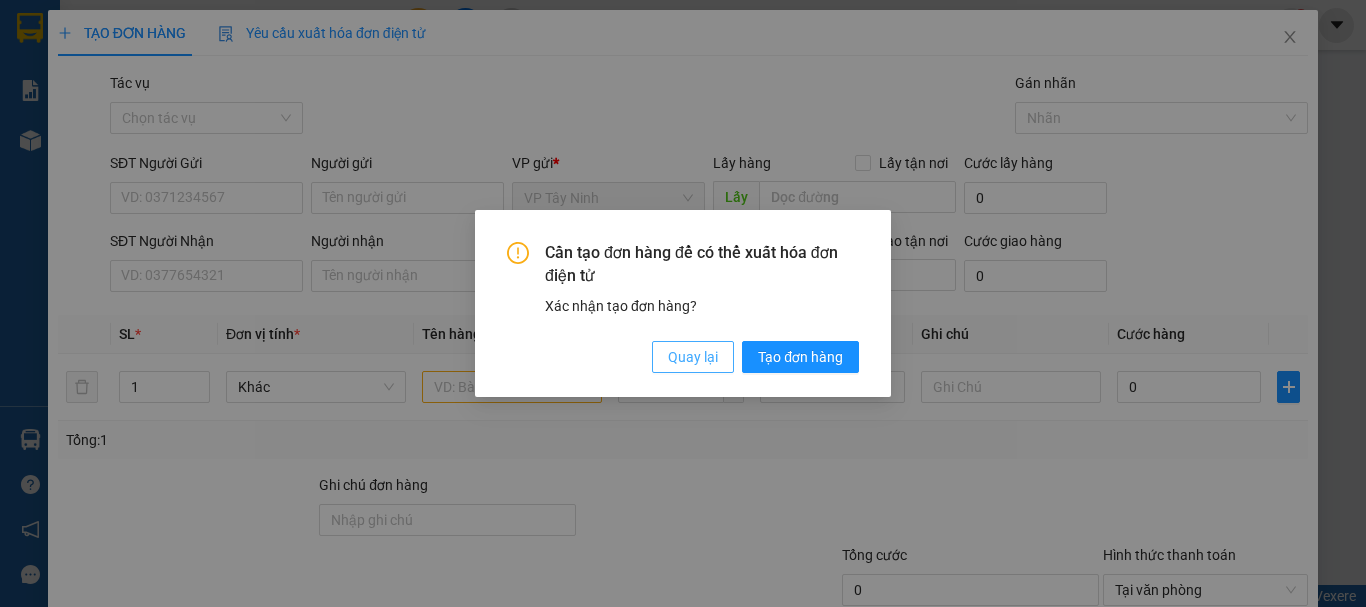 click on "Quay lại" at bounding box center (693, 357) 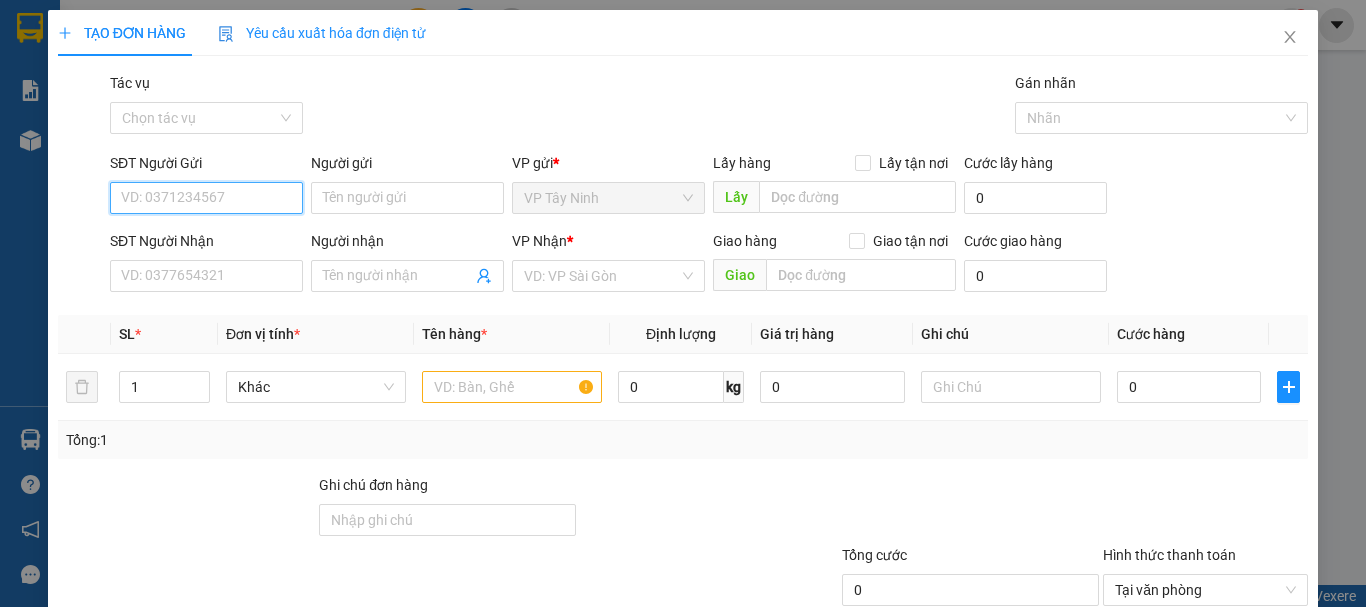 click on "SĐT Người Gửi" at bounding box center (206, 198) 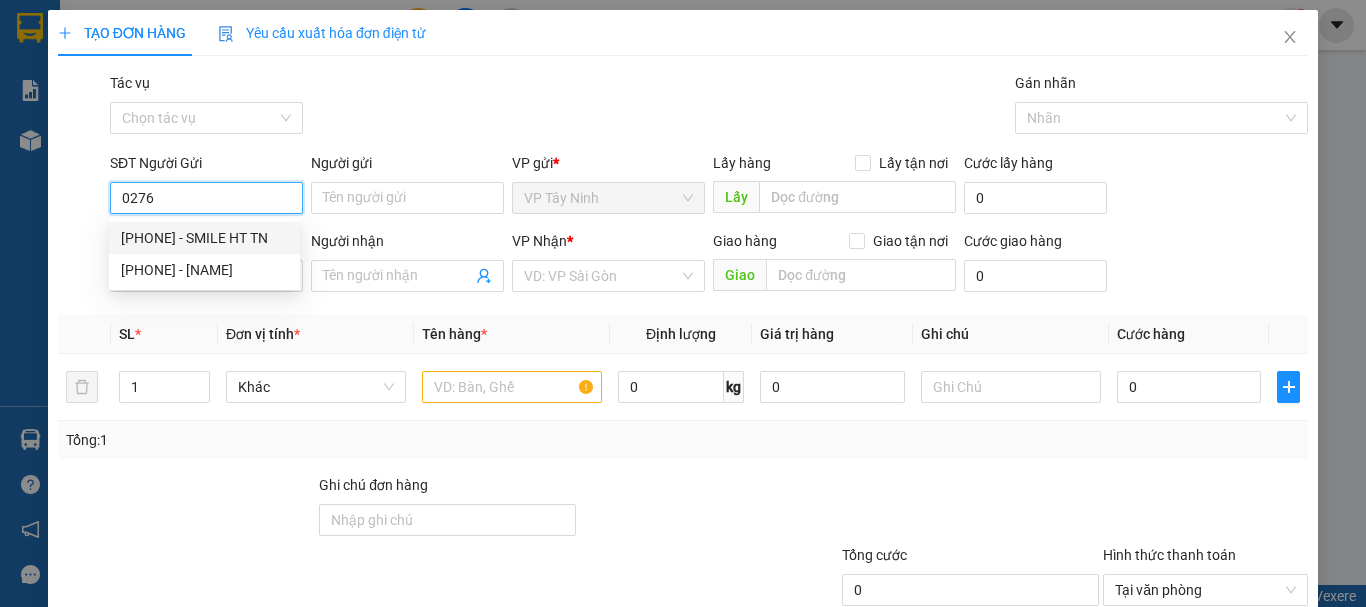 click on "02766515678 - SMILE HT TN" at bounding box center [204, 238] 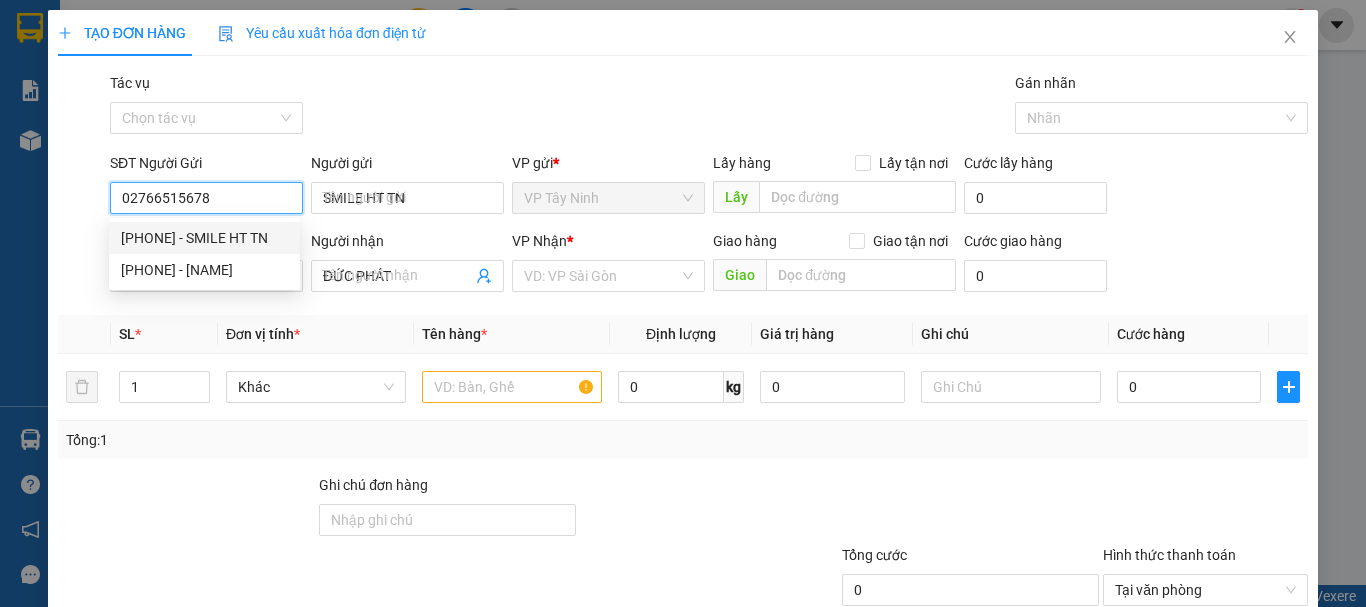 type on "20.000" 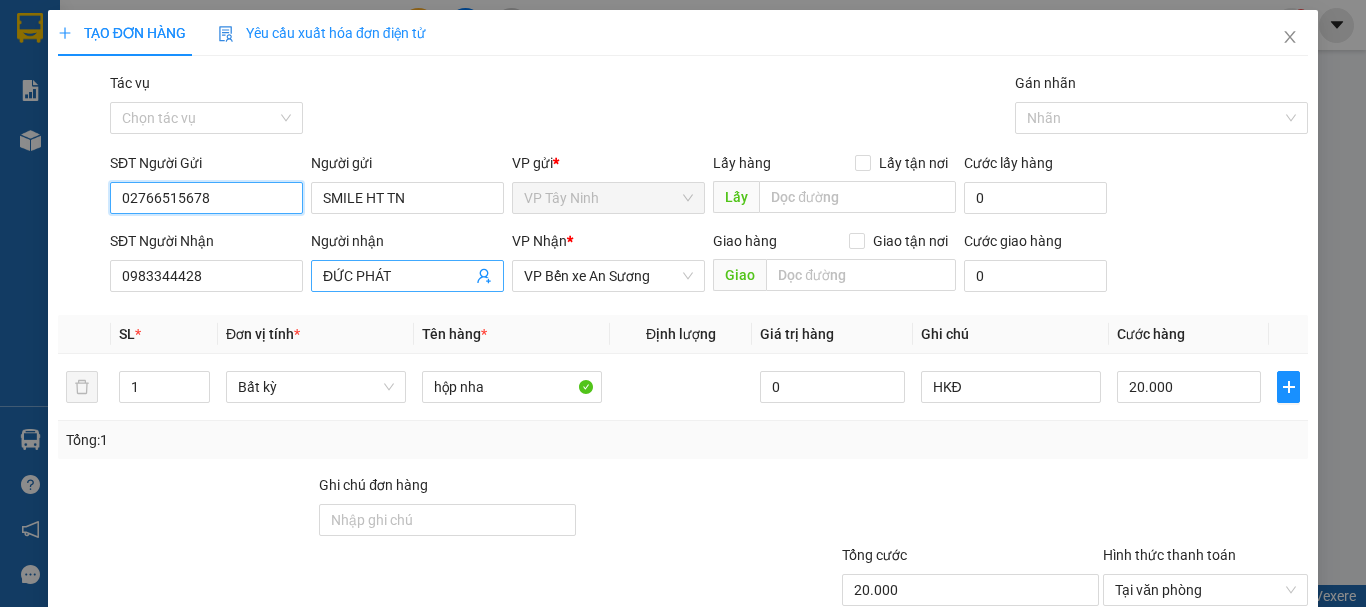 type on "02766515678" 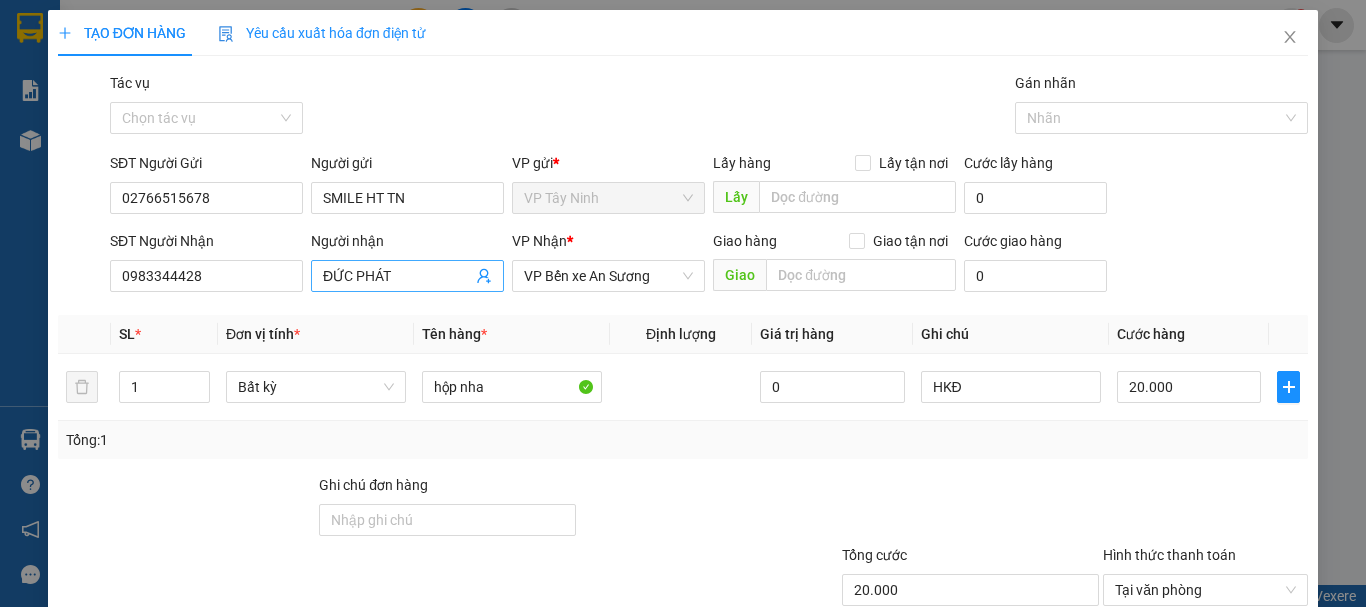 drag, startPoint x: 484, startPoint y: 278, endPoint x: 493, endPoint y: 266, distance: 15 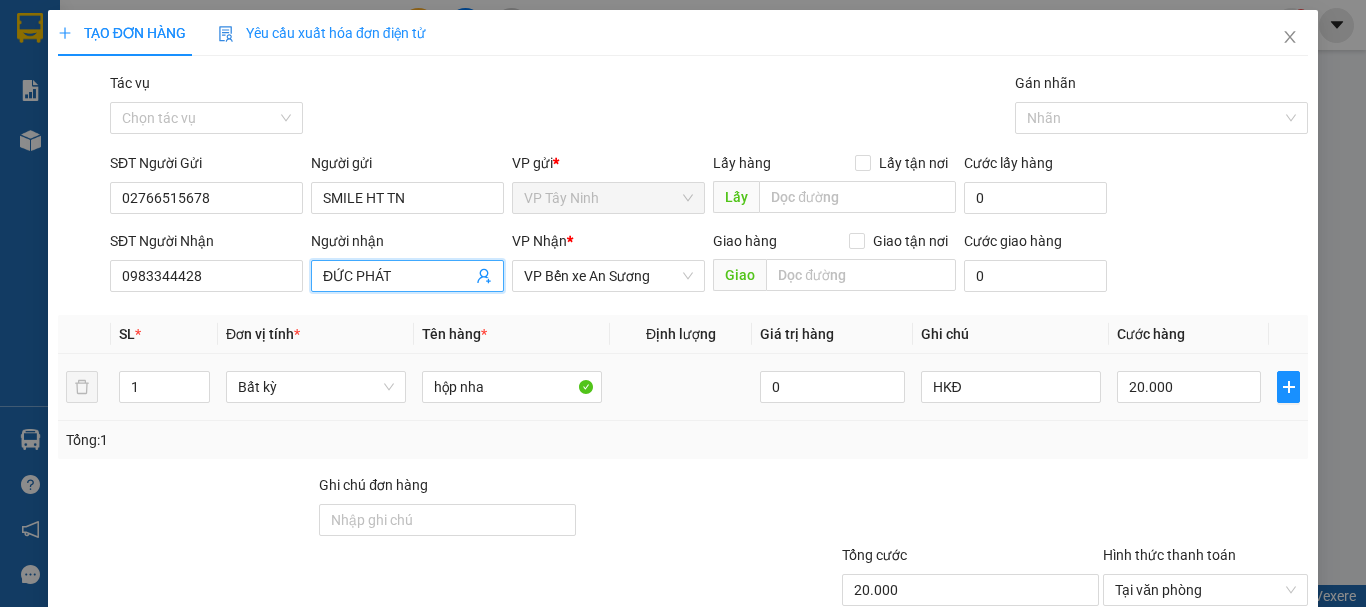 scroll, scrollTop: 133, scrollLeft: 0, axis: vertical 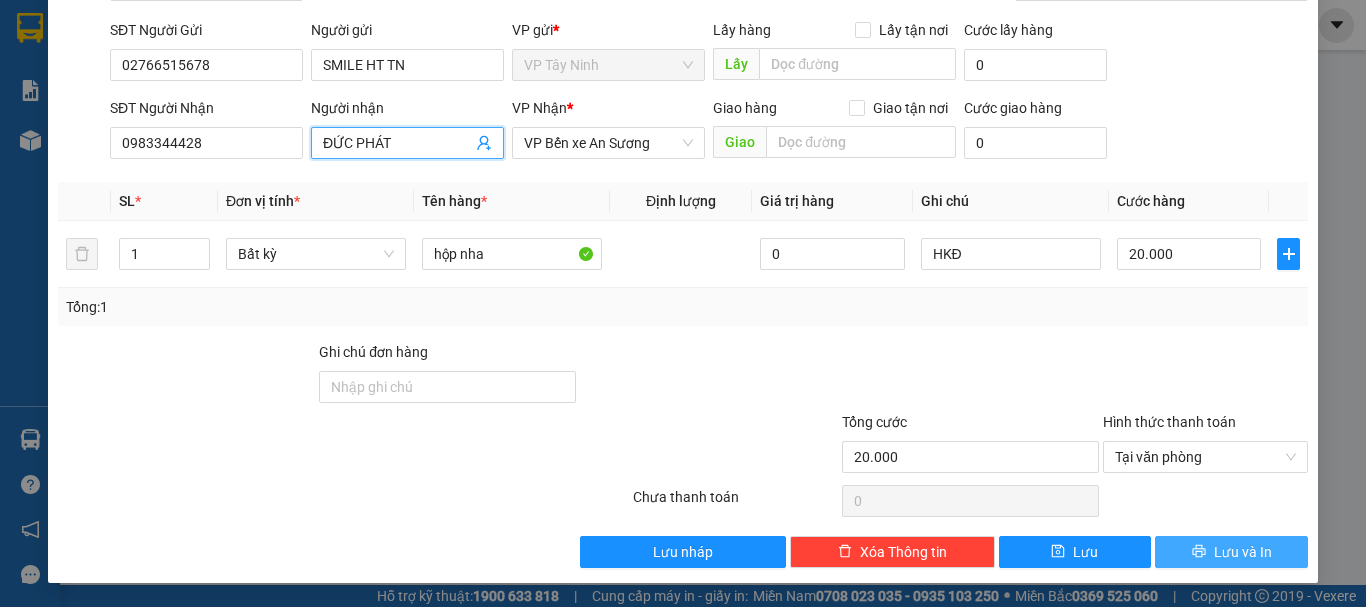 click on "Lưu và In" at bounding box center (1231, 552) 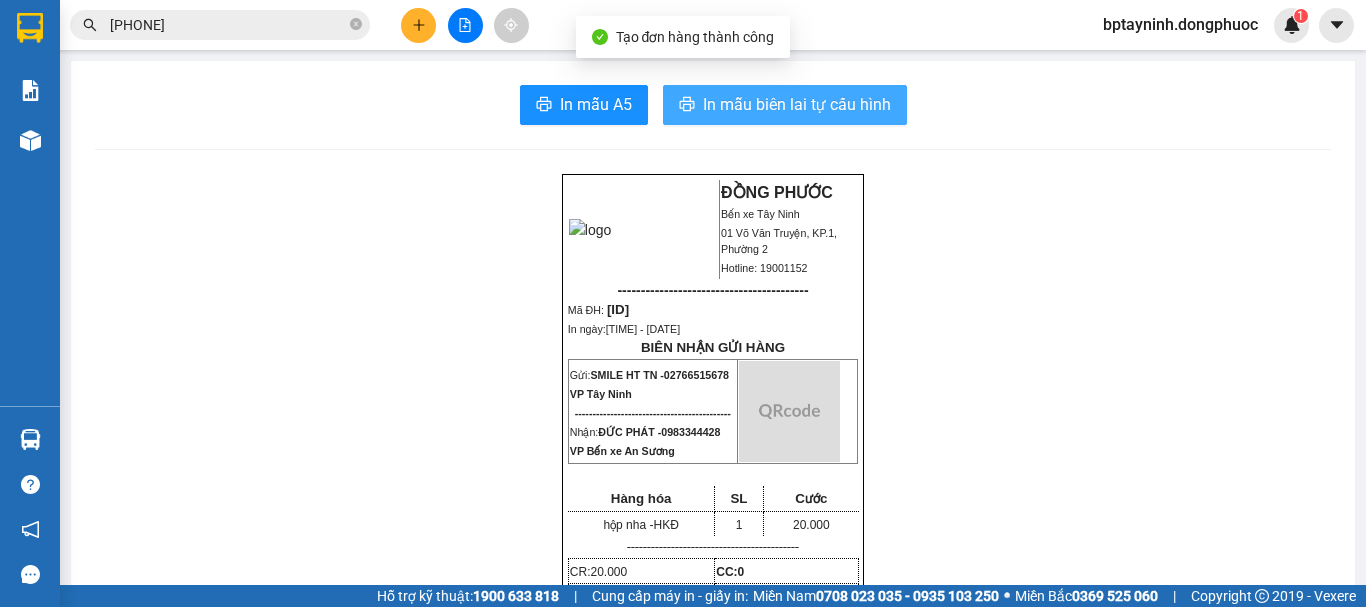 click on "In mẫu biên lai tự cấu hình" at bounding box center [797, 104] 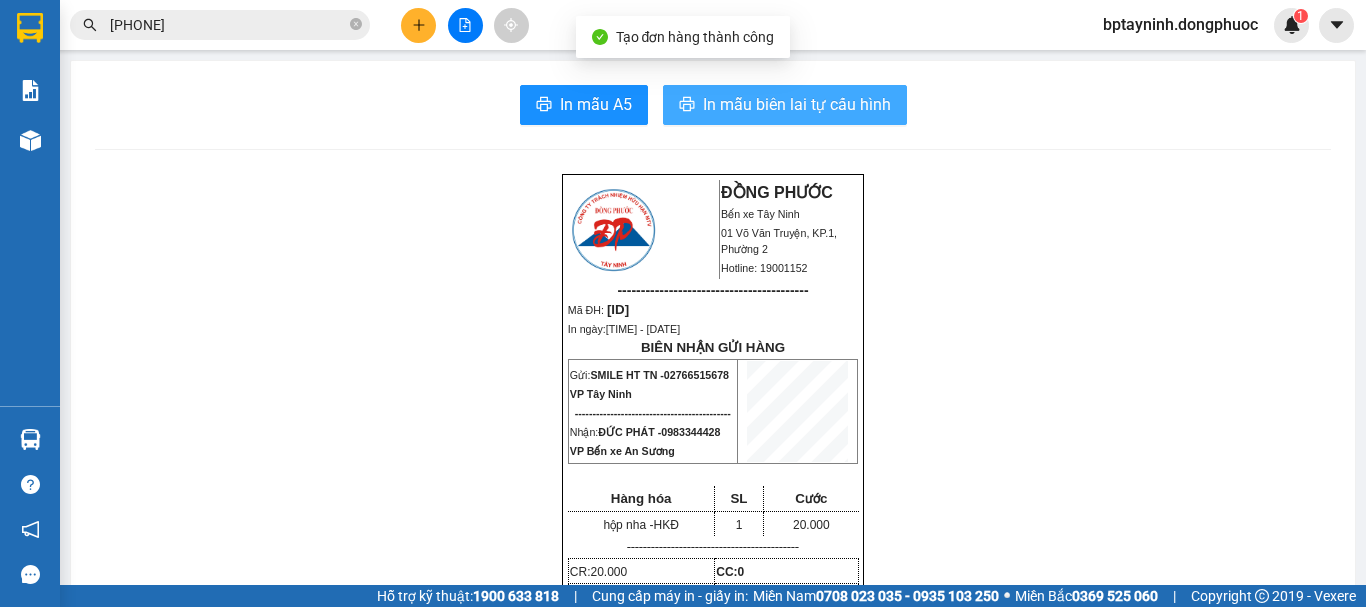 scroll, scrollTop: 0, scrollLeft: 0, axis: both 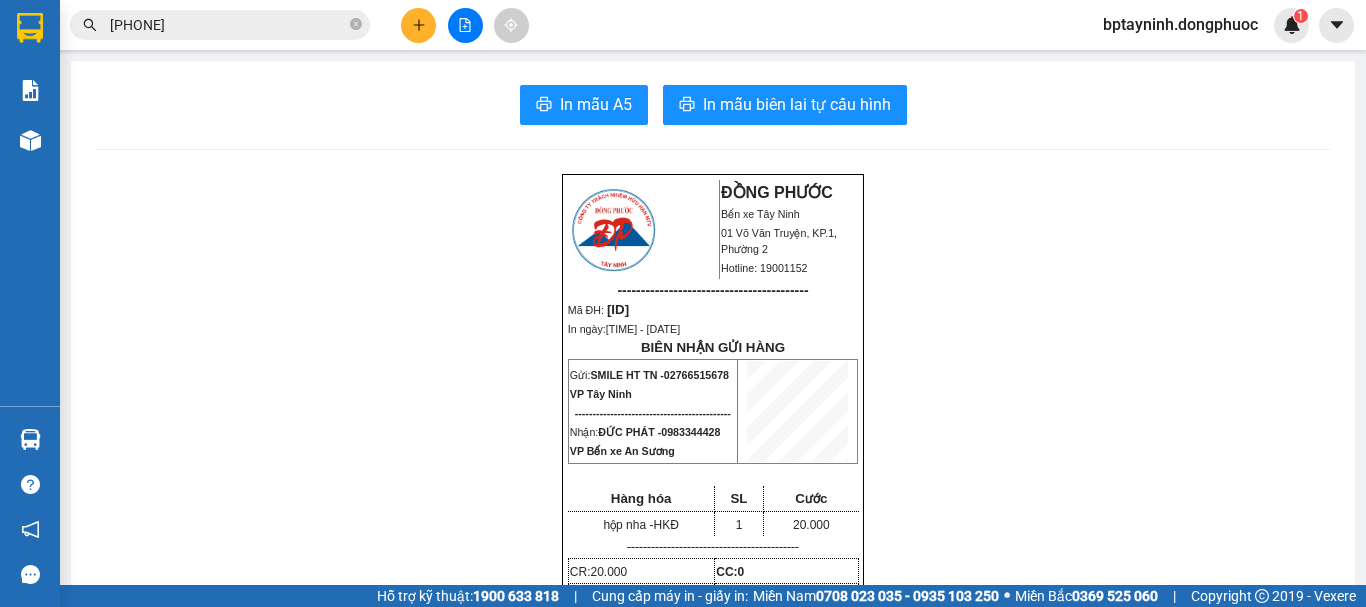 click on "Kết quả tìm kiếm ( 11 )  Bộ lọc  Mã ĐH Trạng thái Món hàng Tổng cước Chưa cước Nhãn Người gửi VP Gửi Người nhận VP Nhận VPAS0208250094 13:22 - 02/08 VP Nhận   70B-023.15 16:58 - 02/08 THÙNG thảm SL:  1 25.000 0961996138 CẦM VP Bến xe An Sương 0936758070 LOAN VP Tây Ninh VPAS2508240056 10:02 - 25/08 Đã giao   17:32 - 25/08 THÙNG QA SL:  1 40.000 0961996138 CẦM VP Bến xe An Sương 0936758070 LOAN VP Tây Ninh VPTN0108240093 18:34 - 01/08 Đã giao   10:13 - 02/08 bao tc SL:  1 70.000 0936758070 LOAN VP Tây Ninh 0961996138 Cầm VP Bến xe An Sương BXTN1210220087 14:38 - 12/10 Đã giao   17:45 - 12/10 THUNG TP SL:  1 30.000 0936758070 LOAN VP Tây Ninh 0961996138 CẦM VP Bến xe An Sương BXAS0809220215 14:47 - 08/09 Đã giao   10:02 - 10/09 GT SL:  1 20.000 0933828631 THUỘC VP Bến xe An Sương 0936758070 LOAN VP Tây Ninh BXAS0708220031 08:52 - 07/08 Đã giao   17:17 - 07/08 THÙNG TC SL:  1 30.000 0933828631 THUỘC 0936758070 LOAN" at bounding box center [683, 25] 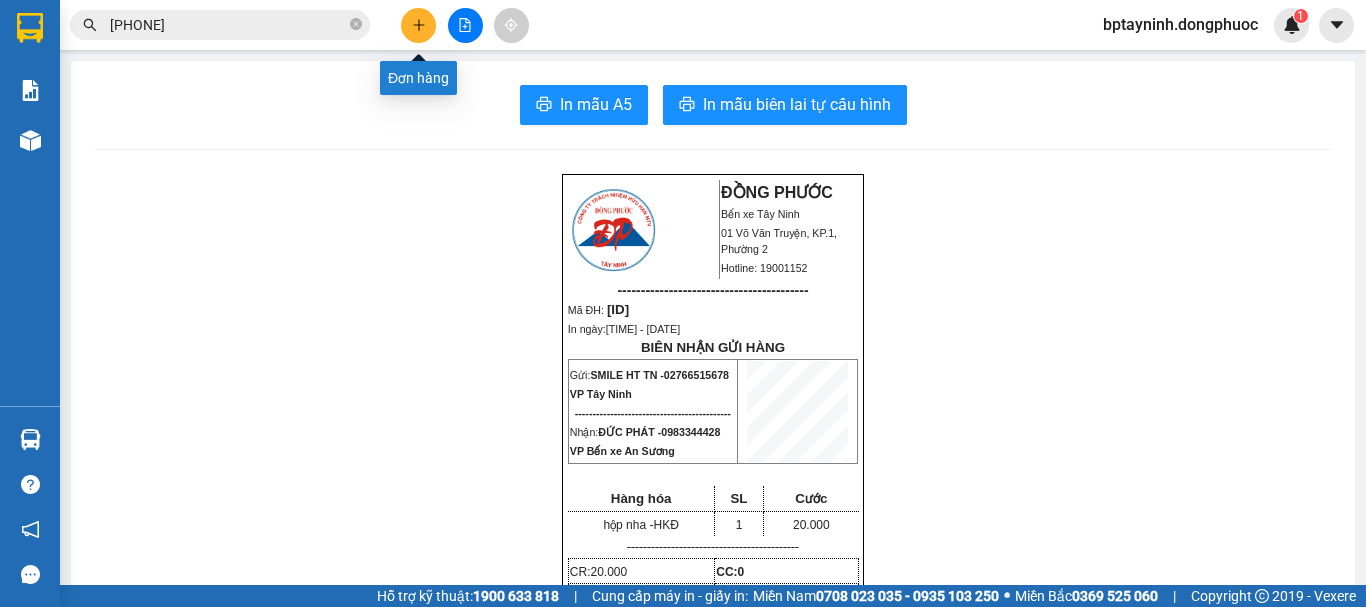 click 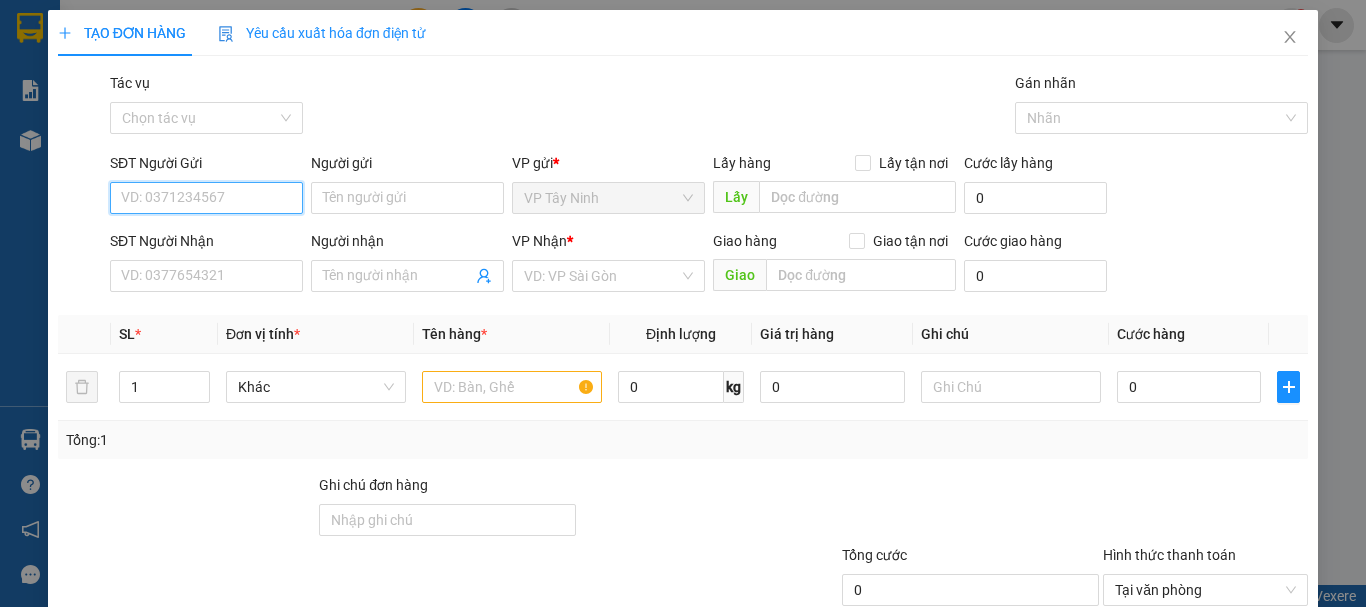 drag, startPoint x: 229, startPoint y: 195, endPoint x: 216, endPoint y: 164, distance: 33.61547 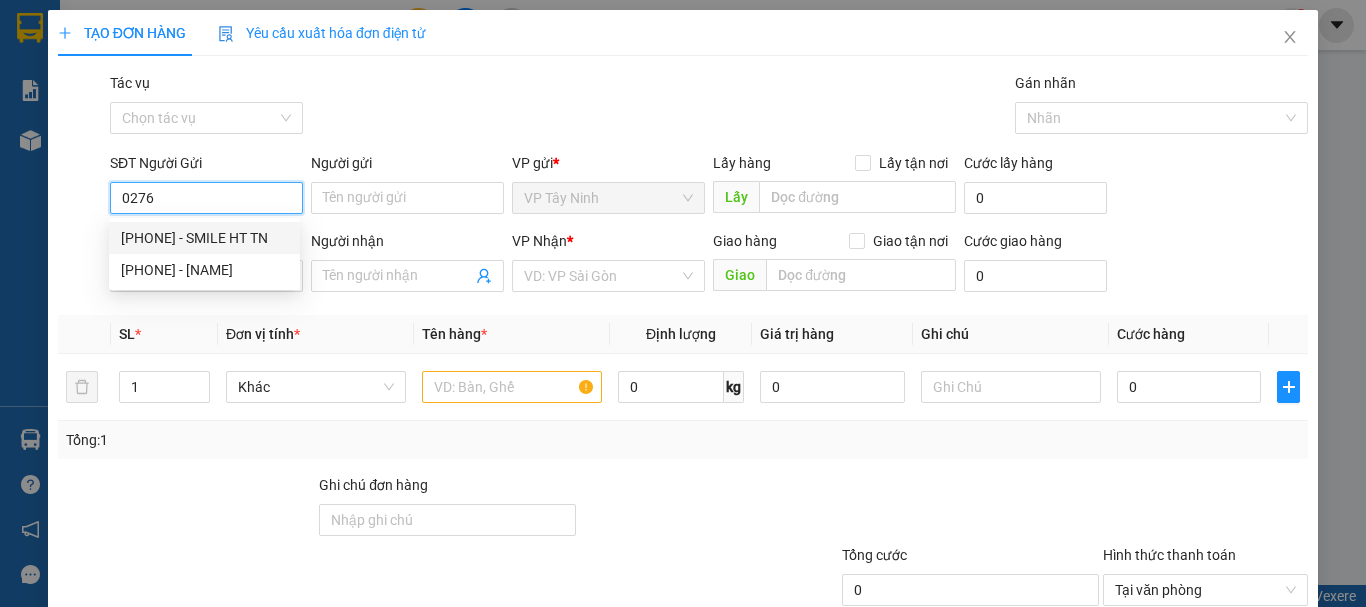 drag, startPoint x: 231, startPoint y: 229, endPoint x: 394, endPoint y: 220, distance: 163.24828 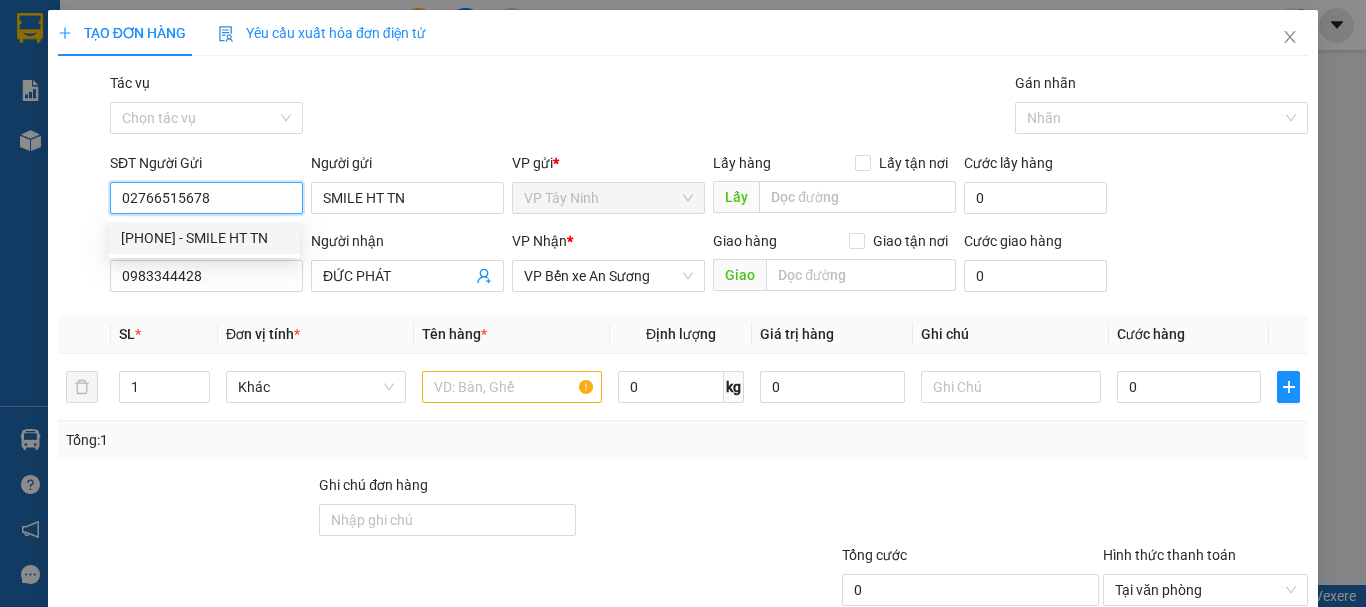 type on "20.000" 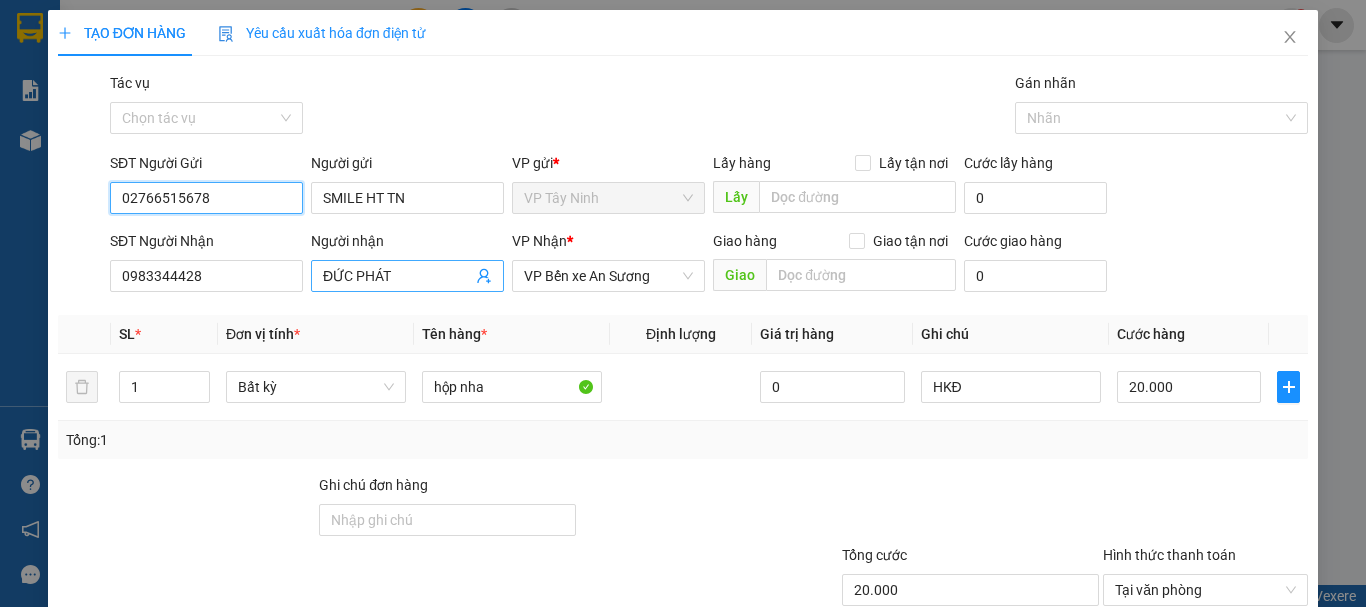 type on "02766515678" 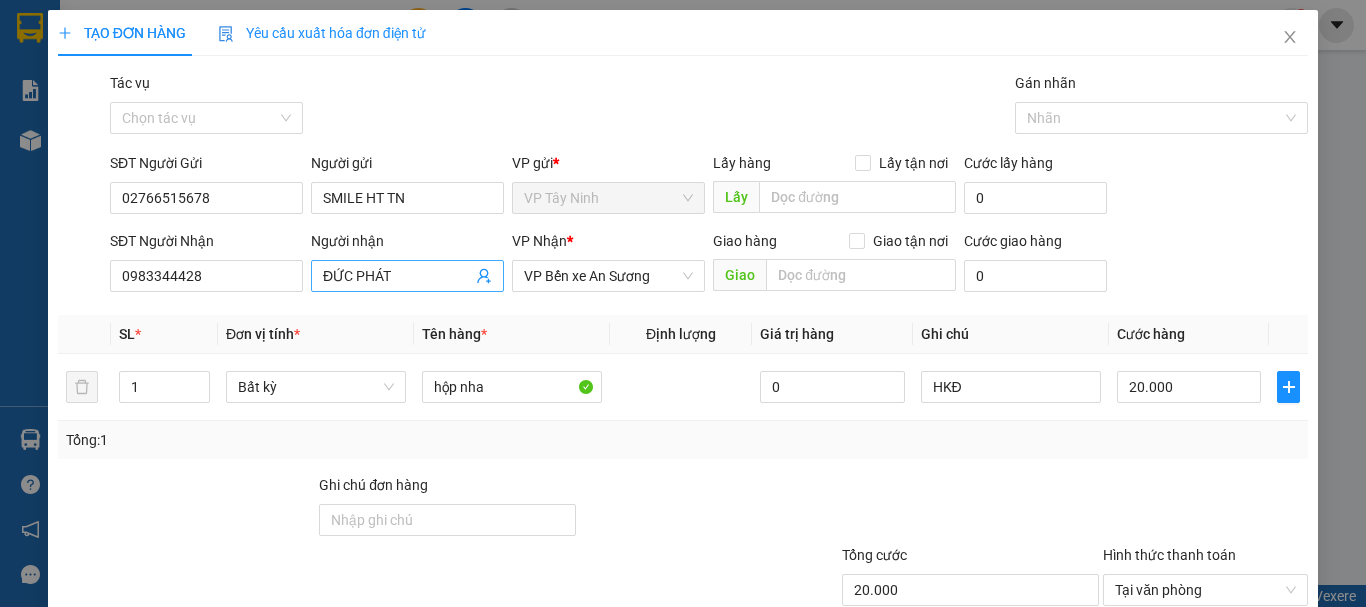 click 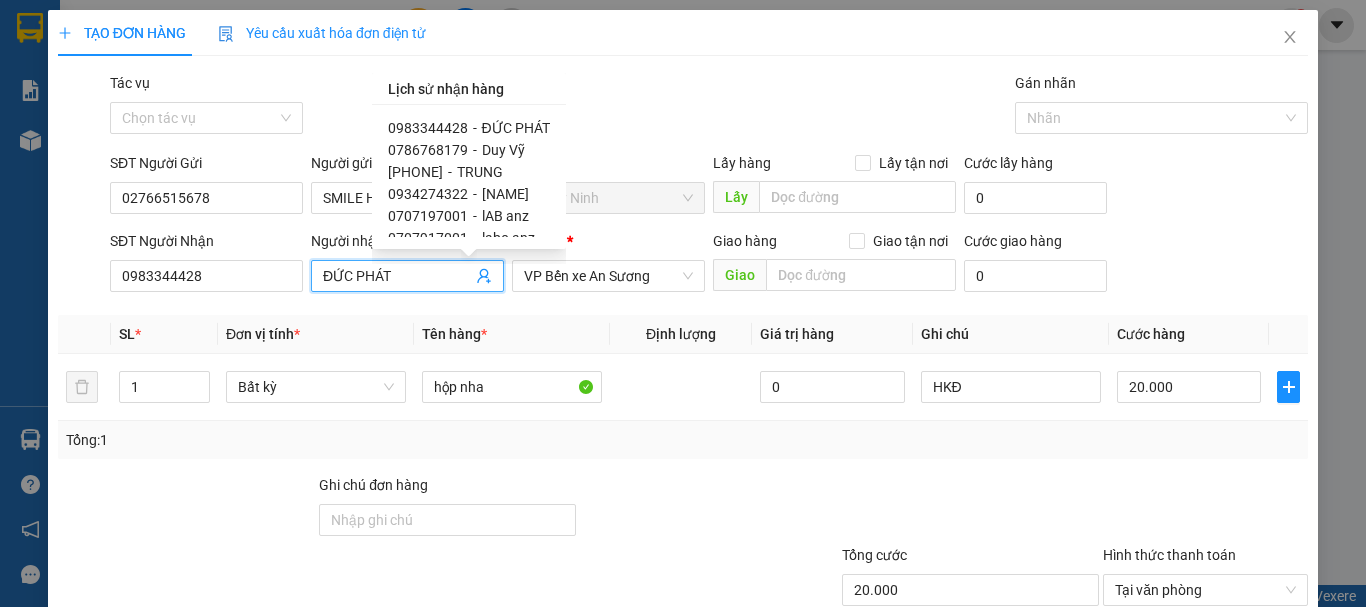 click on "Duy Vỹ" at bounding box center (503, 150) 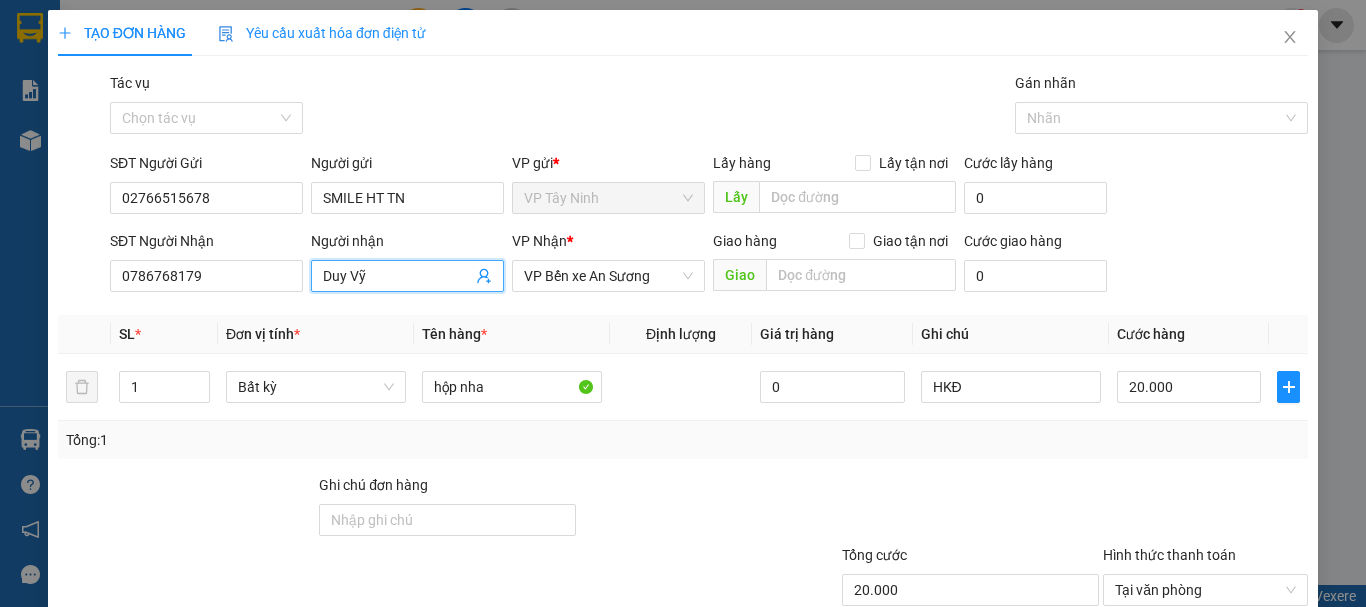 scroll, scrollTop: 133, scrollLeft: 0, axis: vertical 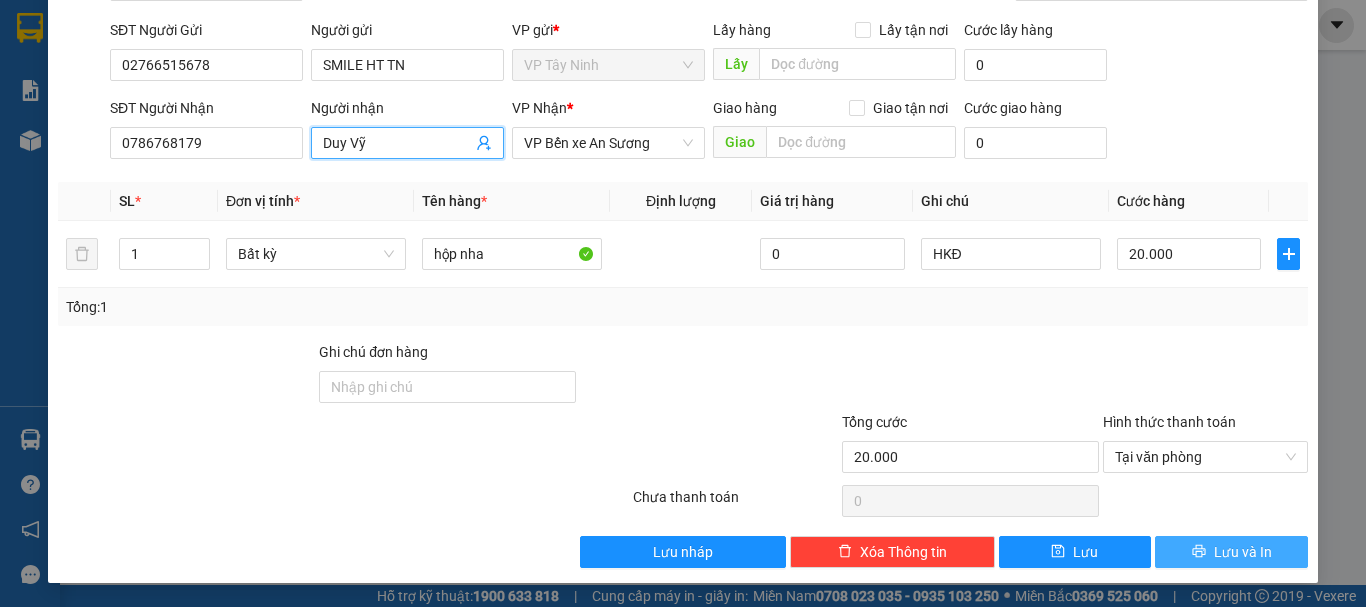 click on "Lưu và In" at bounding box center [1243, 552] 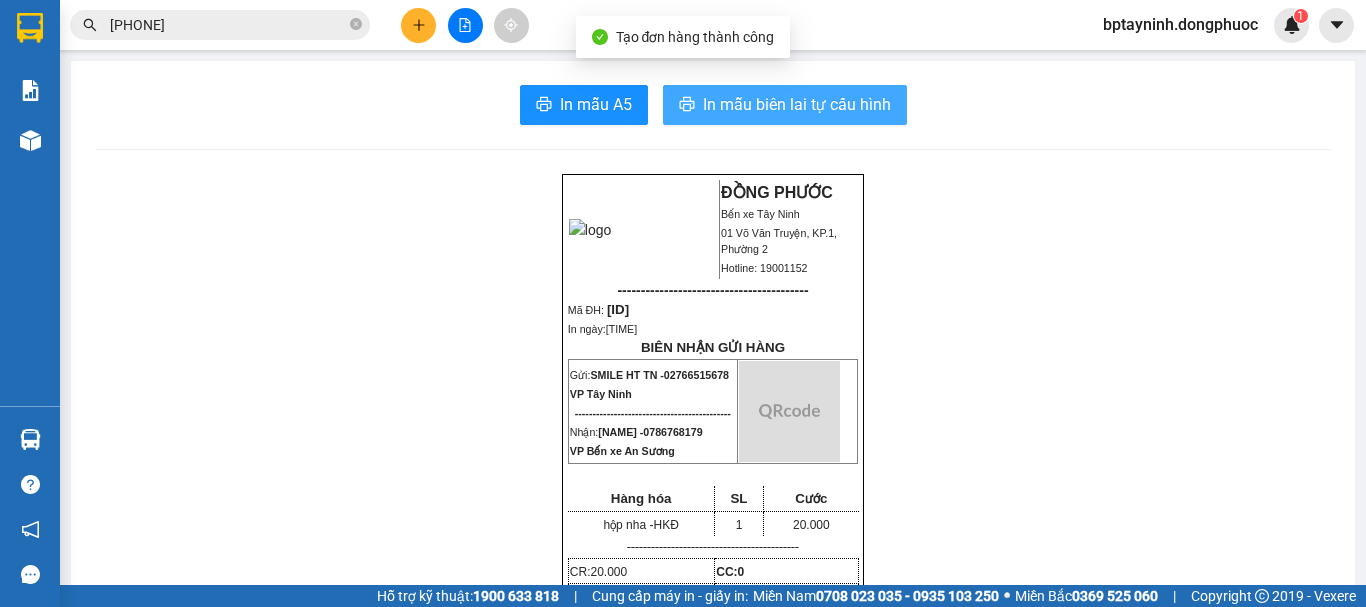 click on "In mẫu biên lai tự cấu hình" at bounding box center (797, 104) 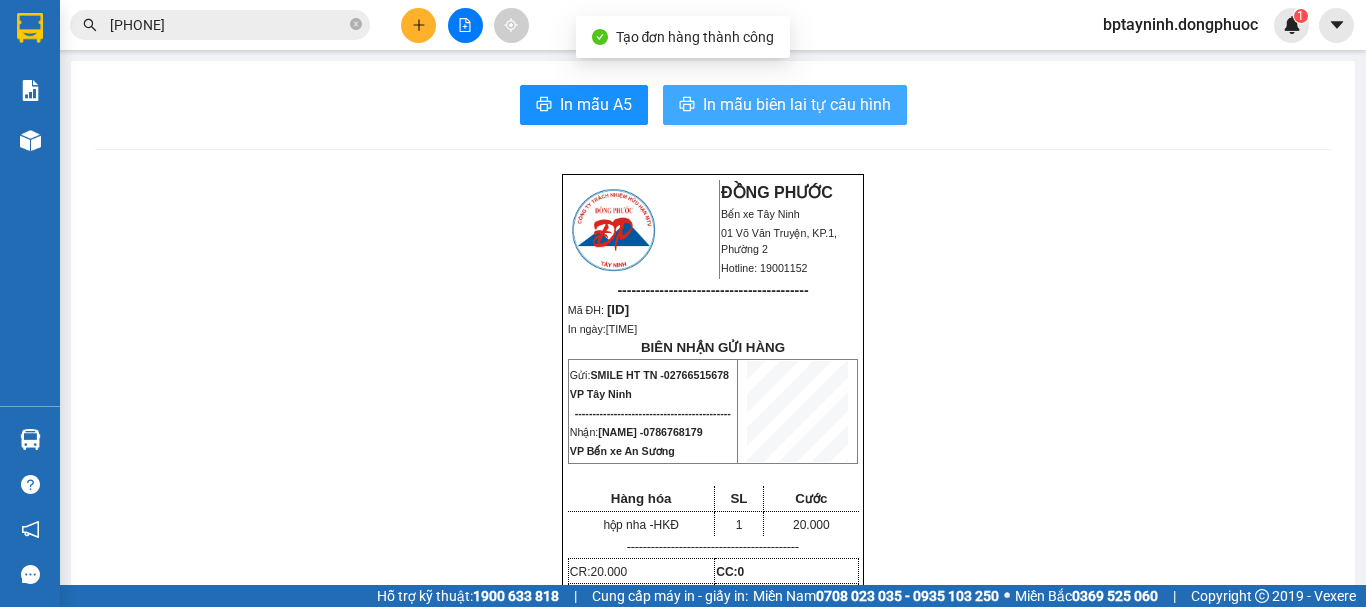 scroll, scrollTop: 0, scrollLeft: 0, axis: both 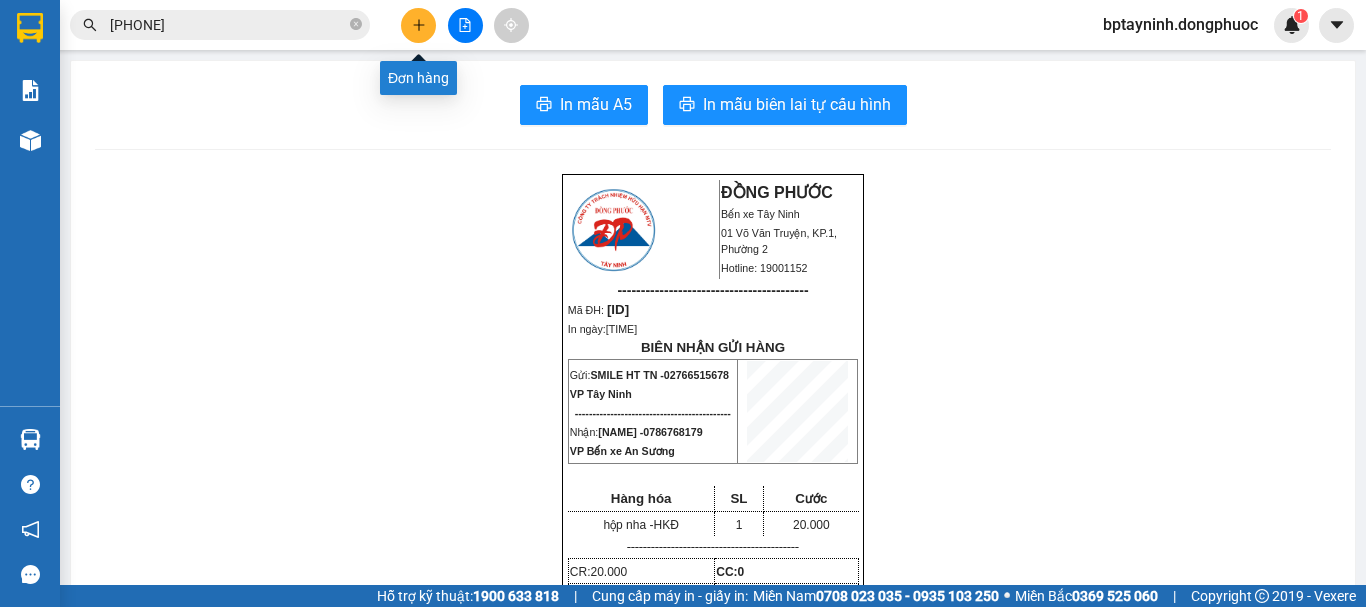 click 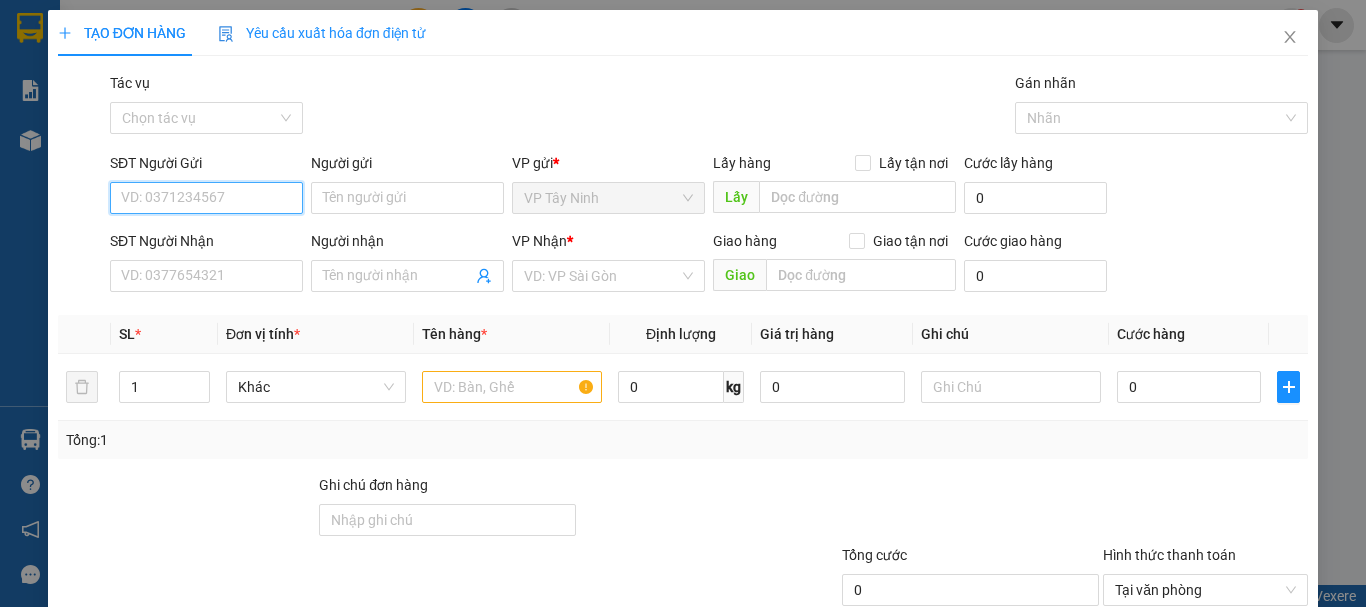 drag, startPoint x: 266, startPoint y: 204, endPoint x: 307, endPoint y: 180, distance: 47.507893 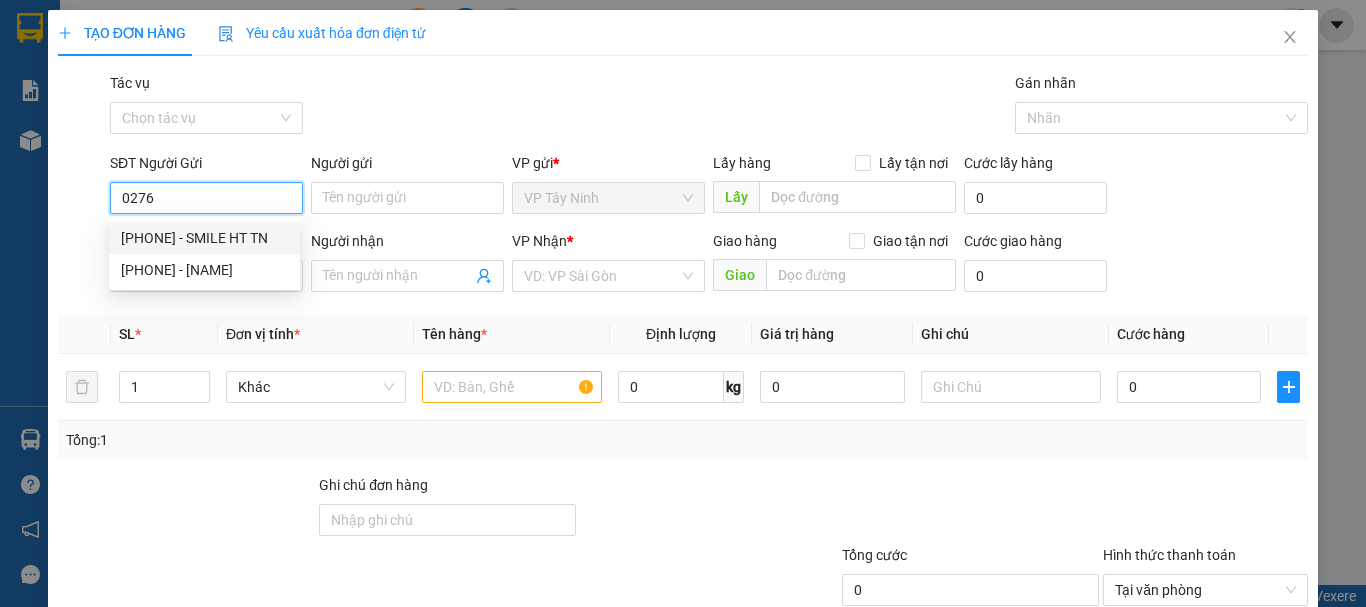 click on "02766515678 - SMILE HT TN" at bounding box center (204, 238) 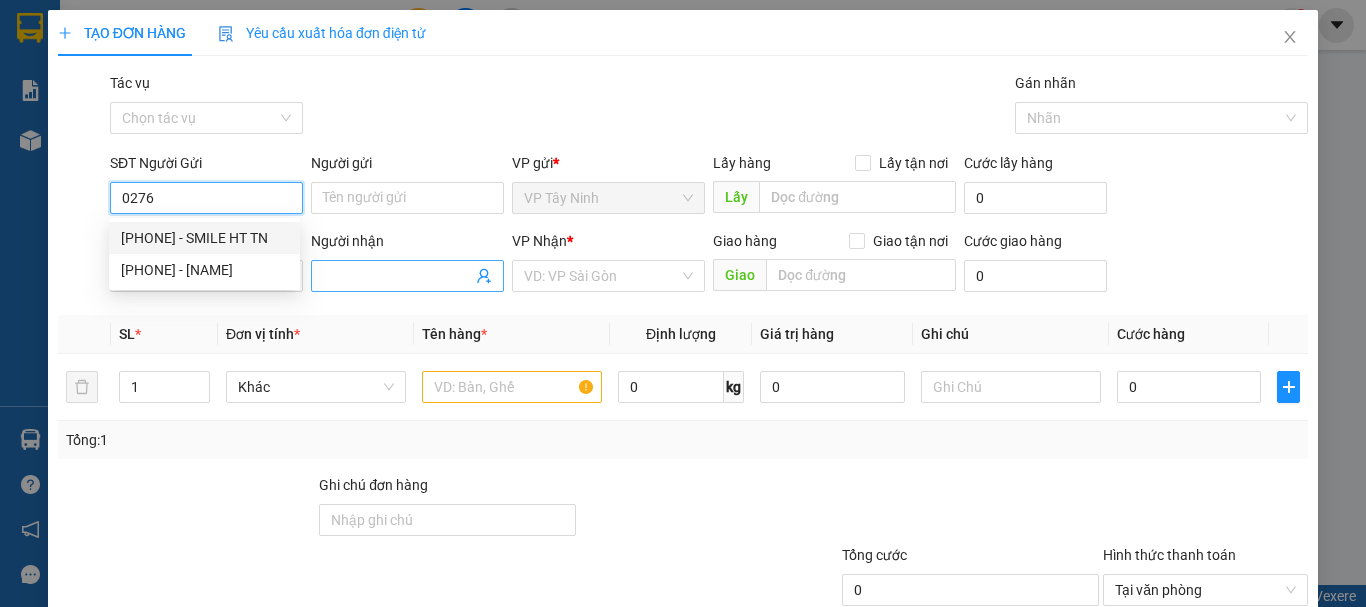 type on "02766515678" 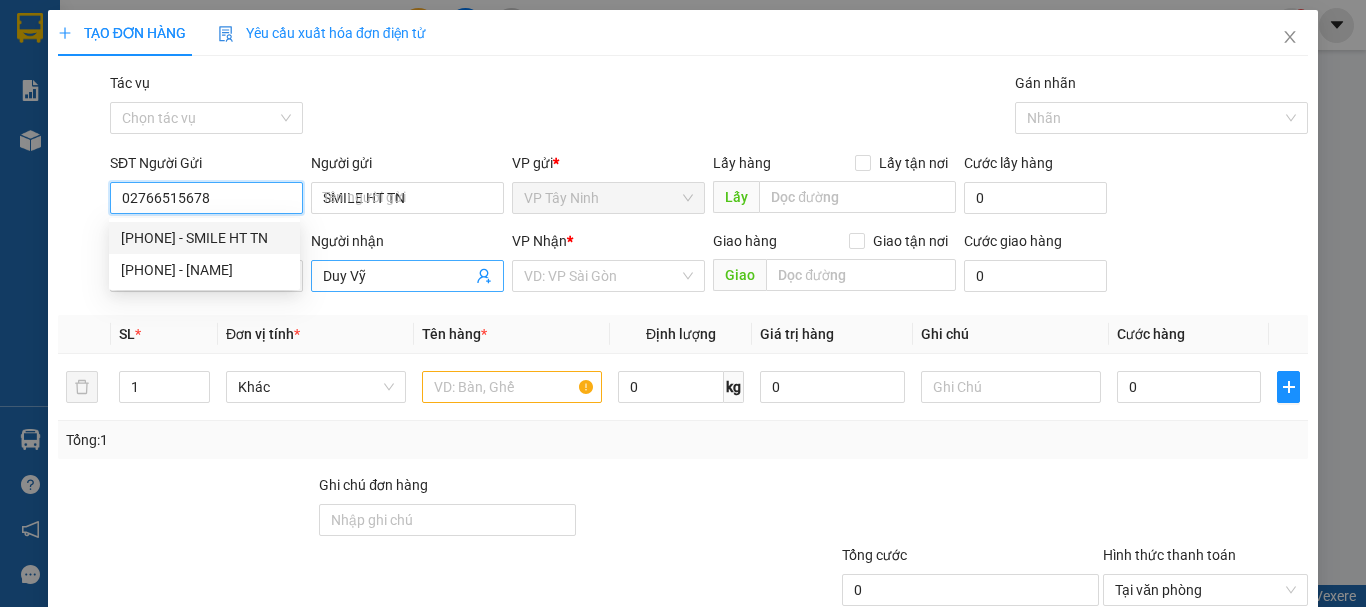 type on "20.000" 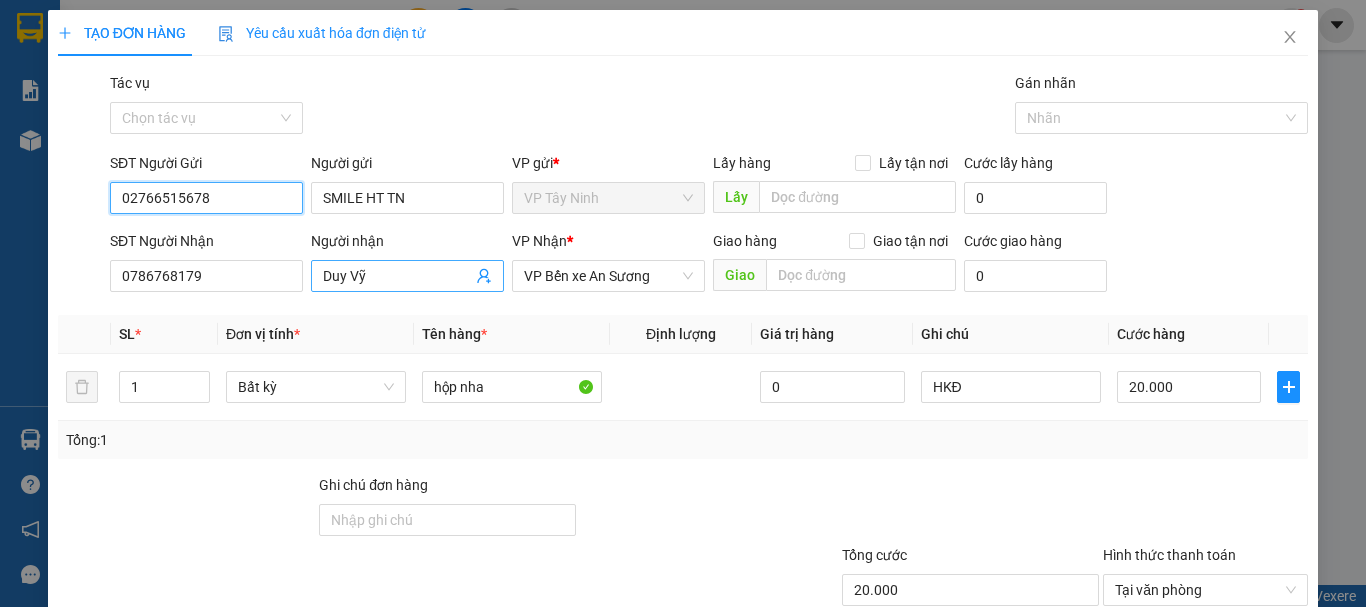 type on "02766515678" 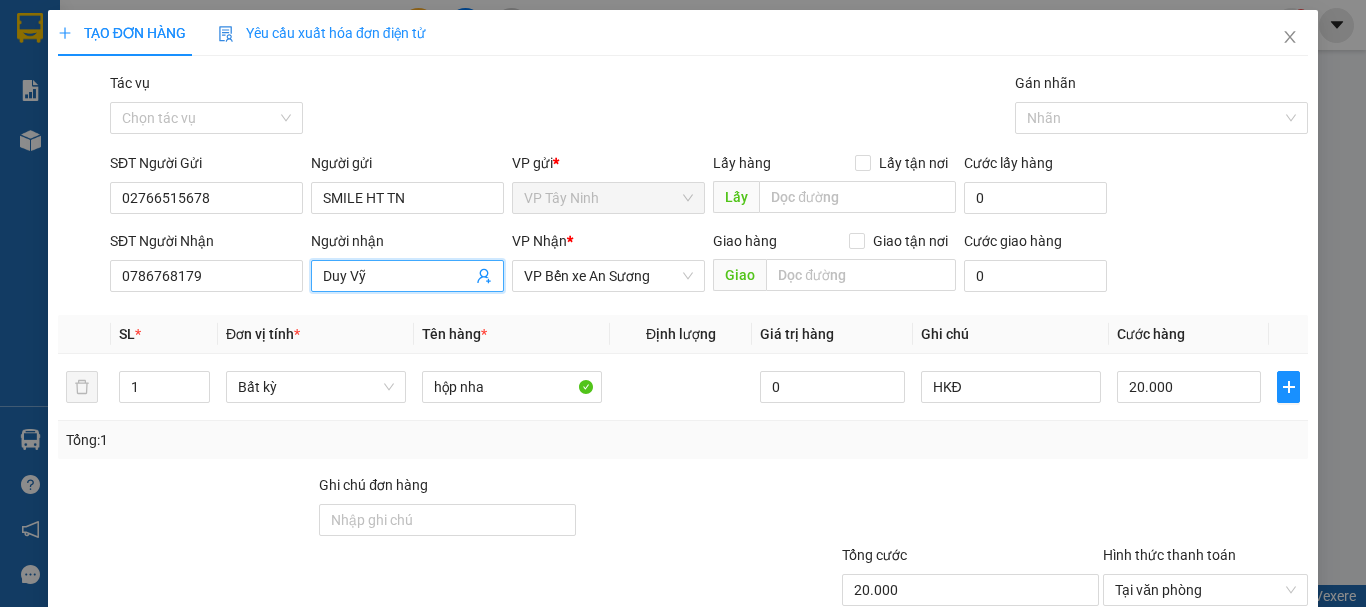 click 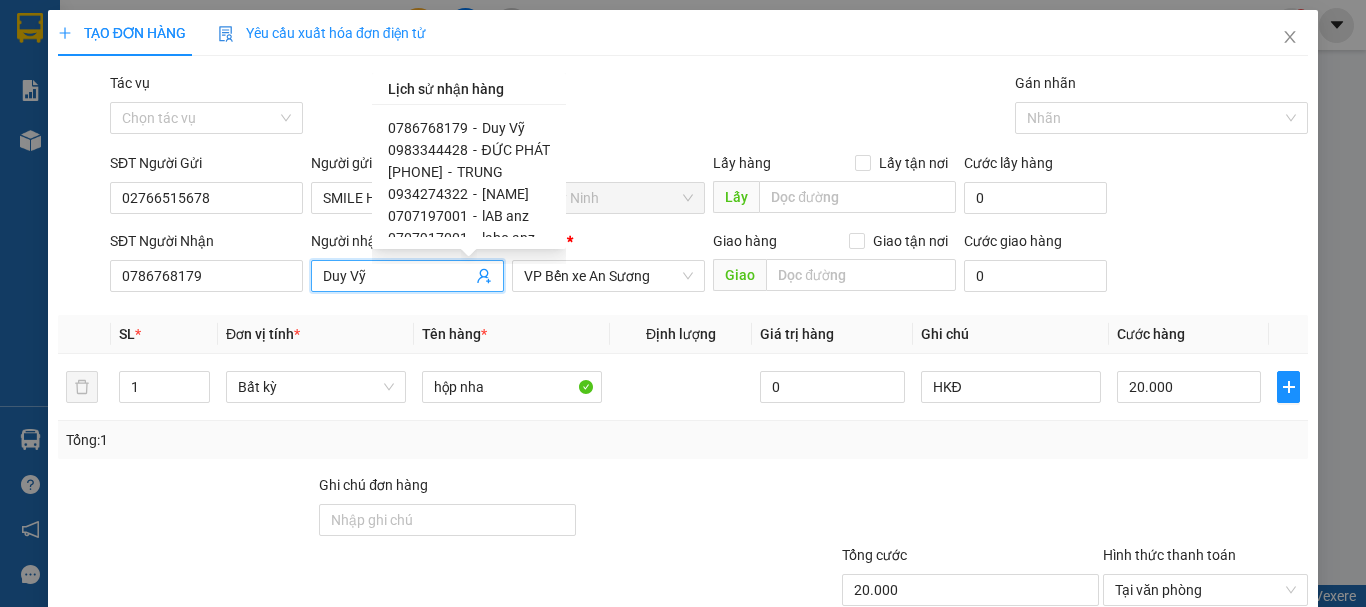 click on "thiên trung" at bounding box center [505, 194] 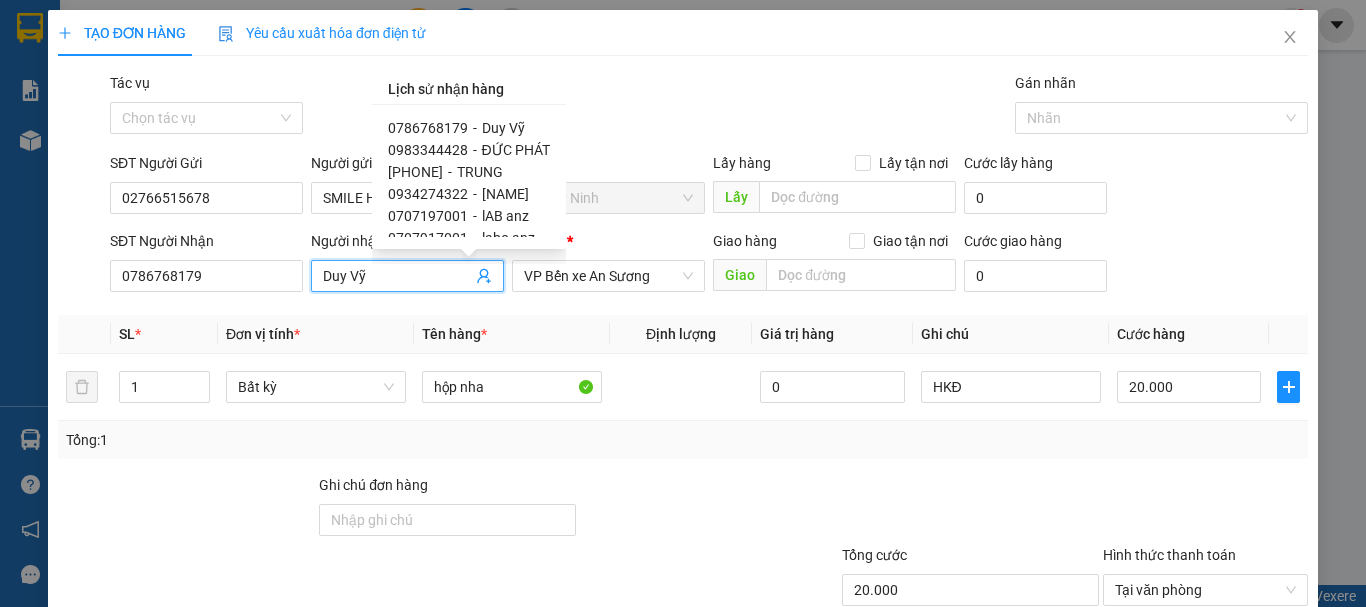 type on "0934274322" 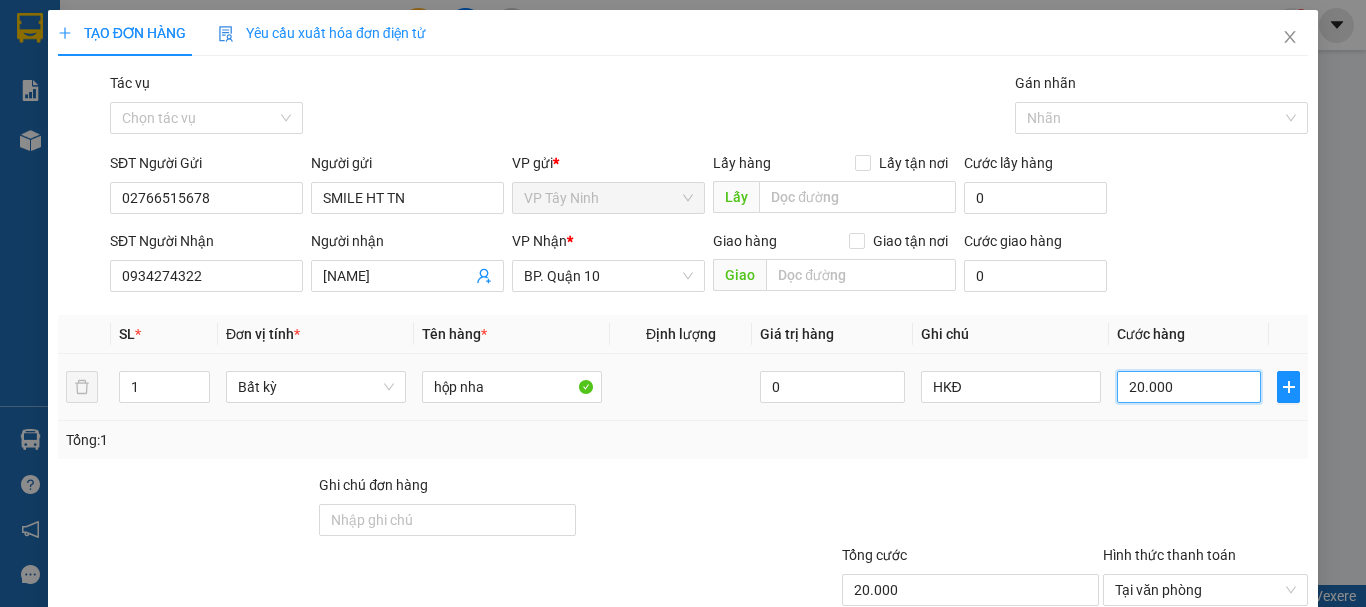 type on "3" 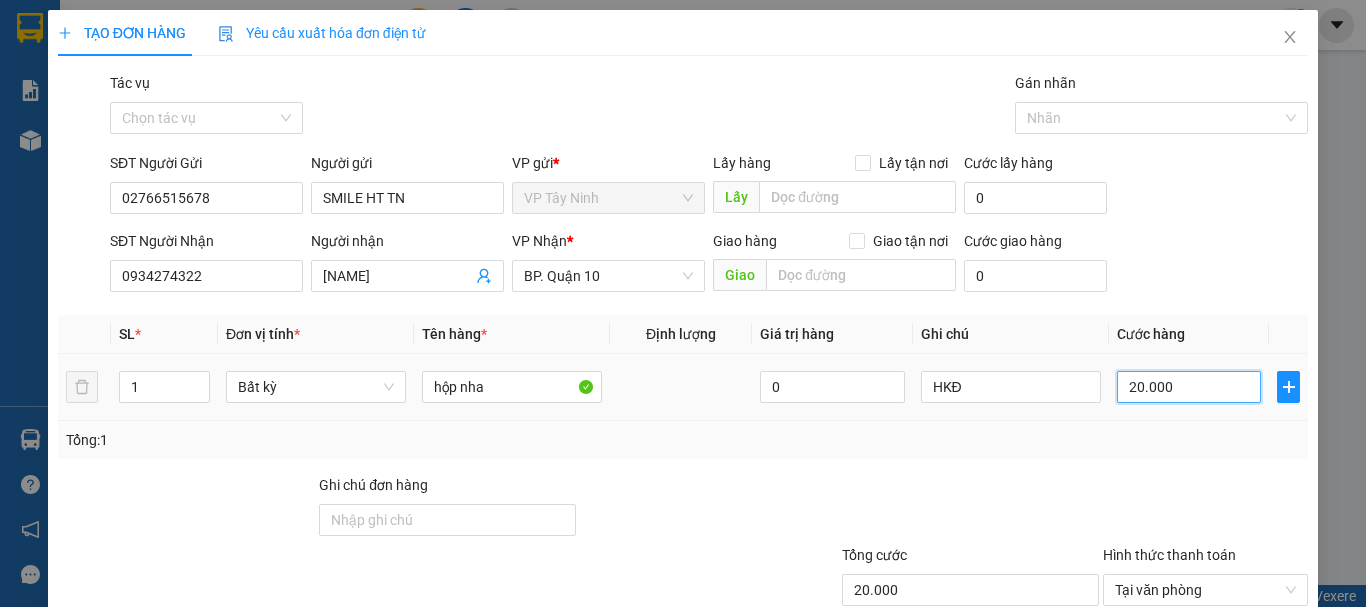 type on "3" 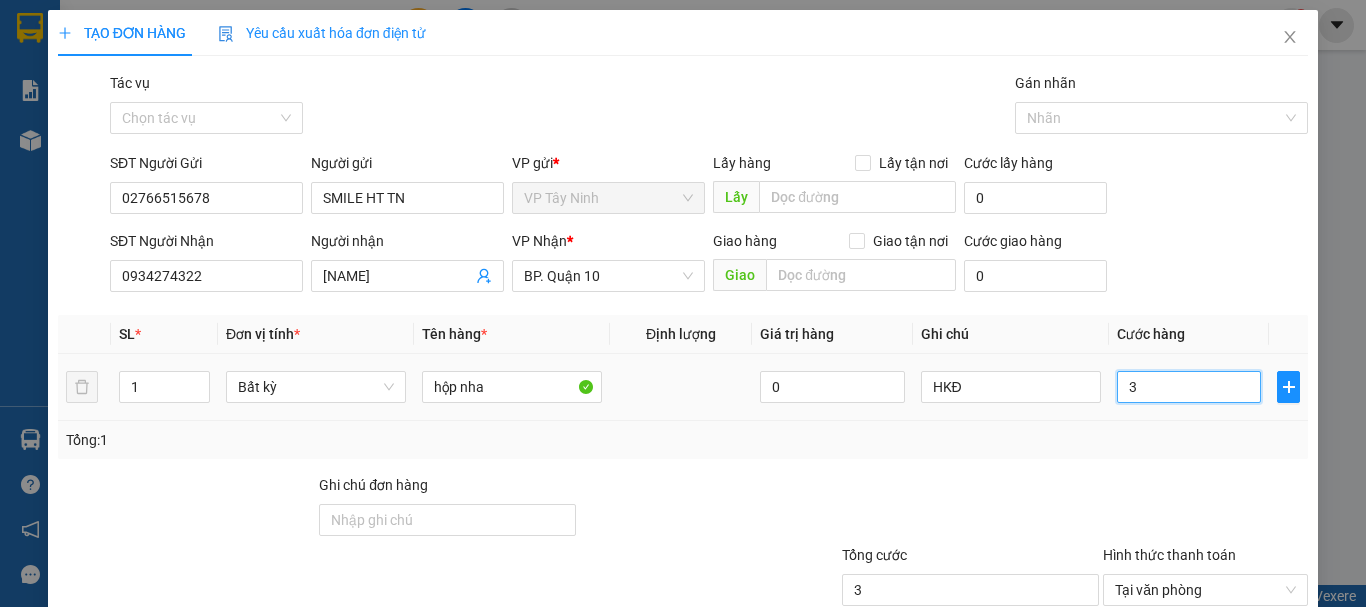 type on "30" 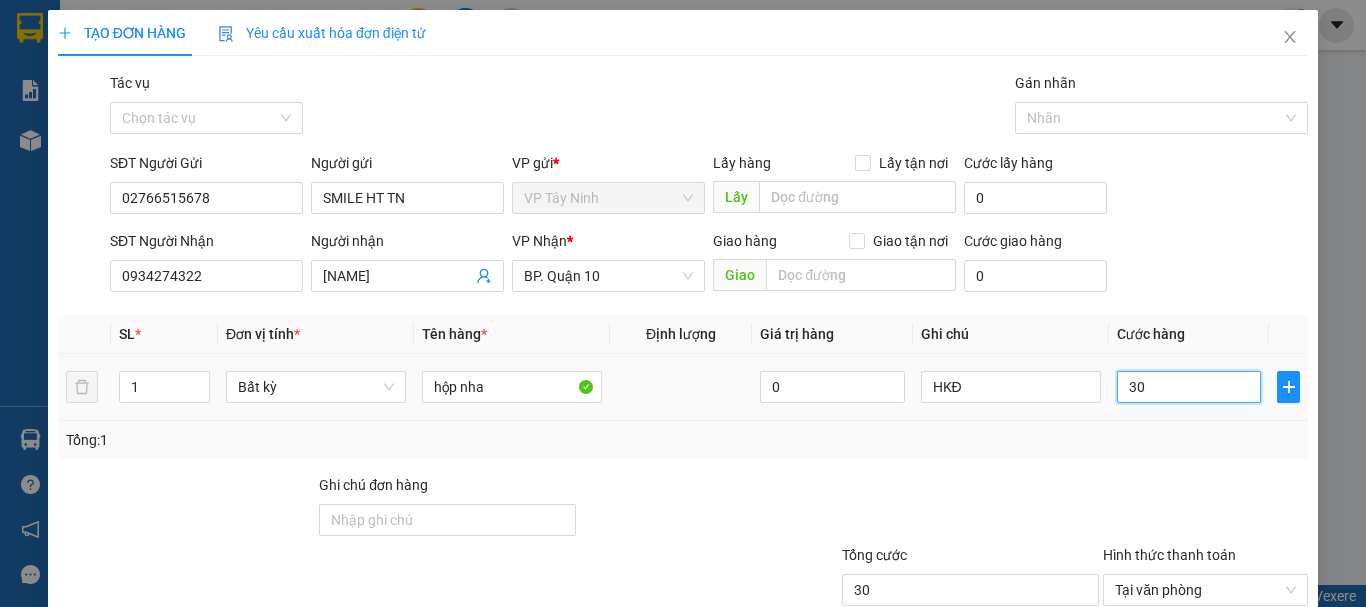type on "30" 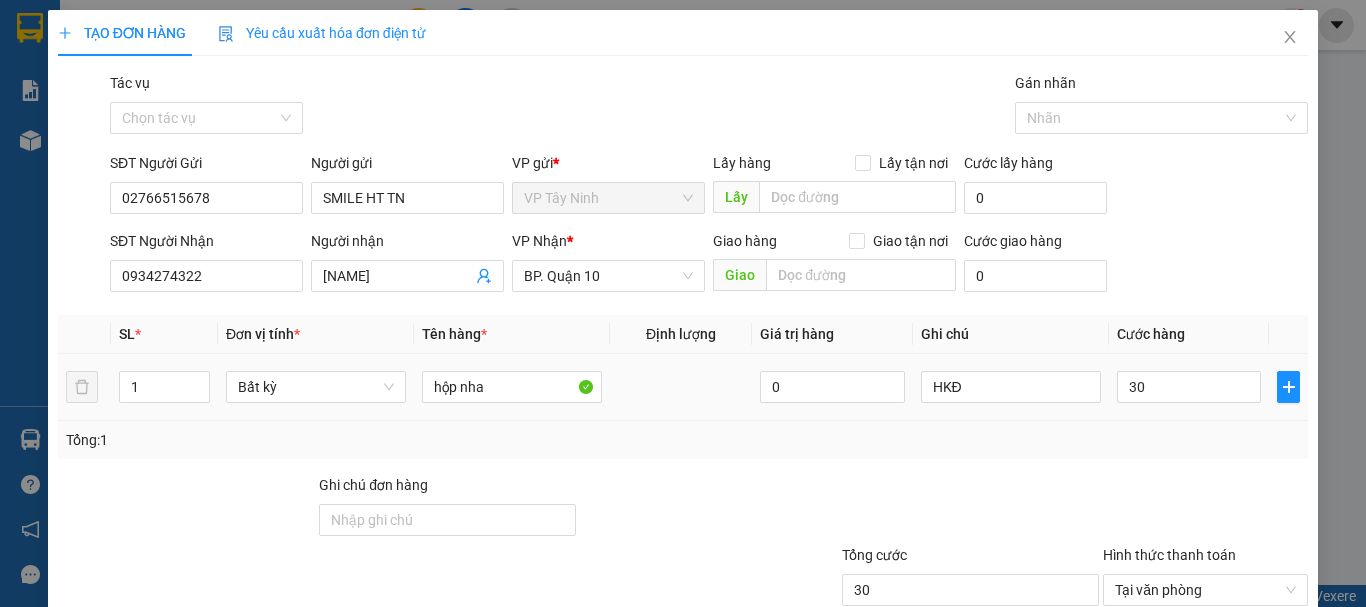 type on "30.000" 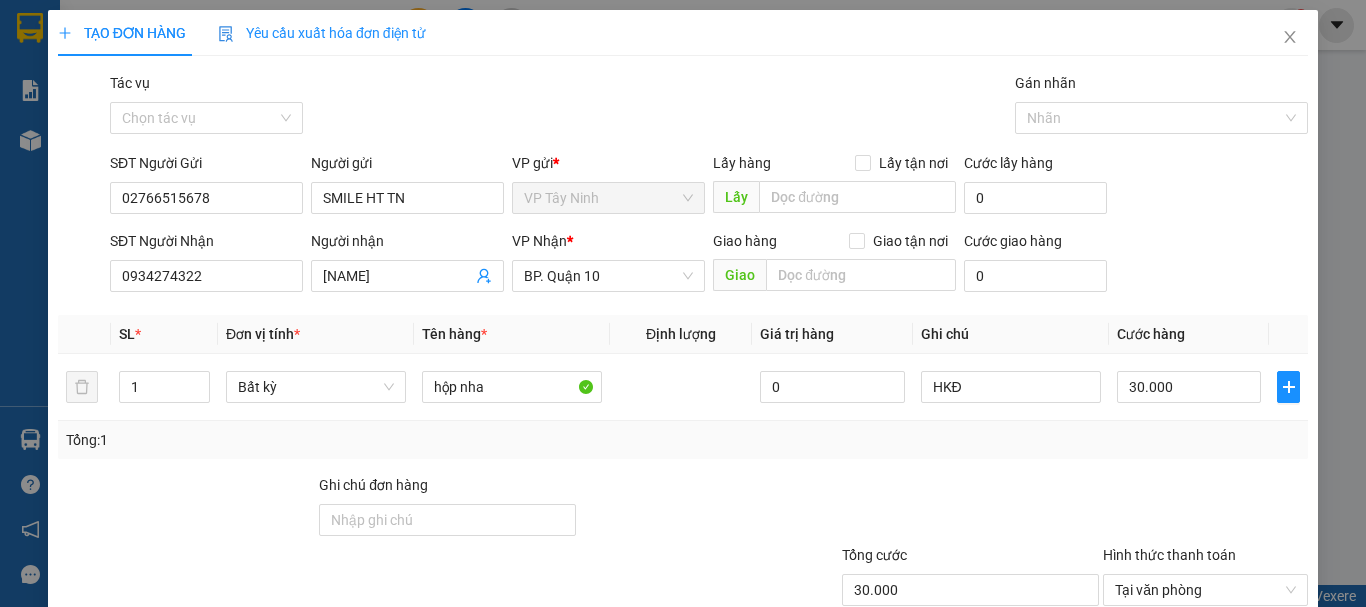 drag, startPoint x: 1174, startPoint y: 494, endPoint x: 1179, endPoint y: 449, distance: 45.276924 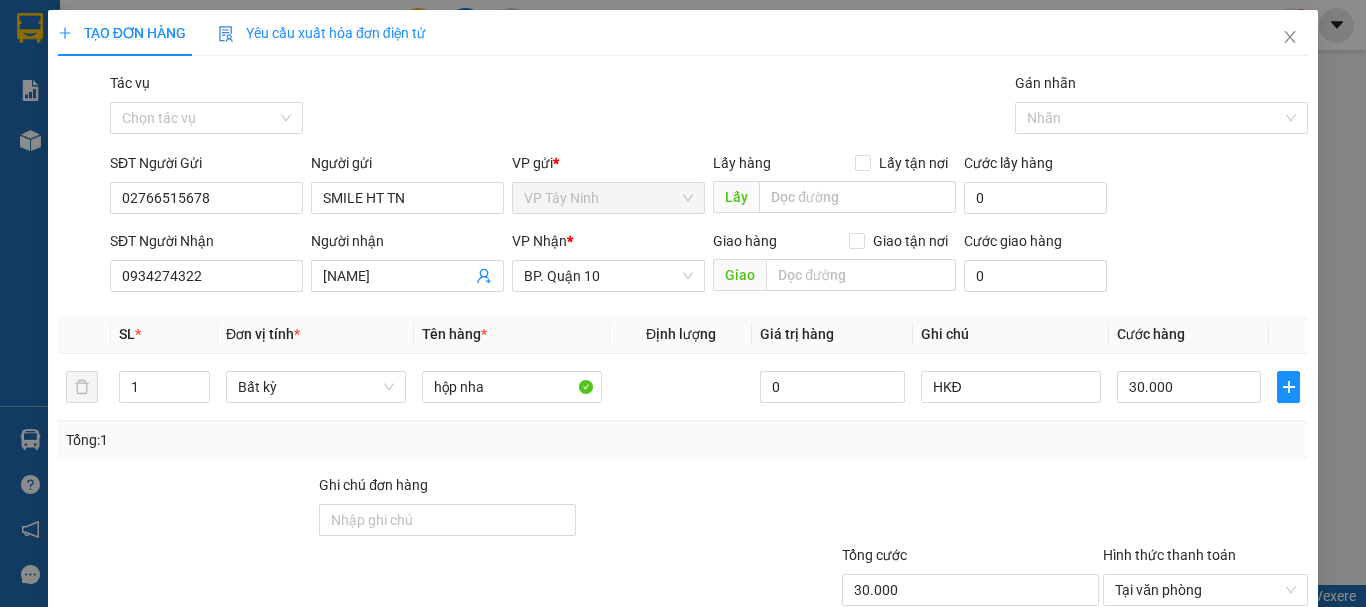click on "Transit Pickup Surcharge Ids Transit Deliver Surcharge Ids Transit Deliver Surcharge Transit Deliver Surcharge Gói vận chuyển  * Tiêu chuẩn Tác vụ Chọn tác vụ Gán nhãn   Nhãn SĐT Người Gửi 02766515678 Người gửi SMILE HT TN VP gửi  * VP Tây Ninh Lấy hàng Lấy tận nơi Lấy Cước lấy hàng 0 SĐT Người Nhận 0934274322 Người nhận thiên trung VP Nhận  * BP. Quận 10 Giao hàng Giao tận nơi Giao Cước giao hàng 0 SL  * Đơn vị tính  * Tên hàng  * Định lượng Giá trị hàng Ghi chú Cước hàng                   1 Bất kỳ hộp nha 0 HKĐ 30.000 Tổng:  1 Ghi chú đơn hàng Tổng cước 30.000 Hình thức thanh toán Tại văn phòng Số tiền thu trước 0 Chưa thanh toán 0 Chọn HT Thanh Toán Lưu nháp Xóa Thông tin Lưu Lưu và In Lịch sử nhận hàng 0786768179 - Duy Vỹ 0983344428 - ĐỨC PHÁT 0983597949 - TRUNG 0934274322 - thiên trung 0707197001 - lAB anz 0707917001 - labo anz 0866798965 -" at bounding box center [683, 386] 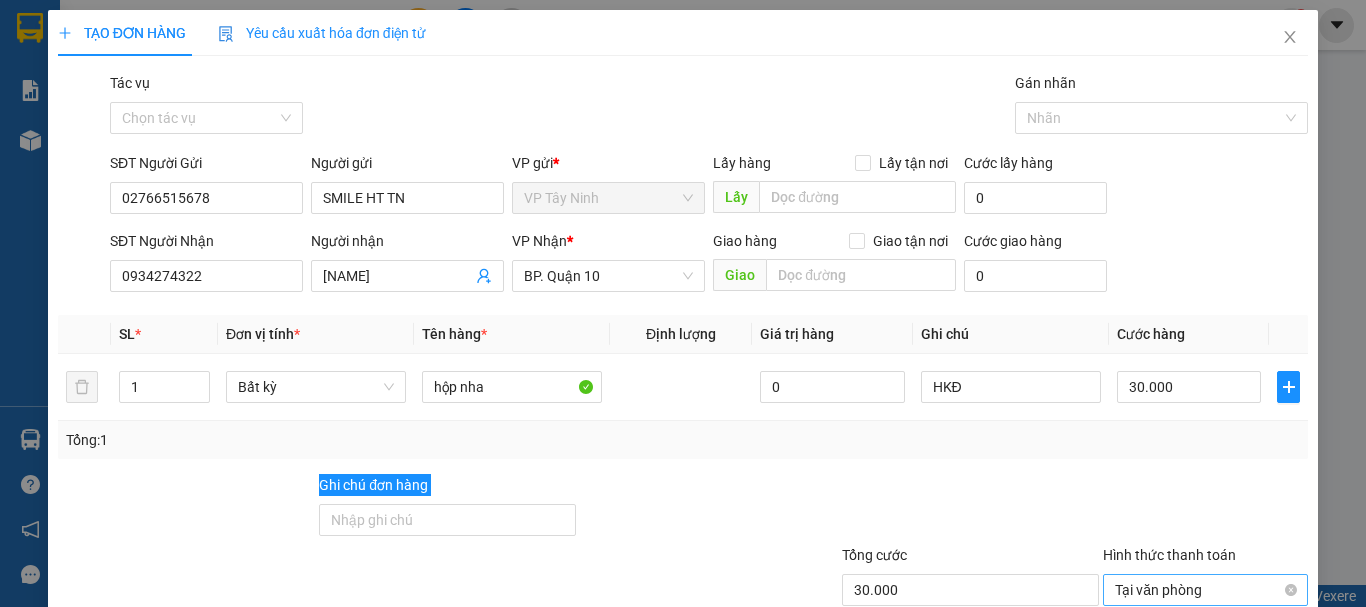 scroll, scrollTop: 133, scrollLeft: 0, axis: vertical 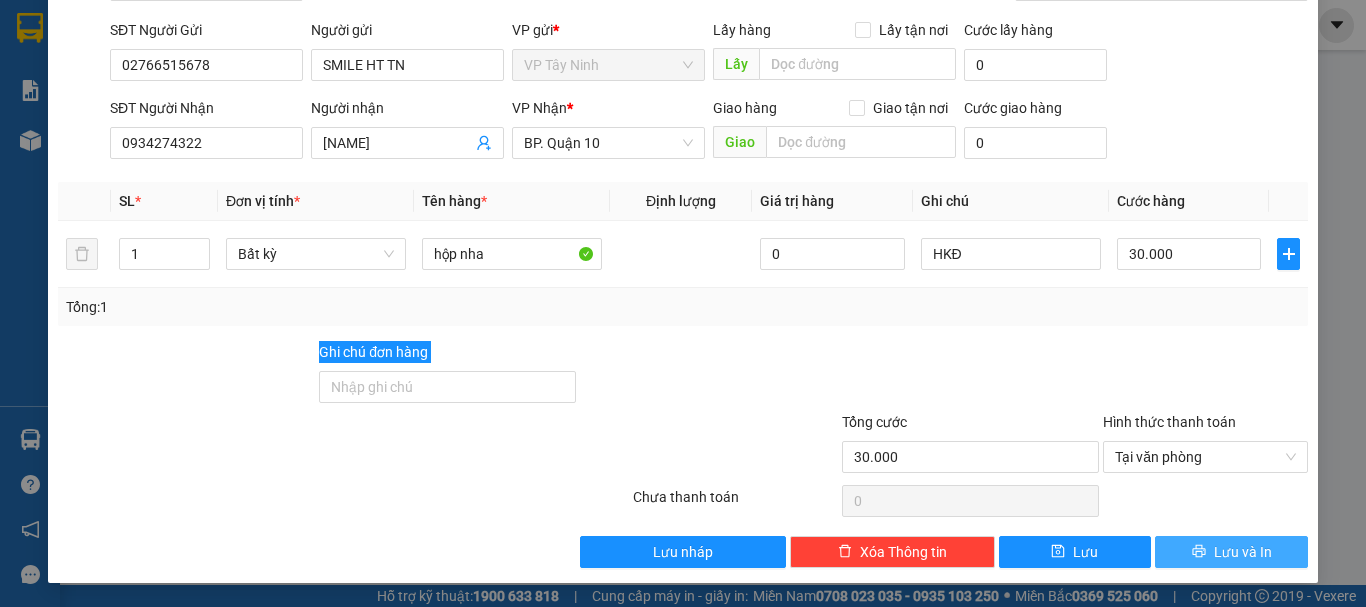 click on "Lưu và In" at bounding box center [1243, 552] 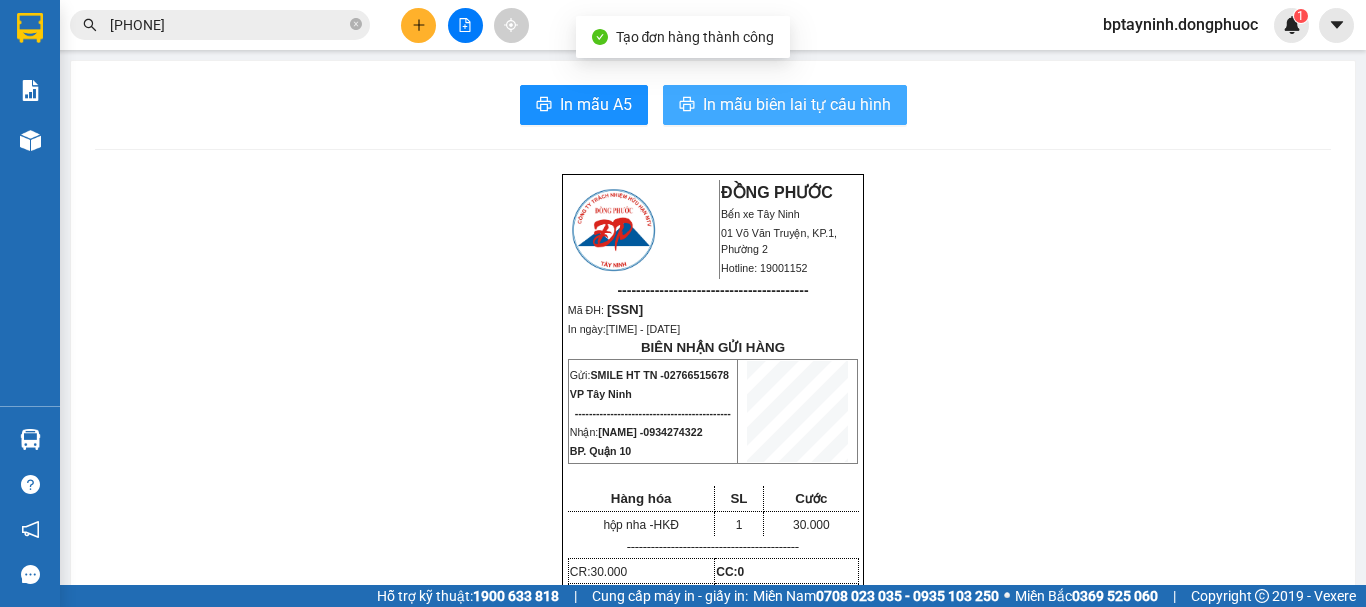 click on "In mẫu biên lai tự cấu hình" at bounding box center [797, 104] 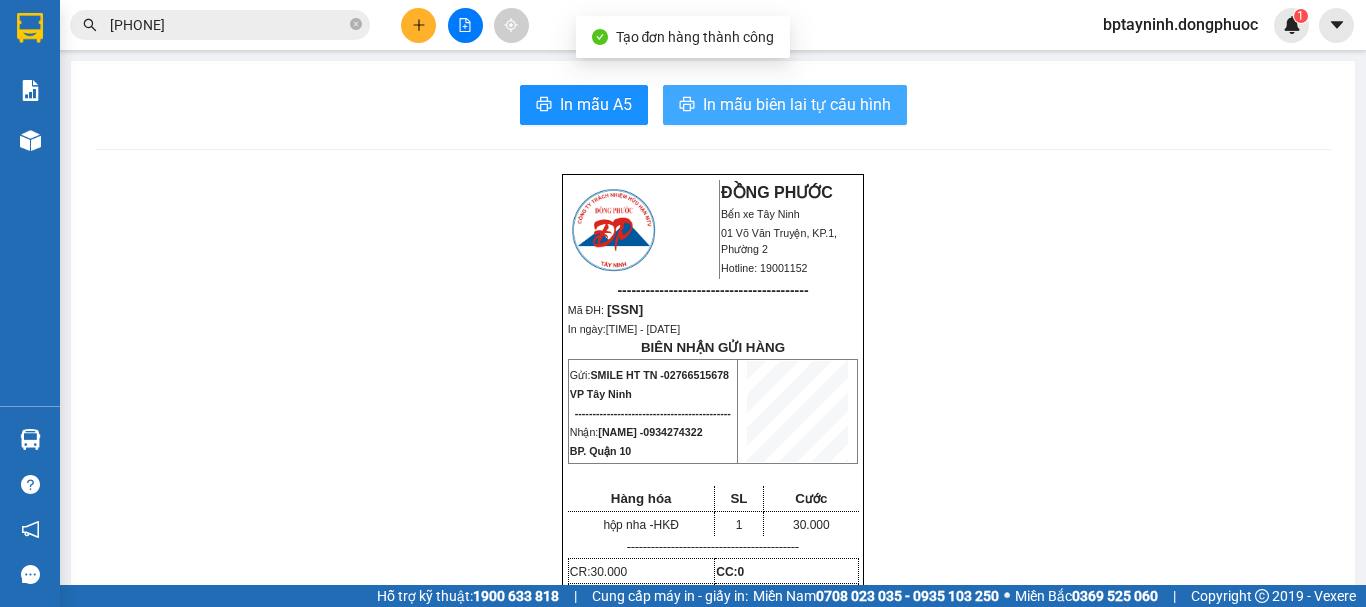 scroll, scrollTop: 0, scrollLeft: 0, axis: both 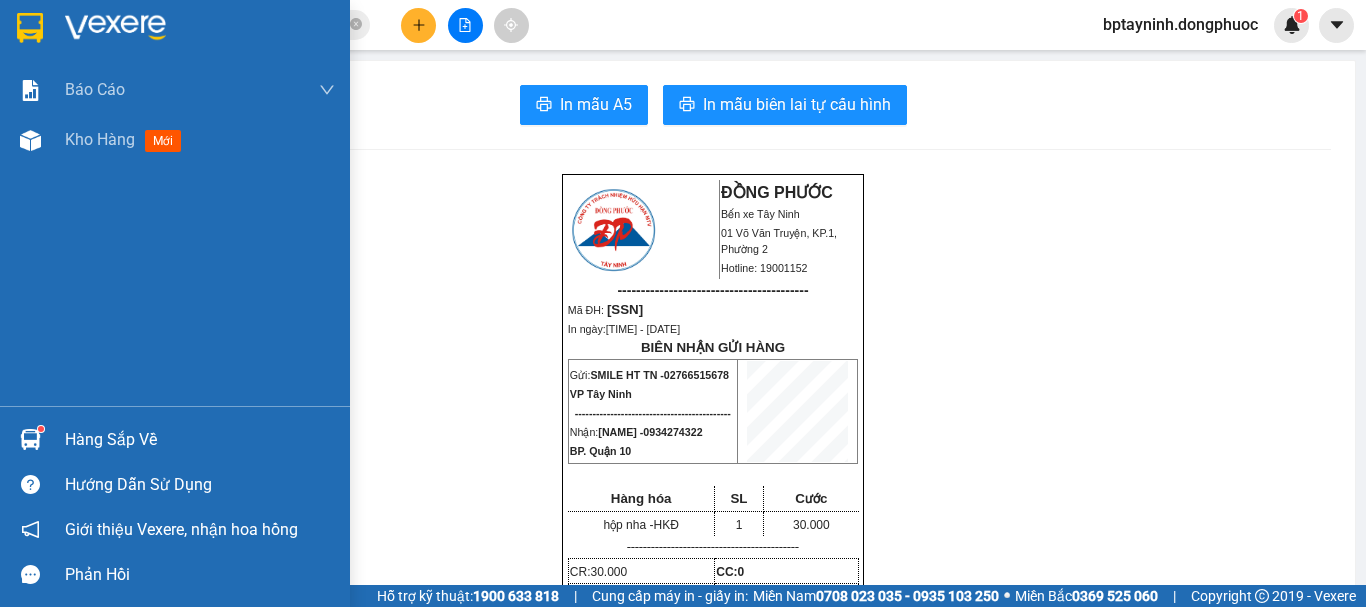 click on "Hàng sắp về" at bounding box center [200, 440] 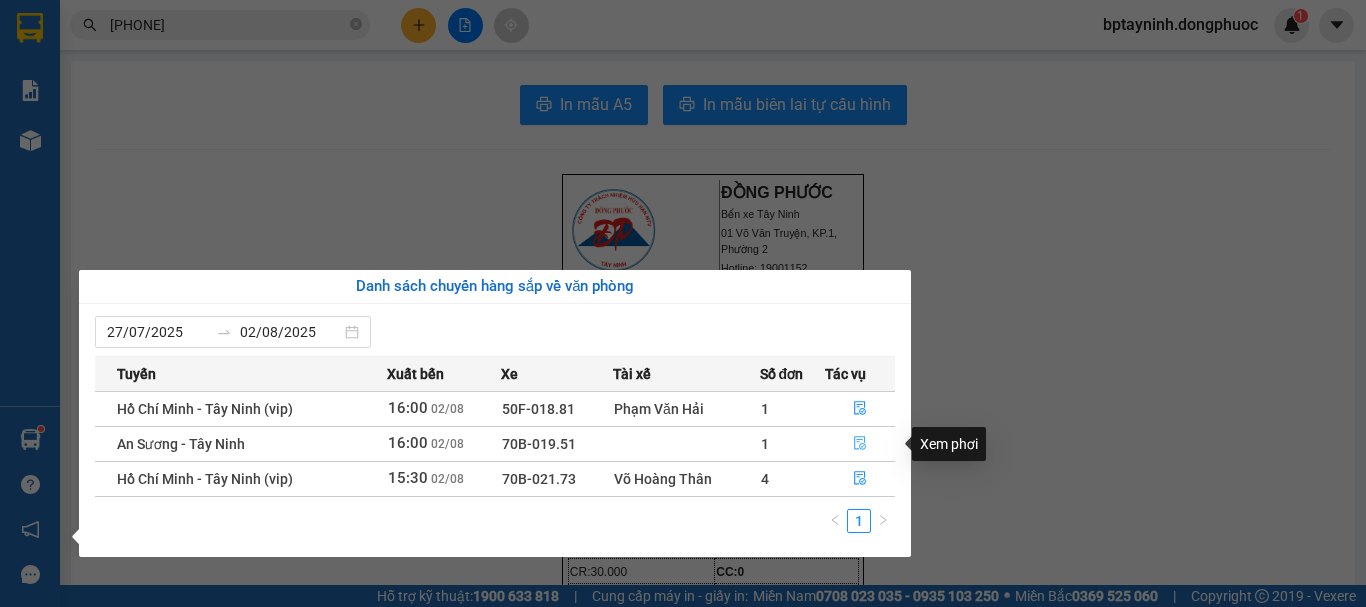 click 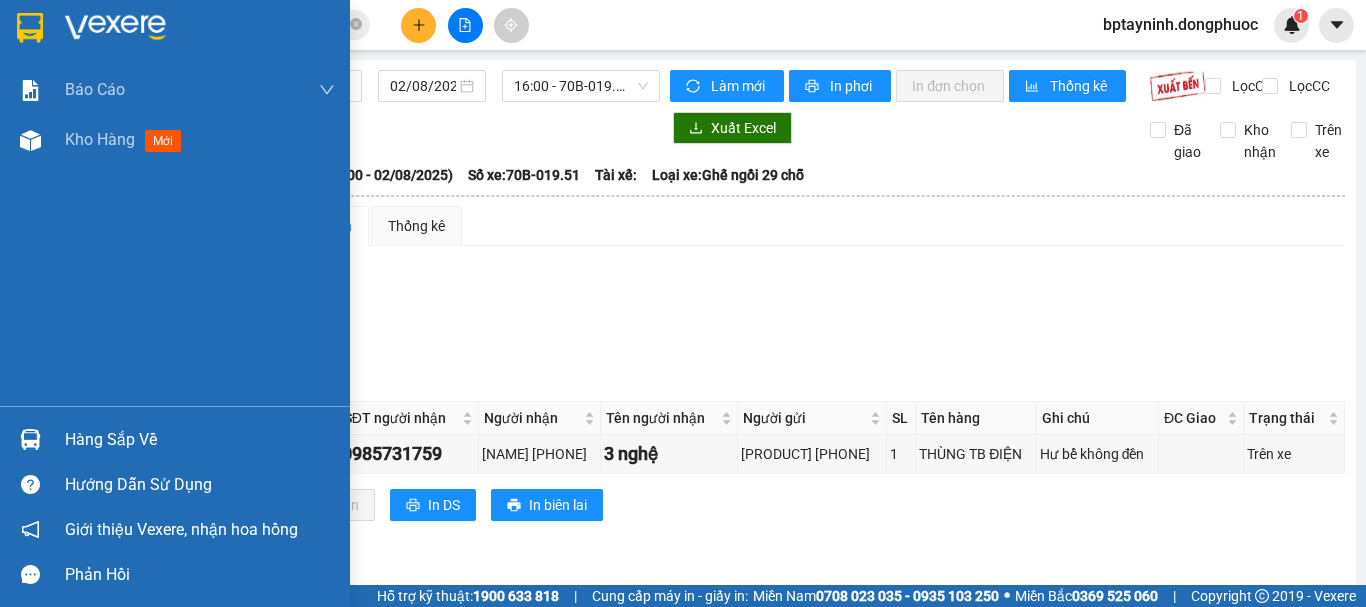 click on "Hàng sắp về Hướng dẫn sử dụng Giới thiệu Vexere, nhận hoa hồng Phản hồi" at bounding box center [175, 501] 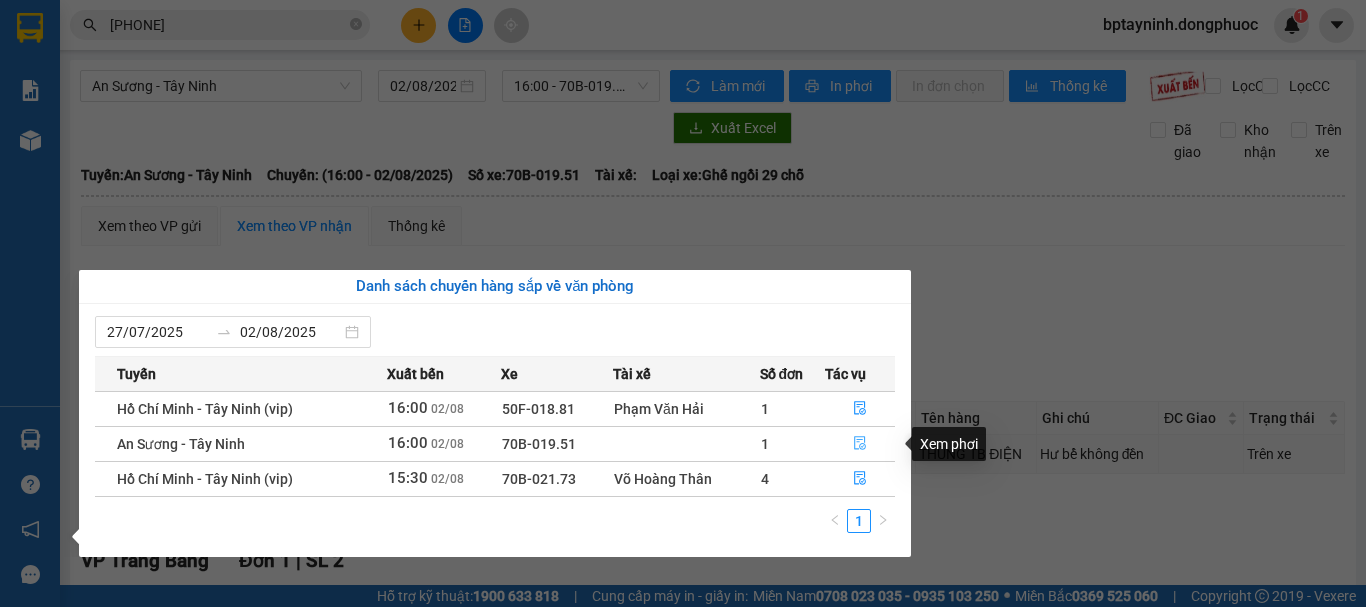 click 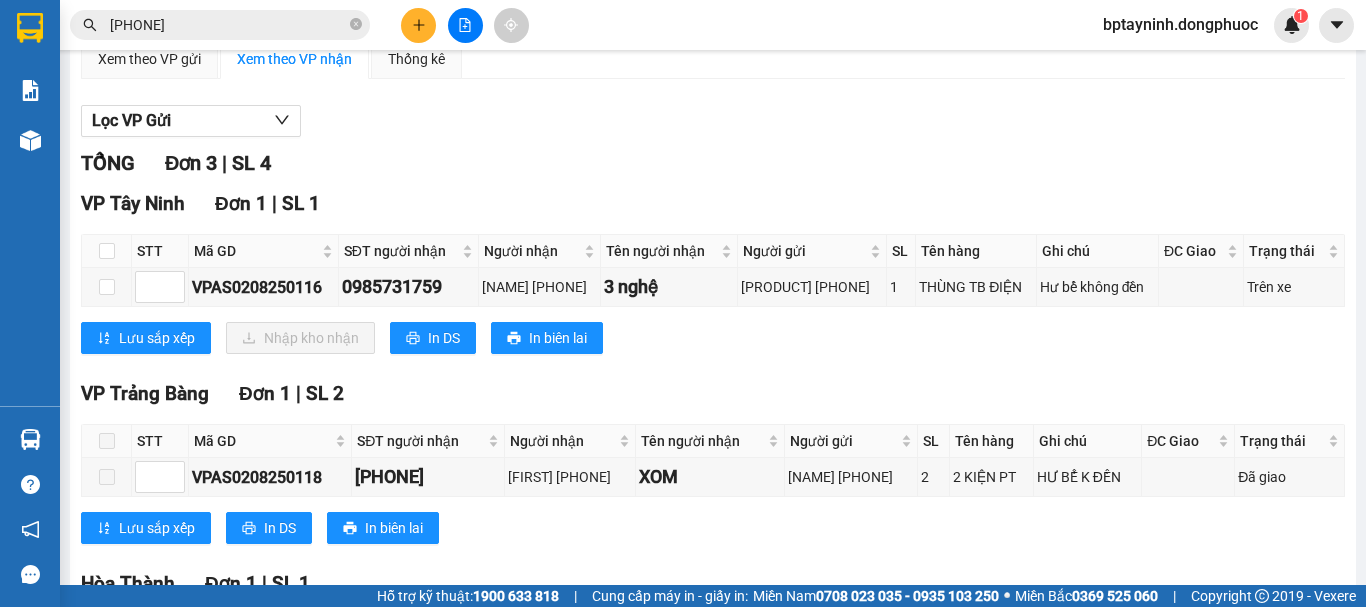 scroll, scrollTop: 333, scrollLeft: 0, axis: vertical 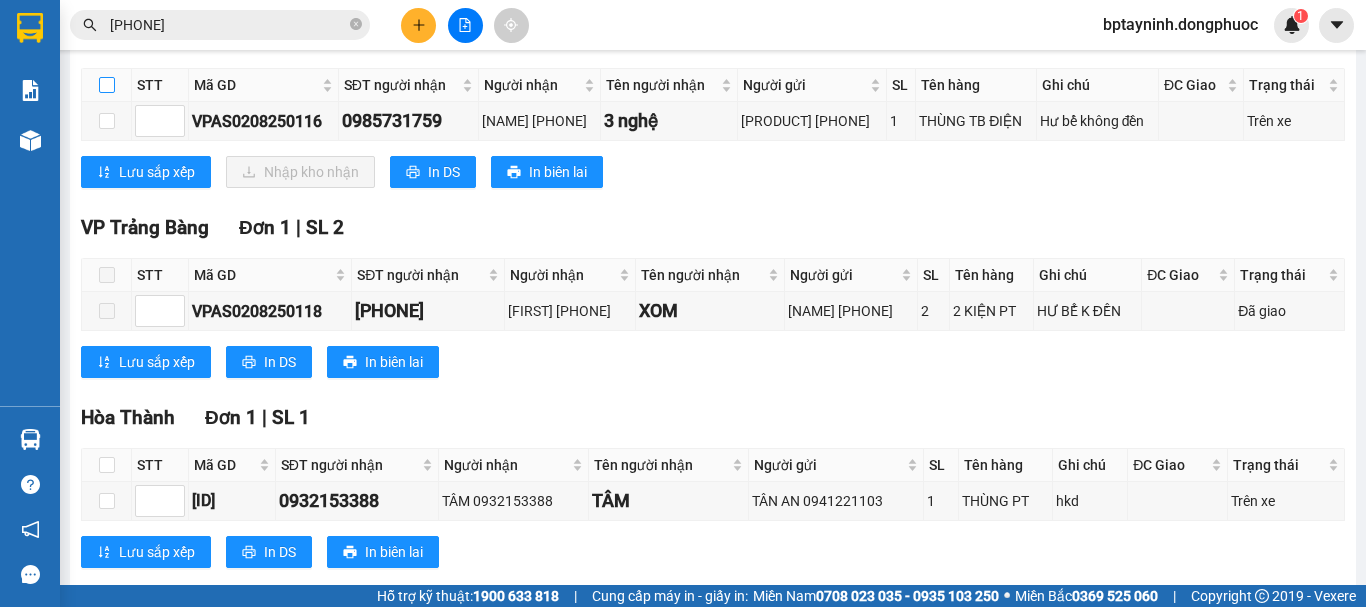 click at bounding box center (107, 85) 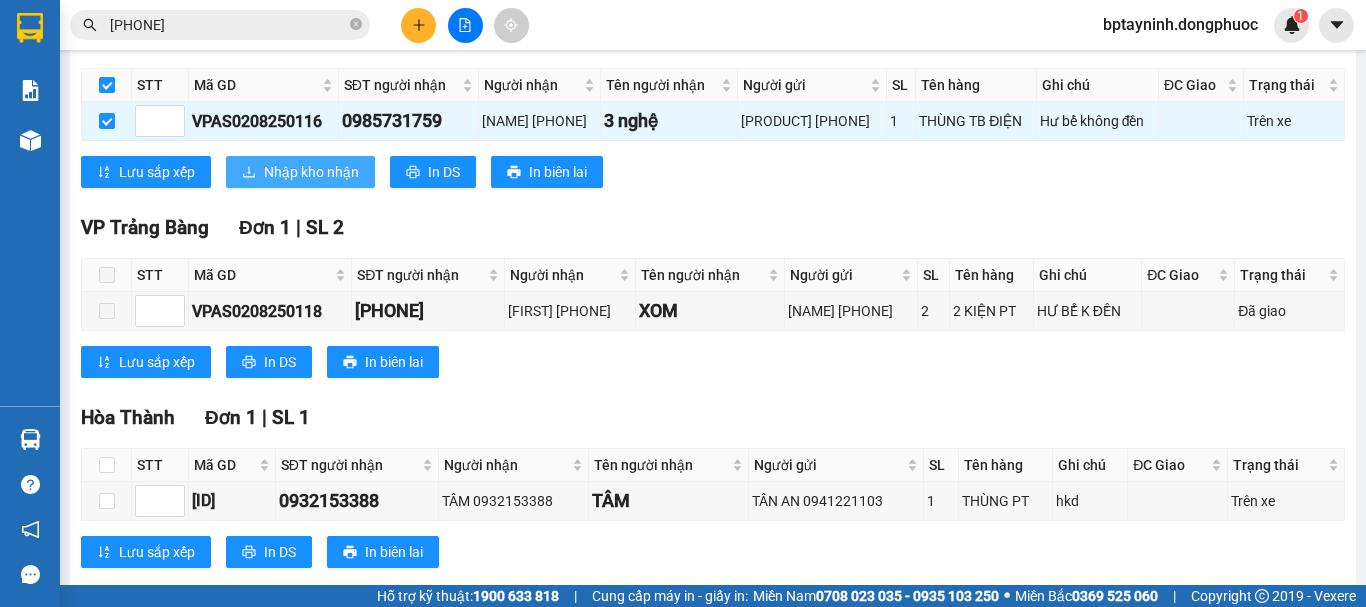 click on "Nhập kho nhận" at bounding box center [311, 172] 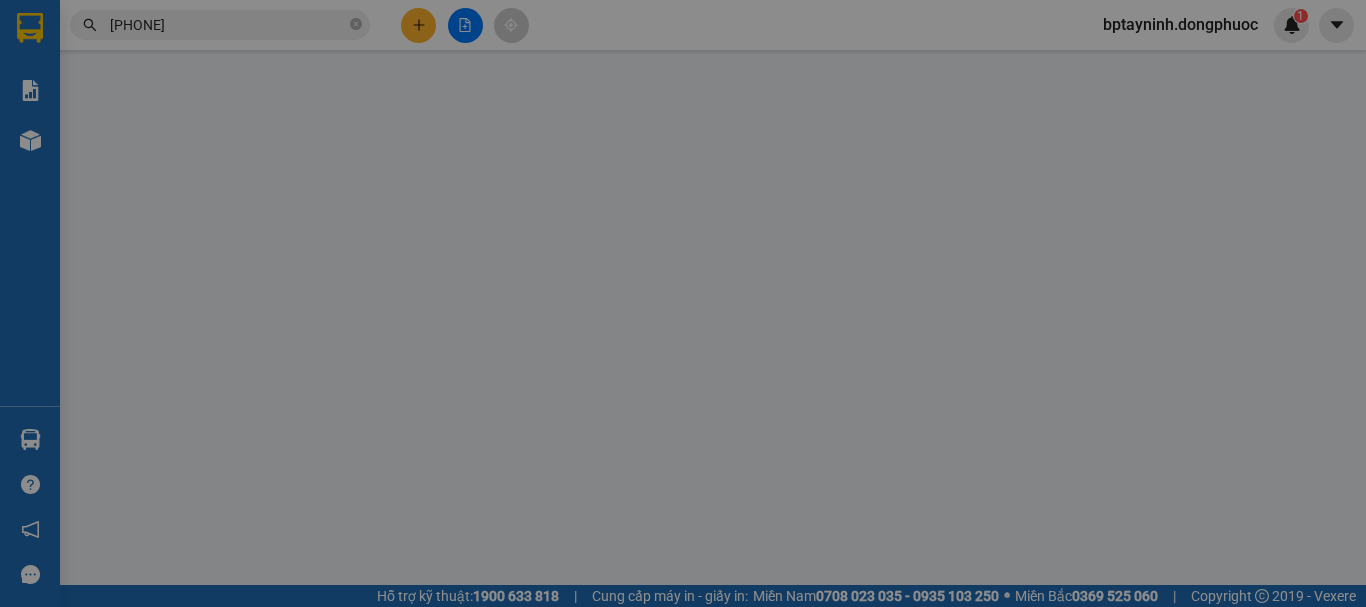scroll, scrollTop: 0, scrollLeft: 0, axis: both 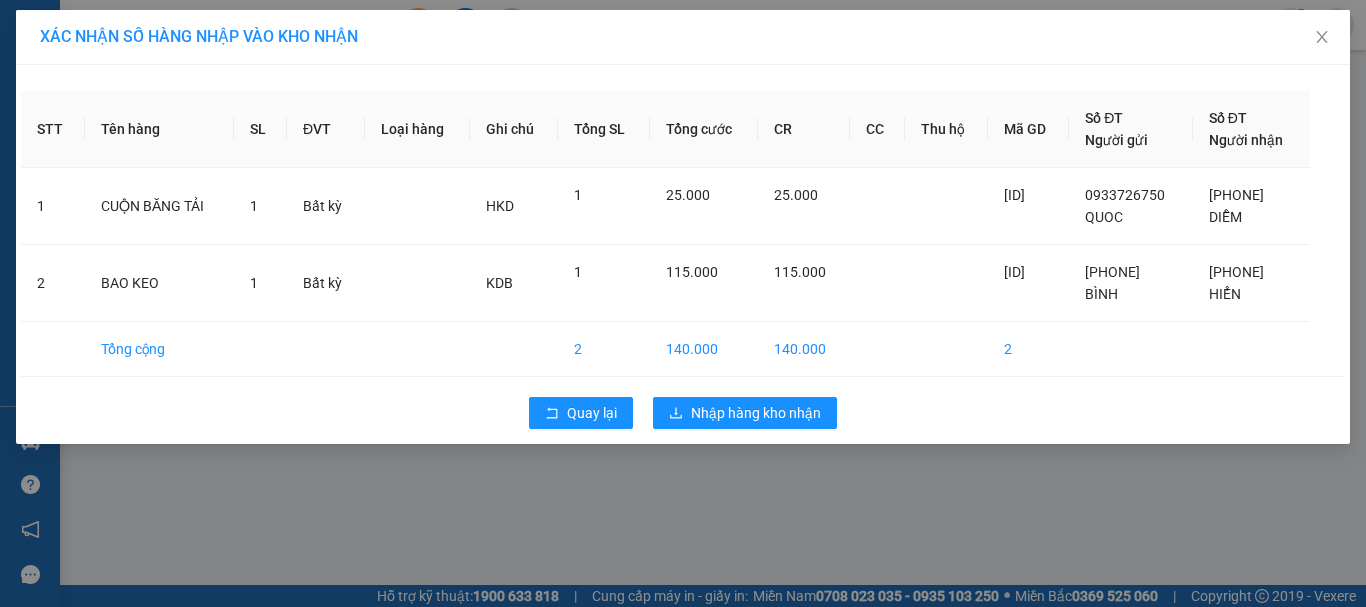 click on "XÁC NHẬN SỐ HÀNG NHẬP VÀO KHO NHẬN STT Tên hàng SL ĐVT Loại hàng Ghi chú Tổng SL Tổng cước CR CC Thu hộ Mã GD Số ĐT Người gửi Số ĐT Người nhận 1 CUỘN BĂNG TẢI 1 Bất kỳ HKD 1 25.000 25.000 VPAS0208250109 0933726750 QUOC 0395476663 DIỄM 2 BAO KEO 1 Bất kỳ KDB 1 115.000 115.000 VPAS0208250113 0909589451 BÌNH 0989943949 HIỂN Tổng cộng 2 140.000 140.000 2 Quay lại Nhập hàng kho nhận" at bounding box center (683, 303) 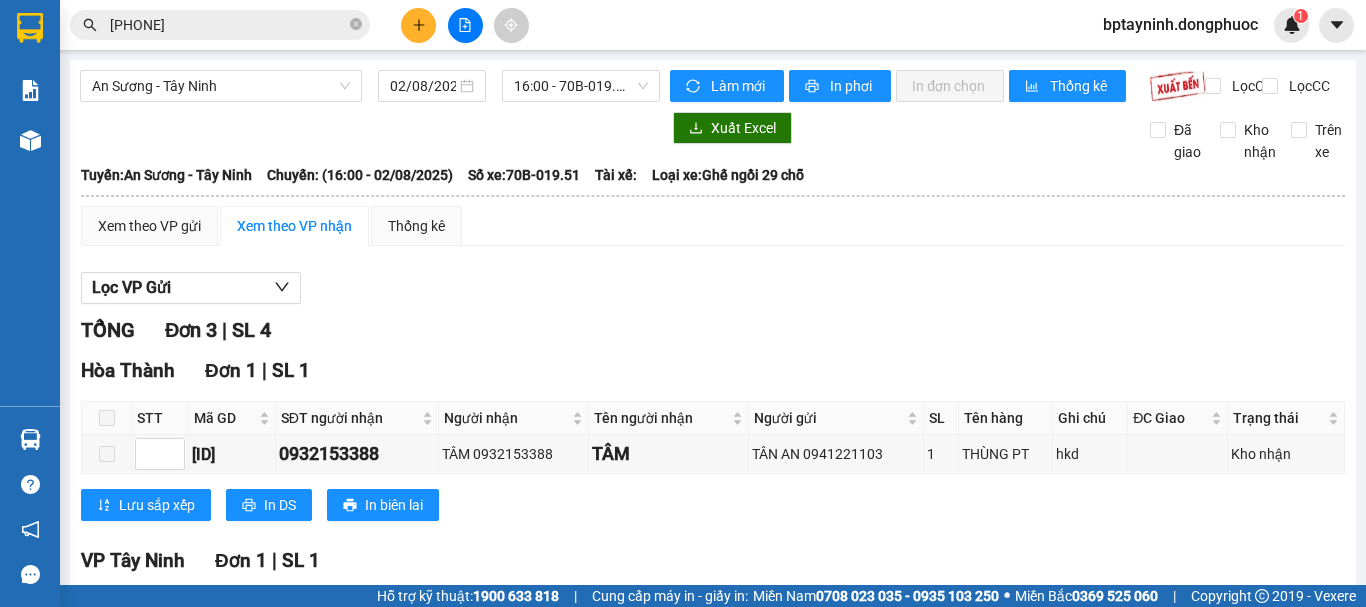 click at bounding box center (107, 418) 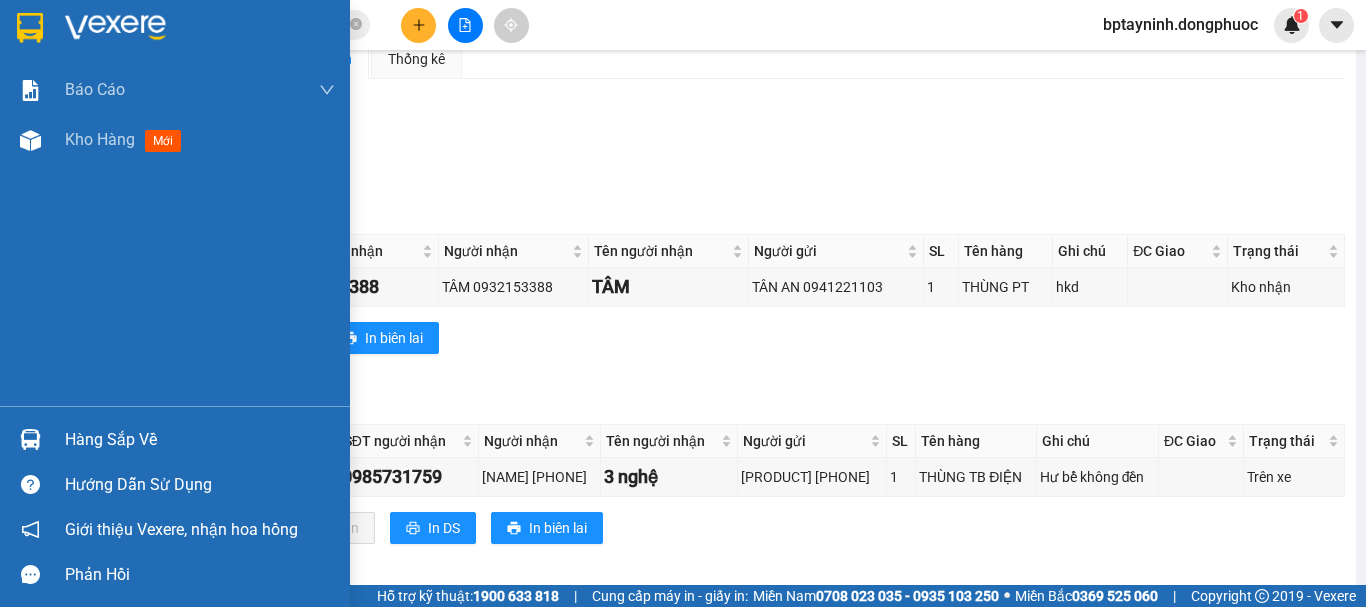 click on "Hàng sắp về" at bounding box center [175, 439] 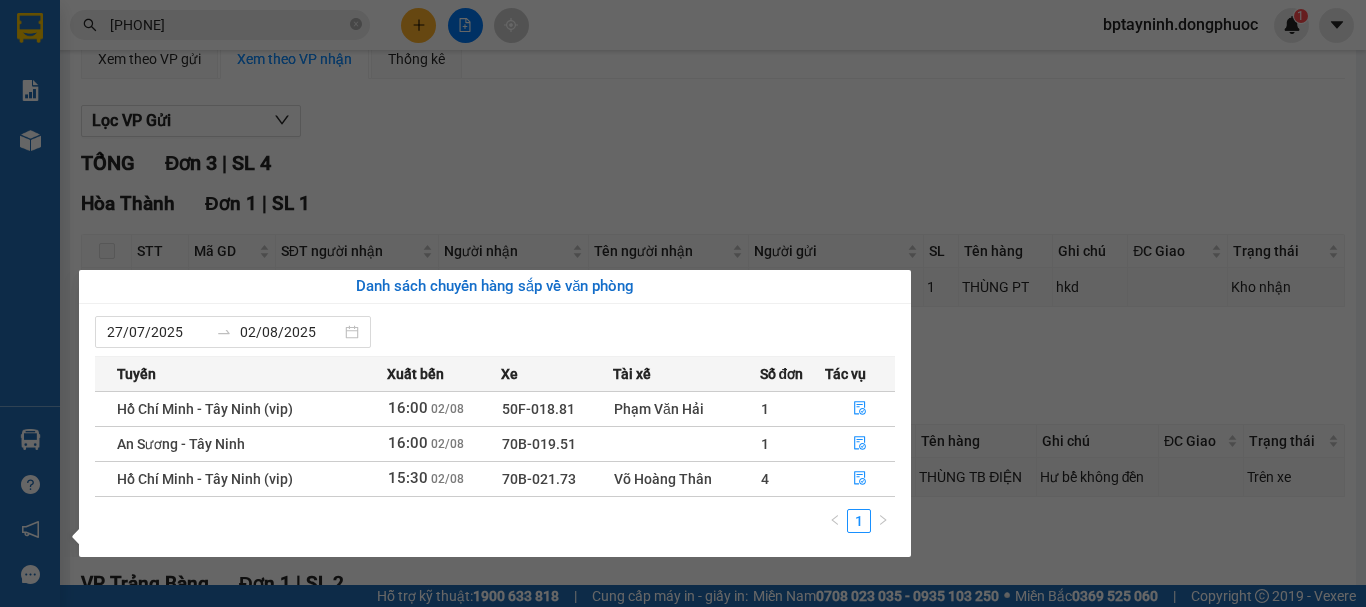 click on "Kết quả tìm kiếm ( 11 )  Bộ lọc  Mã ĐH Trạng thái Món hàng Tổng cước Chưa cước Nhãn Người gửi VP Gửi Người nhận VP Nhận VPAS0208250094 13:22 - 02/08 VP Nhận   70B-023.15 16:58 - 02/08 THÙNG thảm SL:  1 25.000 0961996138 CẦM VP Bến xe An Sương 0936758070 LOAN VP Tây Ninh VPAS2508240056 10:02 - 25/08 Đã giao   17:32 - 25/08 THÙNG QA SL:  1 40.000 0961996138 CẦM VP Bến xe An Sương 0936758070 LOAN VP Tây Ninh VPTN0108240093 18:34 - 01/08 Đã giao   10:13 - 02/08 bao tc SL:  1 70.000 0936758070 LOAN VP Tây Ninh 0961996138 Cầm VP Bến xe An Sương BXTN1210220087 14:38 - 12/10 Đã giao   17:45 - 12/10 THUNG TP SL:  1 30.000 0936758070 LOAN VP Tây Ninh 0961996138 CẦM VP Bến xe An Sương BXAS0809220215 14:47 - 08/09 Đã giao   10:02 - 10/09 GT SL:  1 20.000 0933828631 THUỘC VP Bến xe An Sương 0936758070 LOAN VP Tây Ninh BXAS0708220031 08:52 - 07/08 Đã giao   17:17 - 07/08 THÙNG TC SL:  1 30.000 0933828631 THUỘC 0936758070 LOAN" at bounding box center (683, 303) 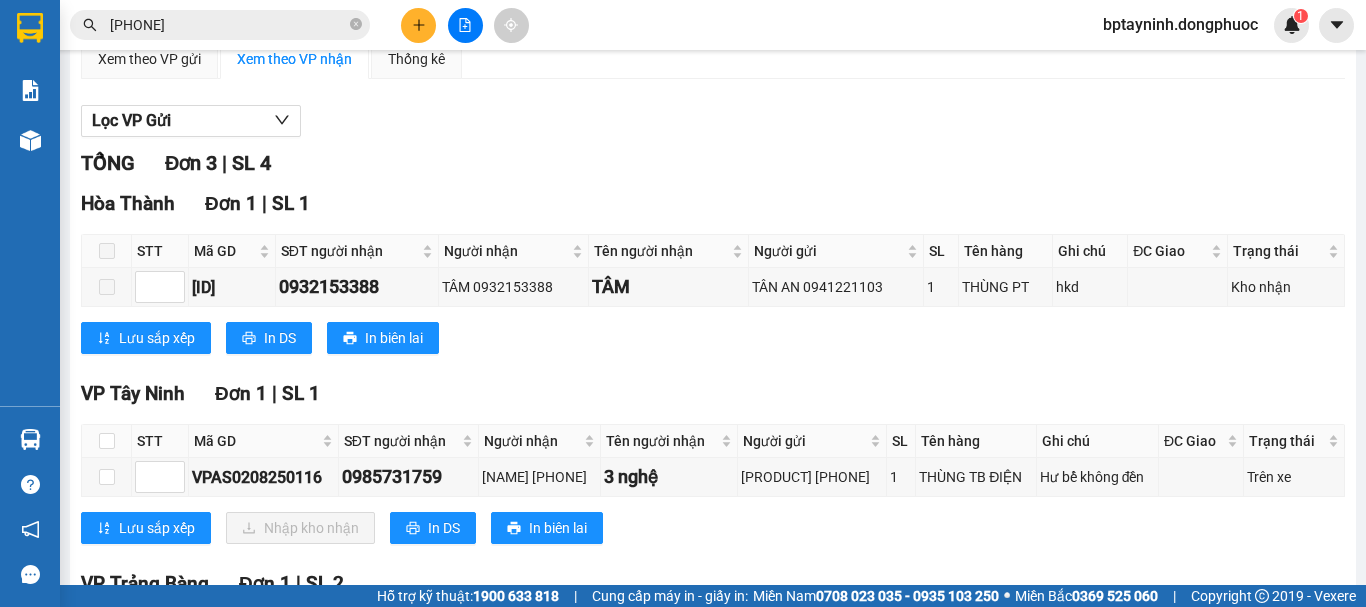scroll, scrollTop: 389, scrollLeft: 0, axis: vertical 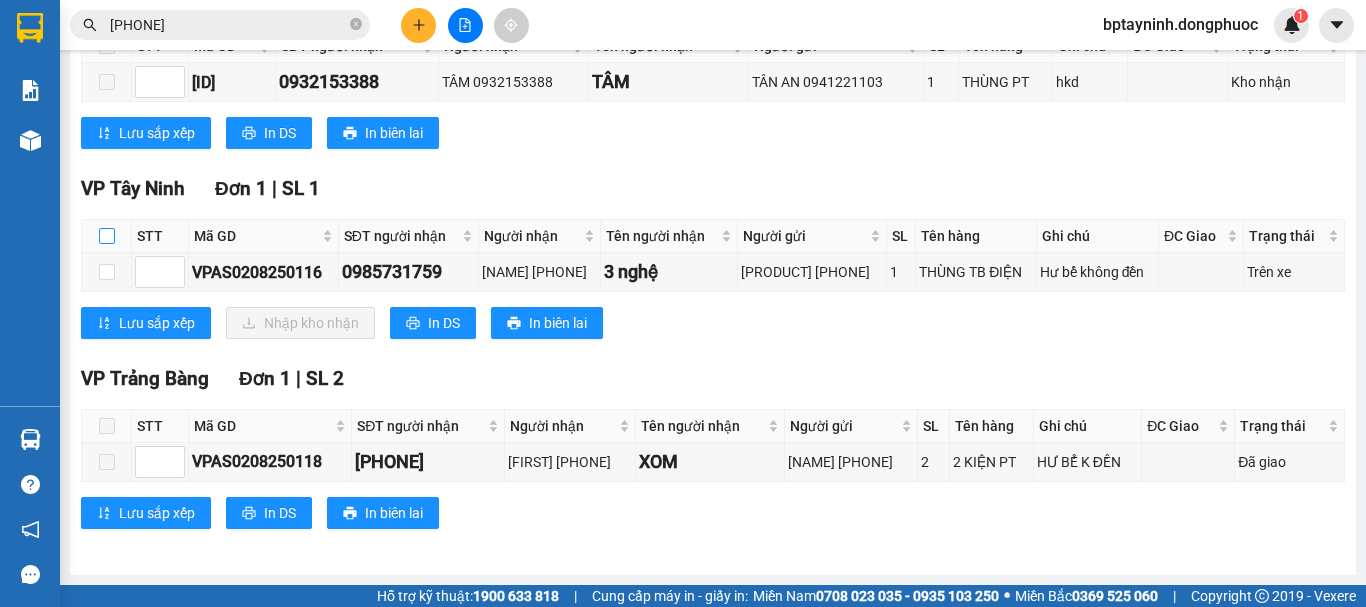 click at bounding box center [107, 236] 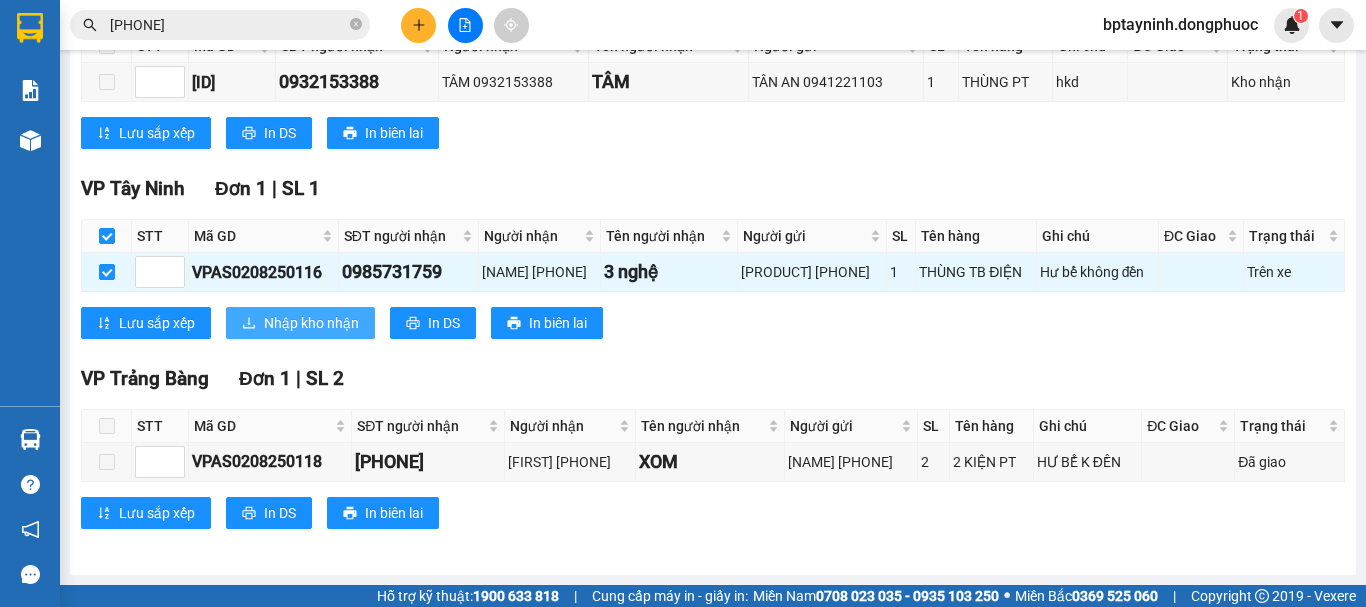 click on "Nhập kho nhận" at bounding box center [311, 323] 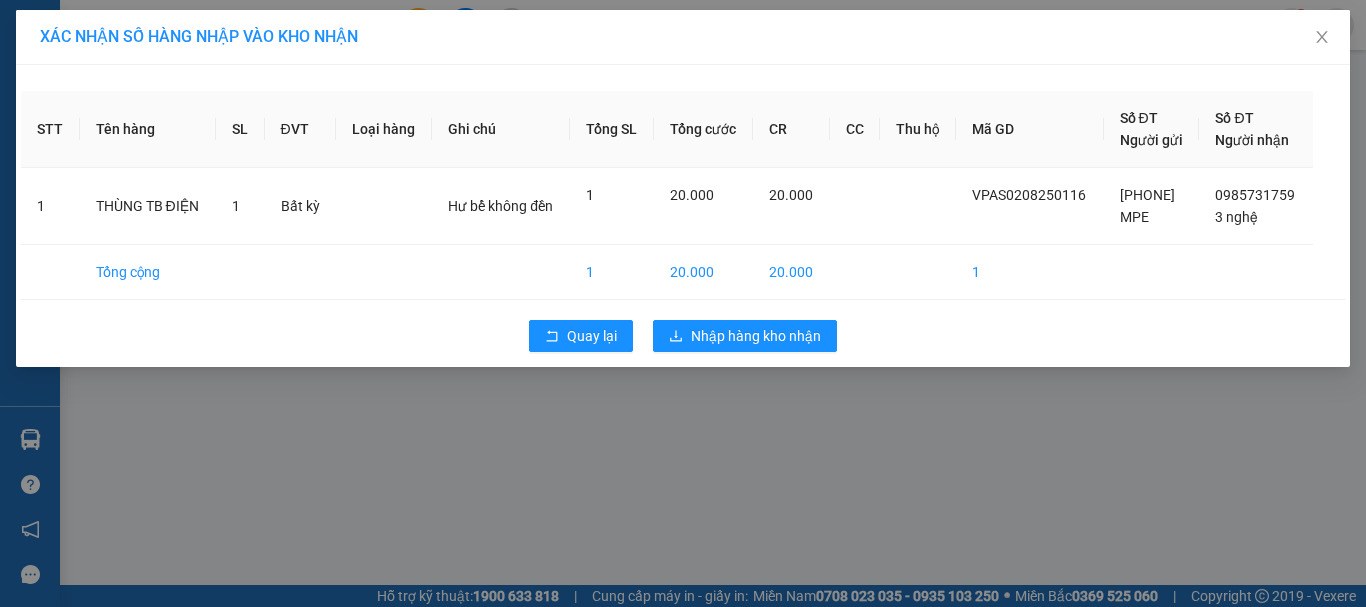 scroll, scrollTop: 0, scrollLeft: 0, axis: both 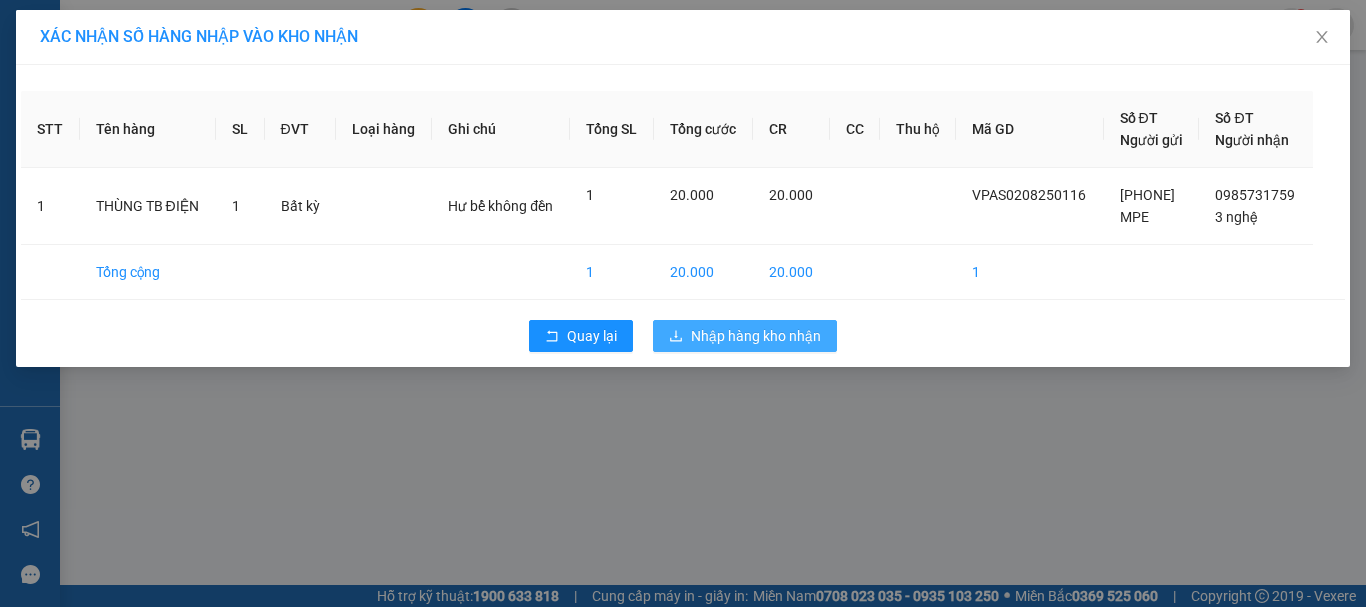 click on "Nhập hàng kho nhận" at bounding box center [756, 336] 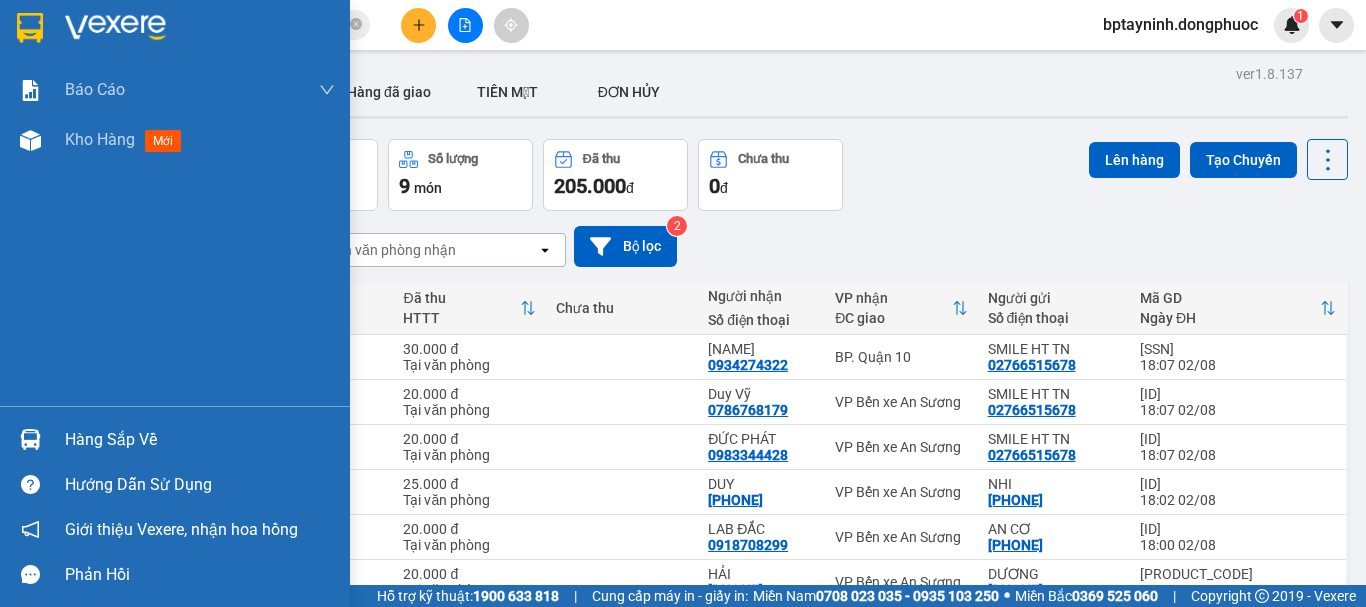 drag, startPoint x: 165, startPoint y: 450, endPoint x: 222, endPoint y: 445, distance: 57.21888 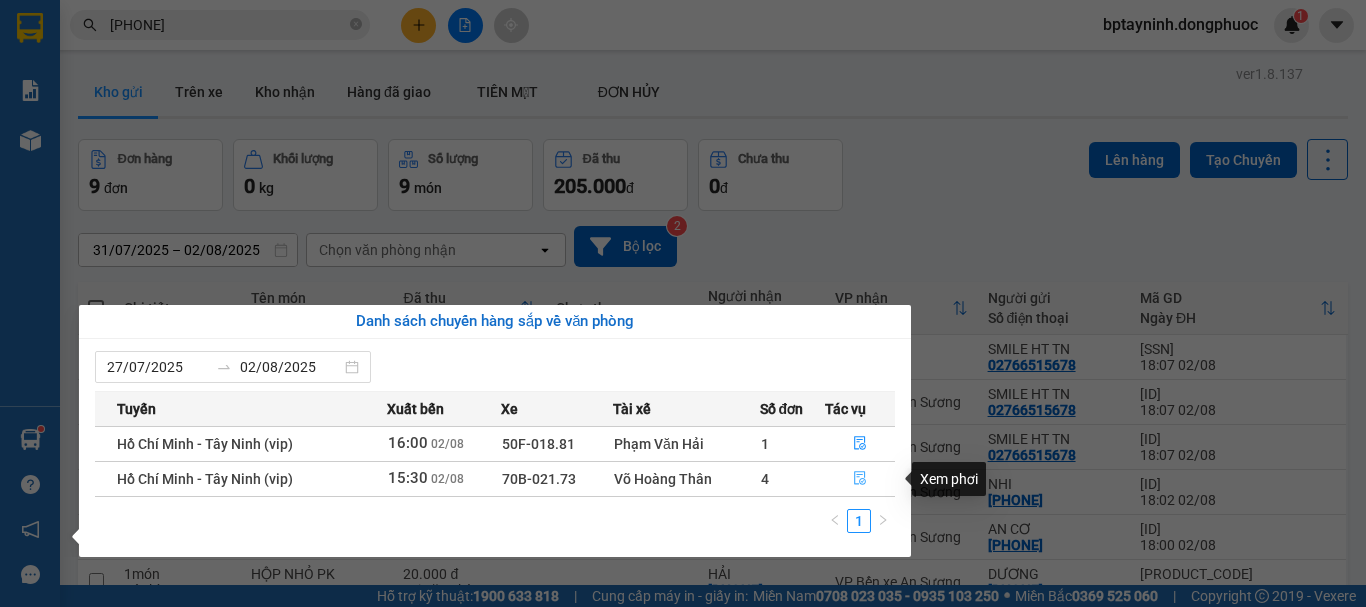 click 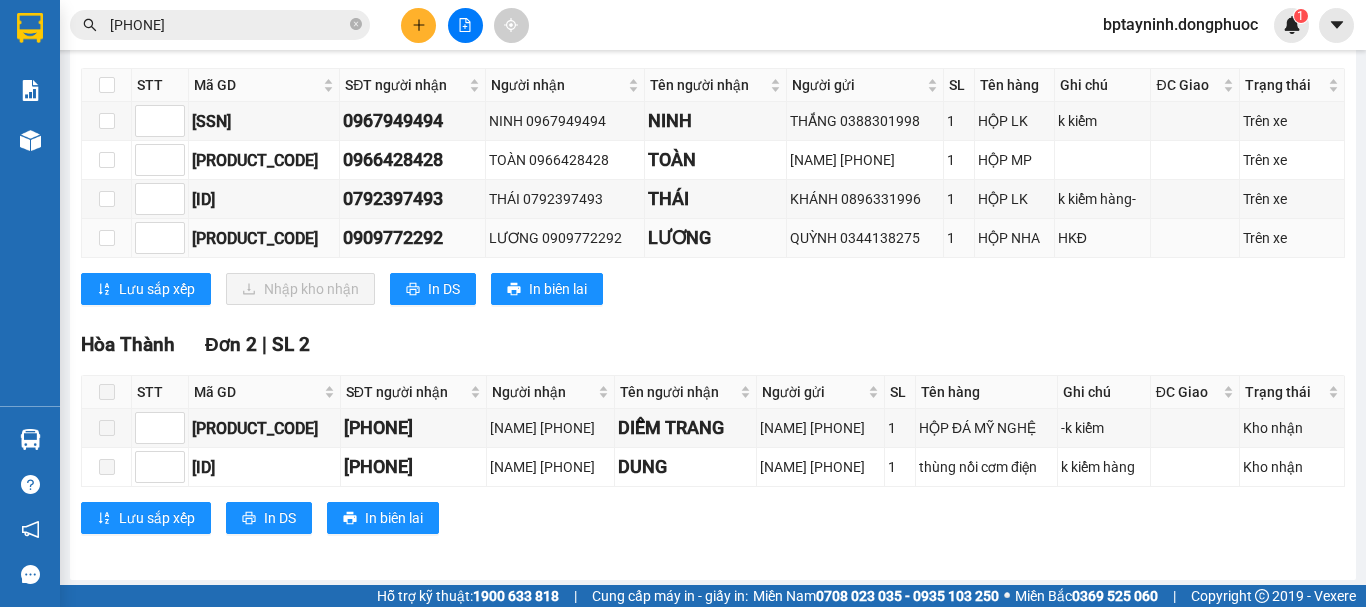 scroll, scrollTop: 167, scrollLeft: 0, axis: vertical 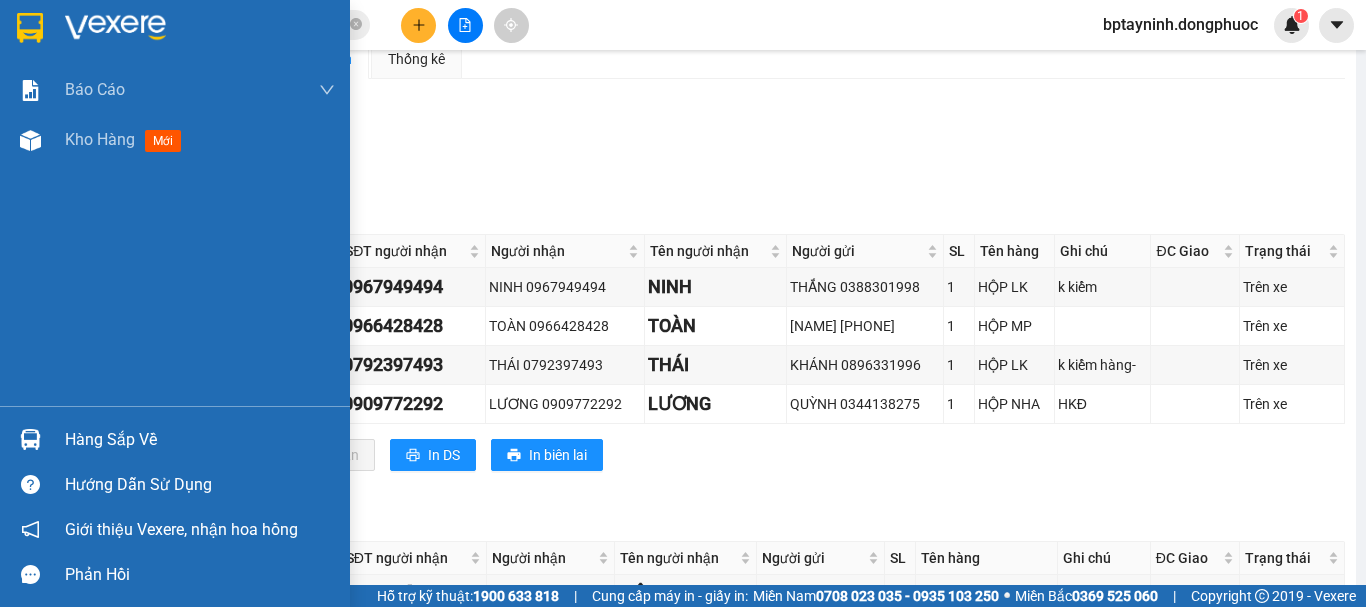 click on "Hàng sắp về" at bounding box center [175, 439] 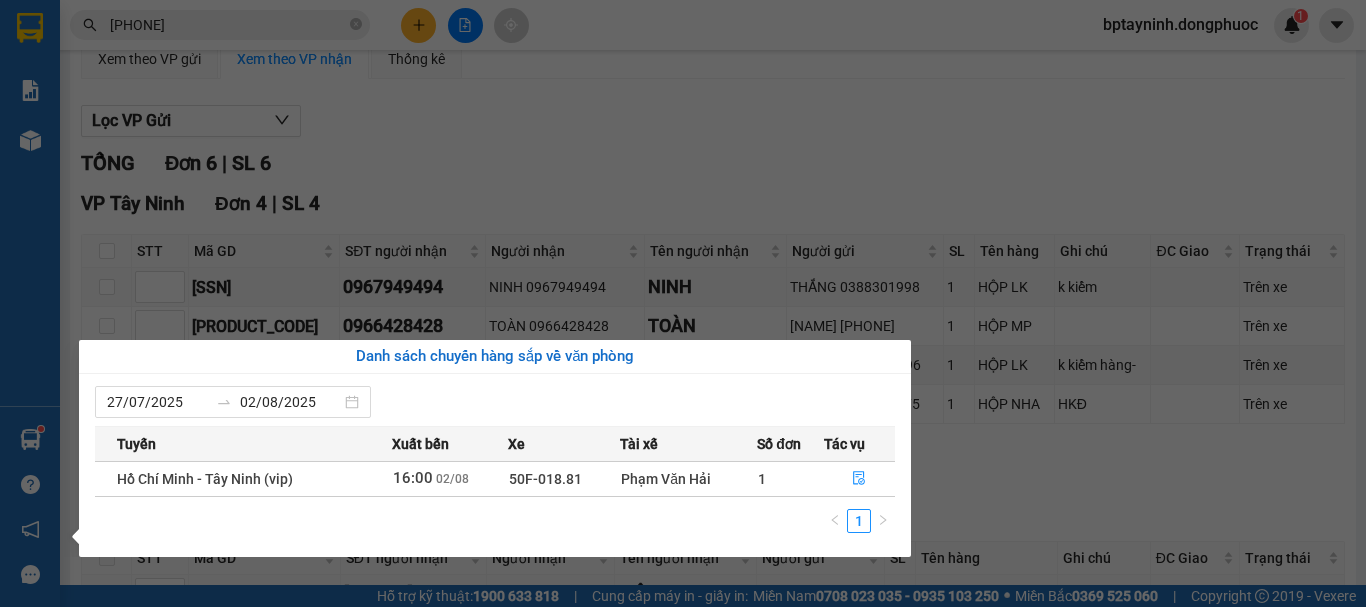 click on "Kết quả tìm kiếm ( 11 )  Bộ lọc  Mã ĐH Trạng thái Món hàng Tổng cước Chưa cước Nhãn Người gửi VP Gửi Người nhận VP Nhận VPAS0208250094 13:22 - 02/08 VP Nhận   70B-023.15 16:58 - 02/08 THÙNG thảm SL:  1 25.000 0961996138 CẦM VP Bến xe An Sương 0936758070 LOAN VP Tây Ninh VPAS2508240056 10:02 - 25/08 Đã giao   17:32 - 25/08 THÙNG QA SL:  1 40.000 0961996138 CẦM VP Bến xe An Sương 0936758070 LOAN VP Tây Ninh VPTN0108240093 18:34 - 01/08 Đã giao   10:13 - 02/08 bao tc SL:  1 70.000 0936758070 LOAN VP Tây Ninh 0961996138 Cầm VP Bến xe An Sương BXTN1210220087 14:38 - 12/10 Đã giao   17:45 - 12/10 THUNG TP SL:  1 30.000 0936758070 LOAN VP Tây Ninh 0961996138 CẦM VP Bến xe An Sương BXAS0809220215 14:47 - 08/09 Đã giao   10:02 - 10/09 GT SL:  1 20.000 0933828631 THUỘC VP Bến xe An Sương 0936758070 LOAN VP Tây Ninh BXAS0708220031 08:52 - 07/08 Đã giao   17:17 - 07/08 THÙNG TC SL:  1 30.000 0933828631 THUỘC 0936758070 LOAN" at bounding box center [683, 303] 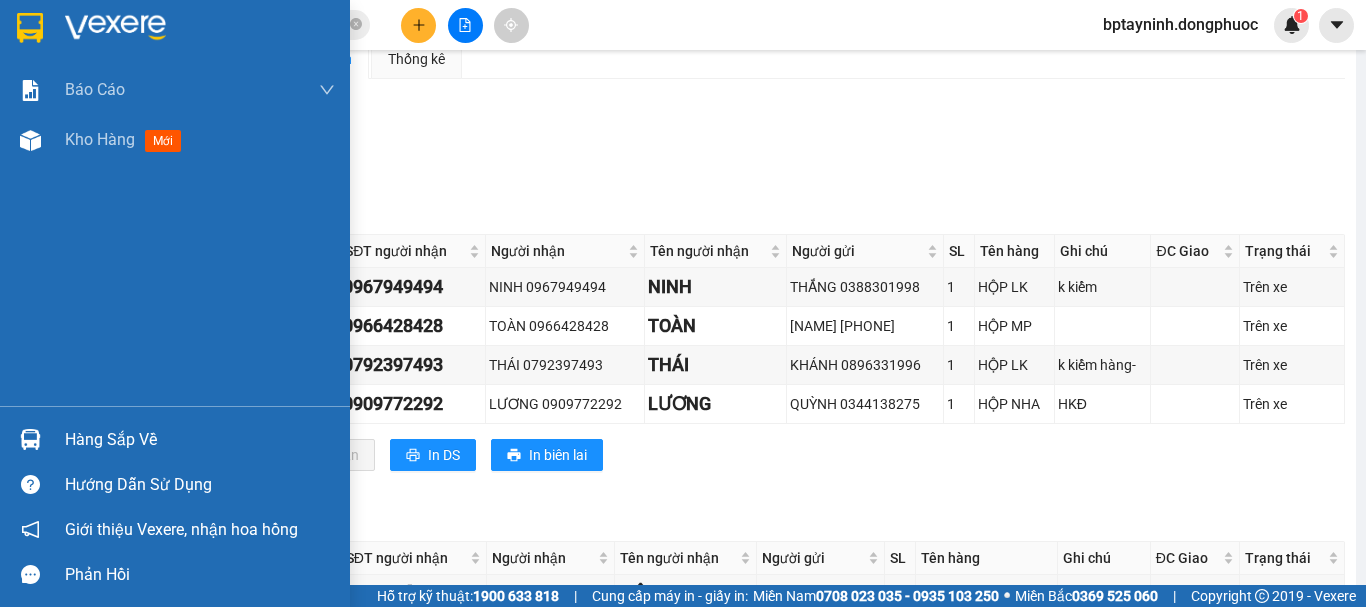 click on "Hàng sắp về" at bounding box center [200, 440] 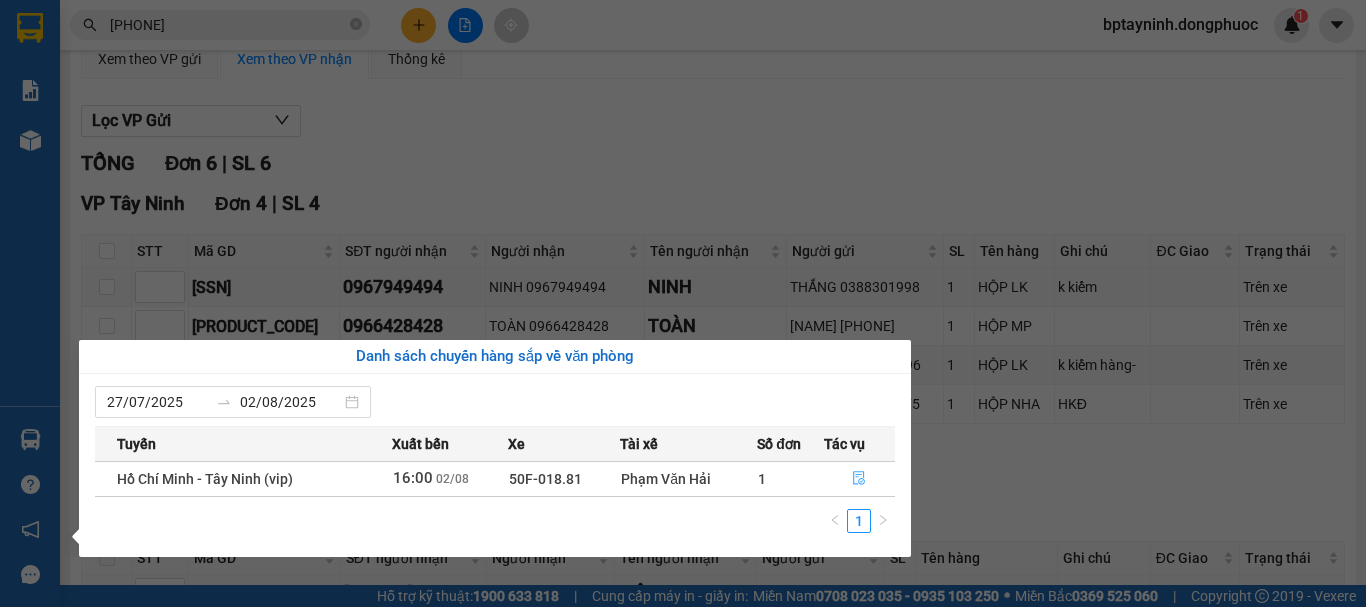 click 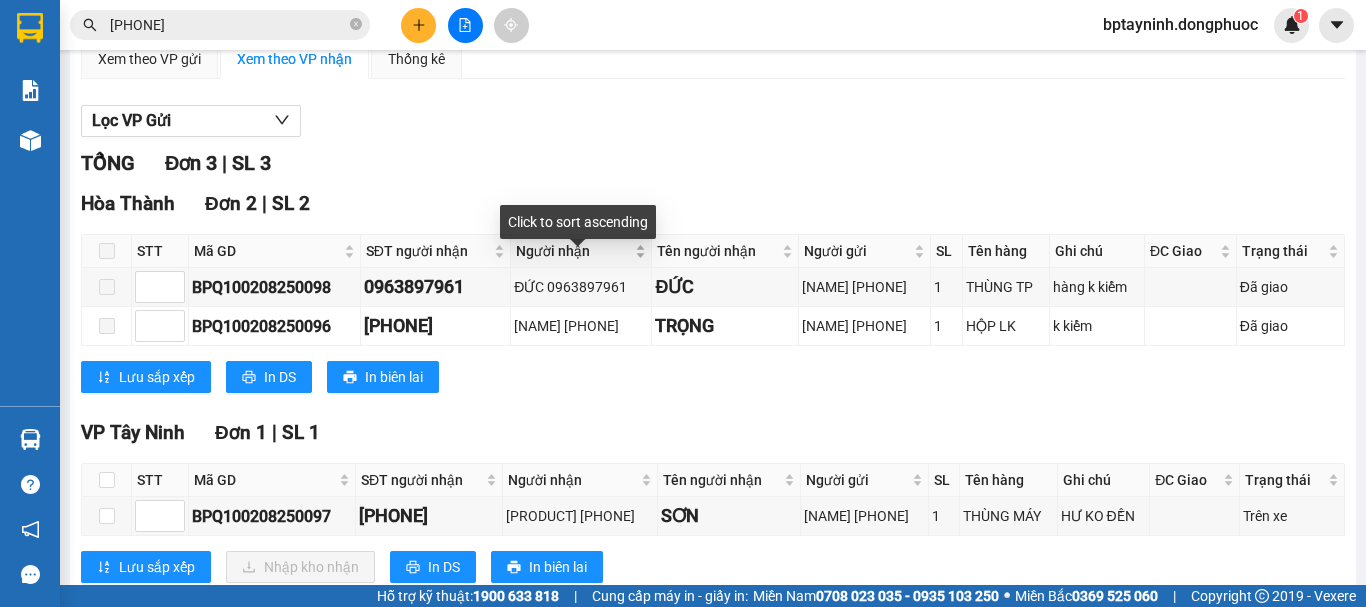 scroll, scrollTop: 238, scrollLeft: 0, axis: vertical 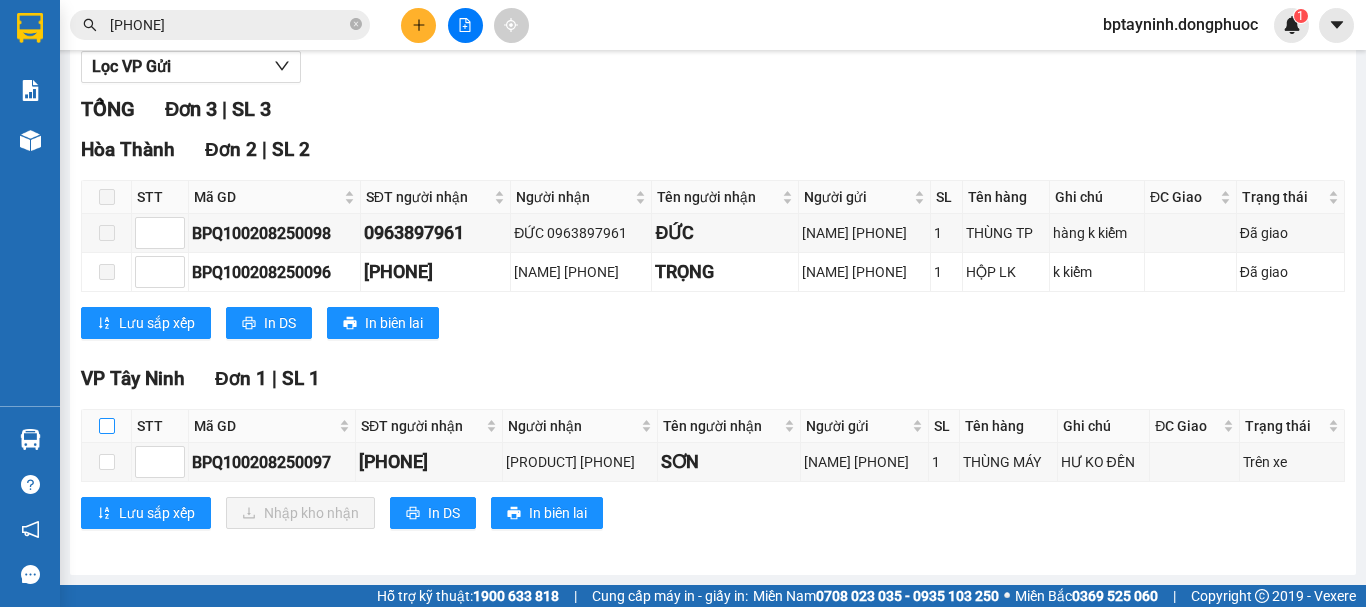 drag, startPoint x: 101, startPoint y: 421, endPoint x: 135, endPoint y: 436, distance: 37.161808 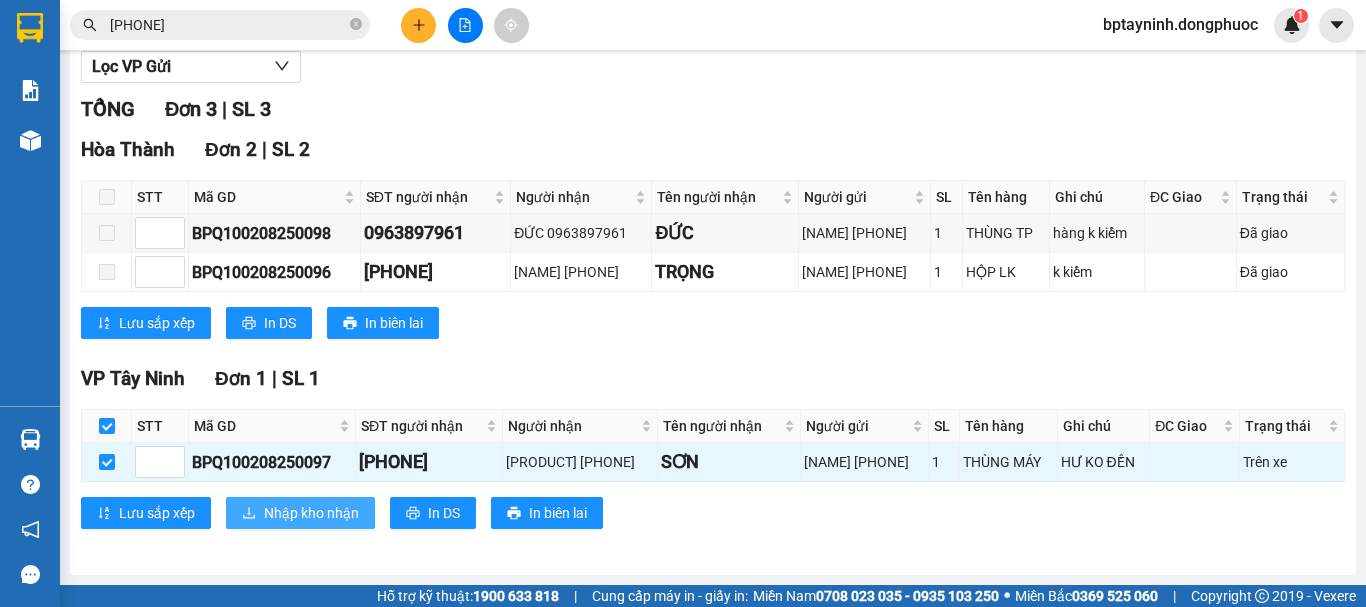 click on "Nhập kho nhận" at bounding box center (311, 513) 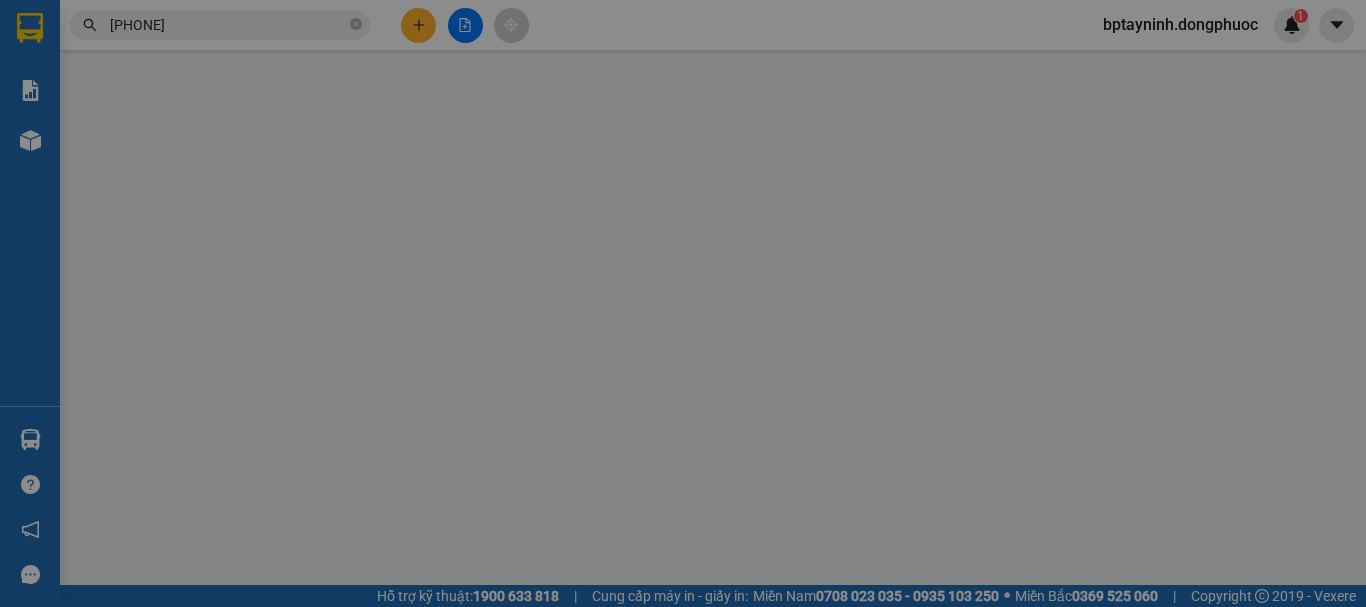 scroll, scrollTop: 0, scrollLeft: 0, axis: both 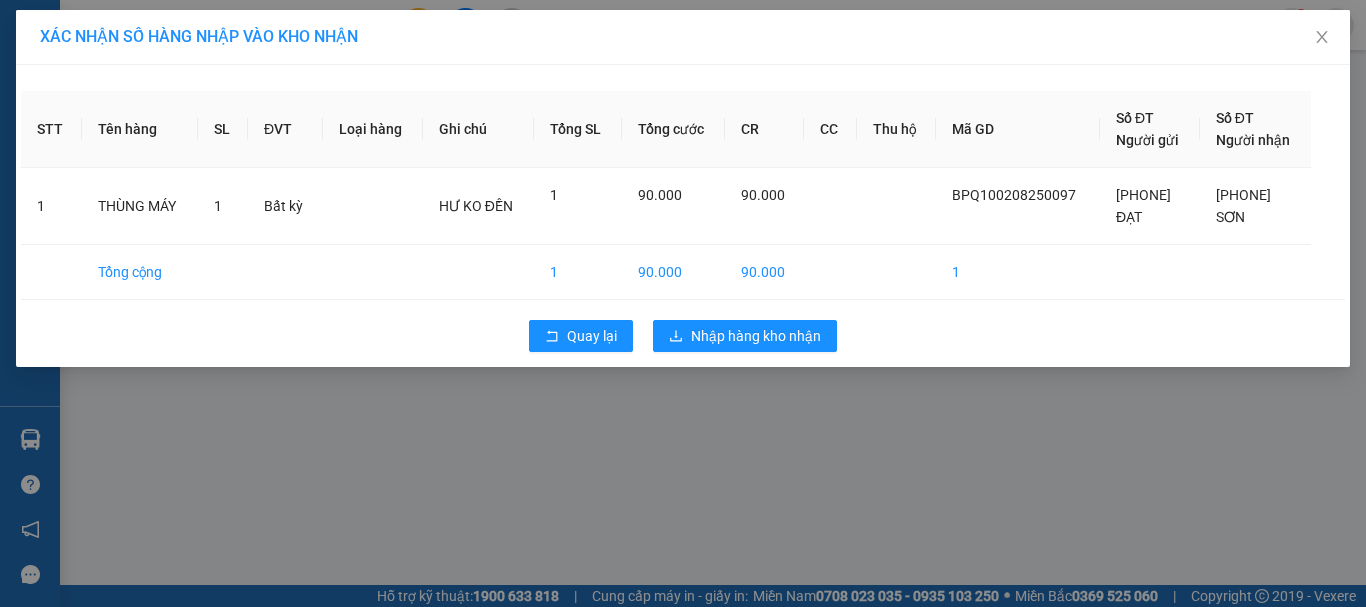 click on "XÁC NHẬN SỐ HÀNG NHẬP VÀO KHO NHẬN STT Tên hàng SL ĐVT Loại hàng Ghi chú Tổng SL Tổng cước CR CC Thu hộ Mã GD Số ĐT Người gửi Số ĐT Người nhận 1 THÙNG MÁY  1 Bất kỳ HƯ KO ĐỀN 1 90.000 90.000 BPQ100208250097 0768960093 ĐẠT 0913121379 SƠN  Tổng cộng 1 90.000 90.000 1 Quay lại Nhập hàng kho nhận" at bounding box center (683, 303) 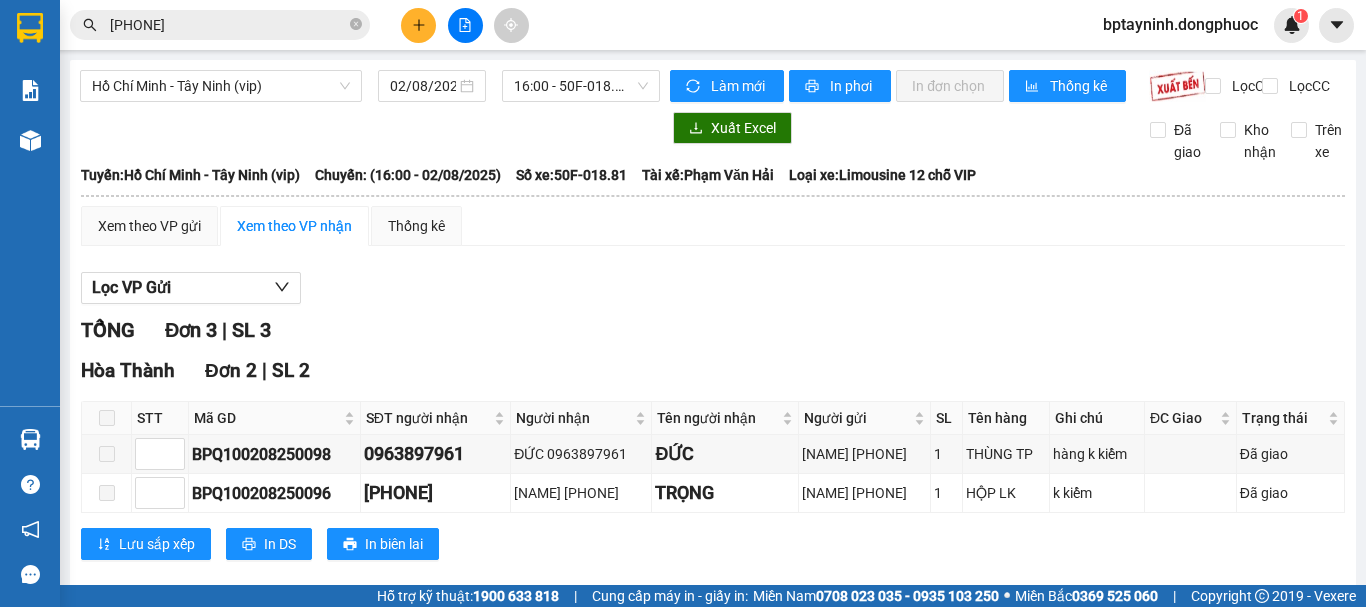 click on "0936758070" at bounding box center (228, 25) 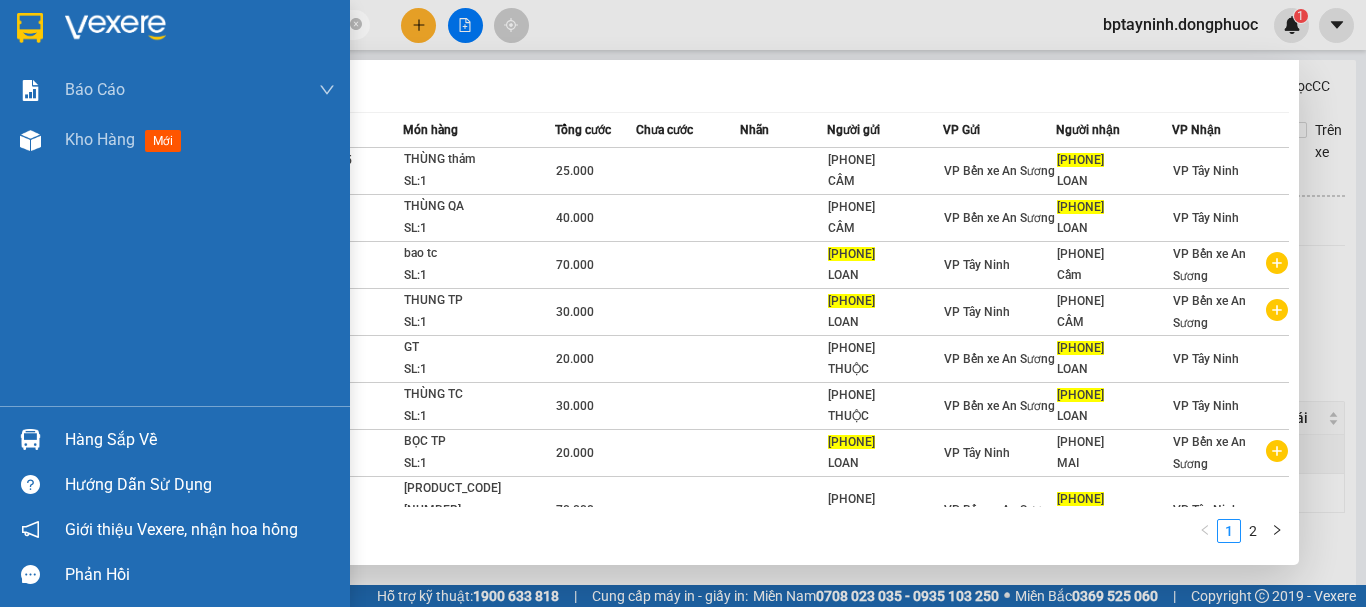 drag, startPoint x: 202, startPoint y: 20, endPoint x: 17, endPoint y: 46, distance: 186.8181 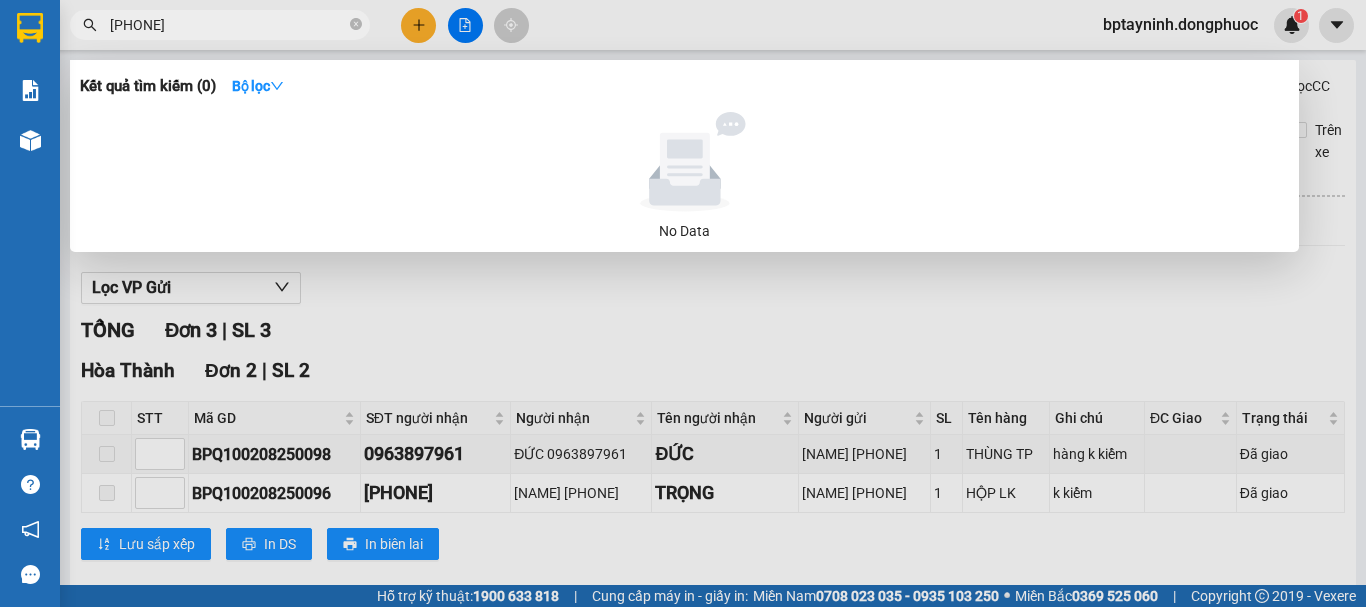 click on "039547663" at bounding box center (228, 25) 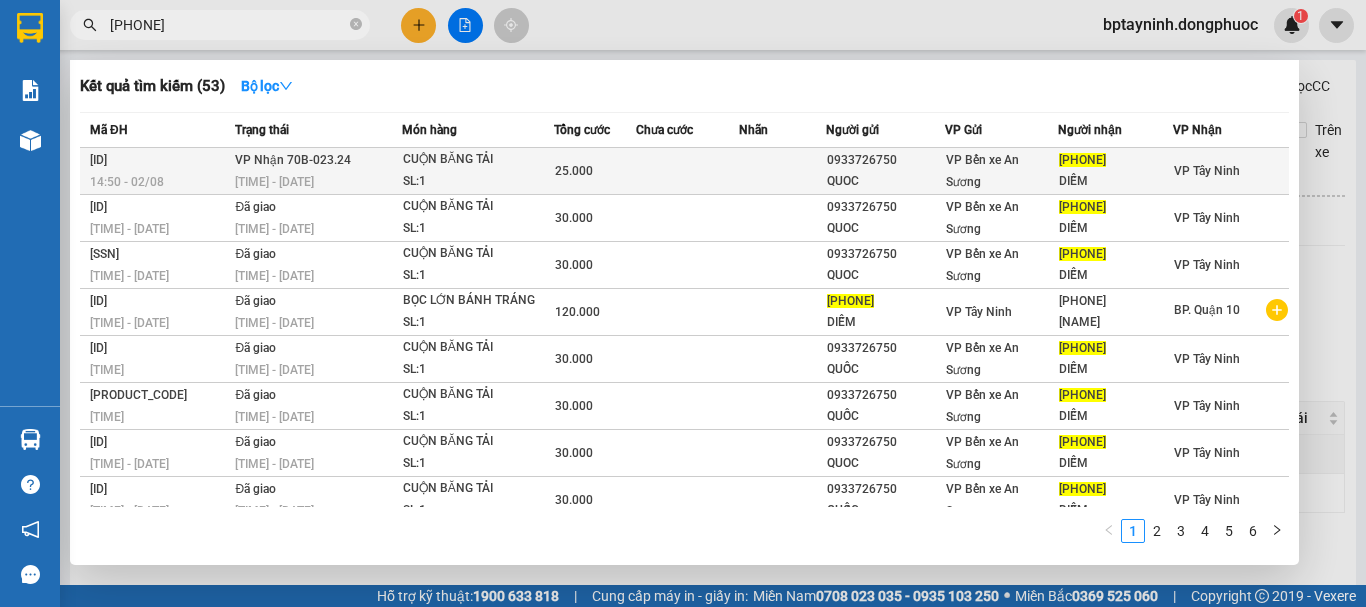 type on "0395476663" 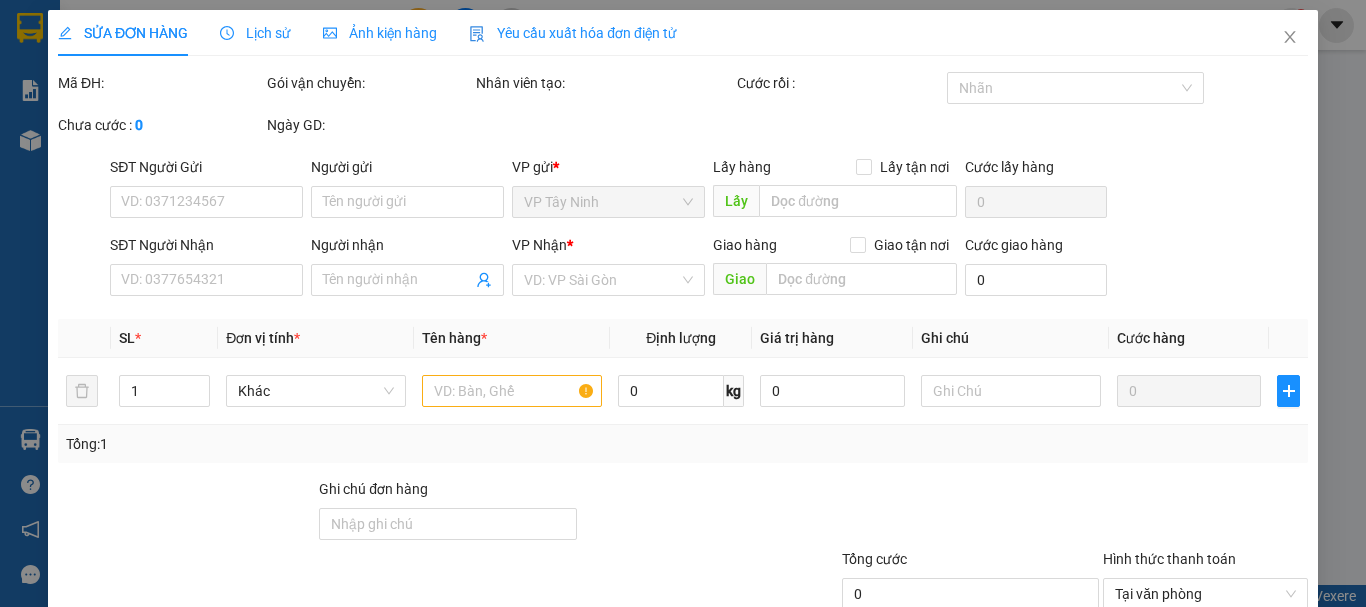 type on "0933726750" 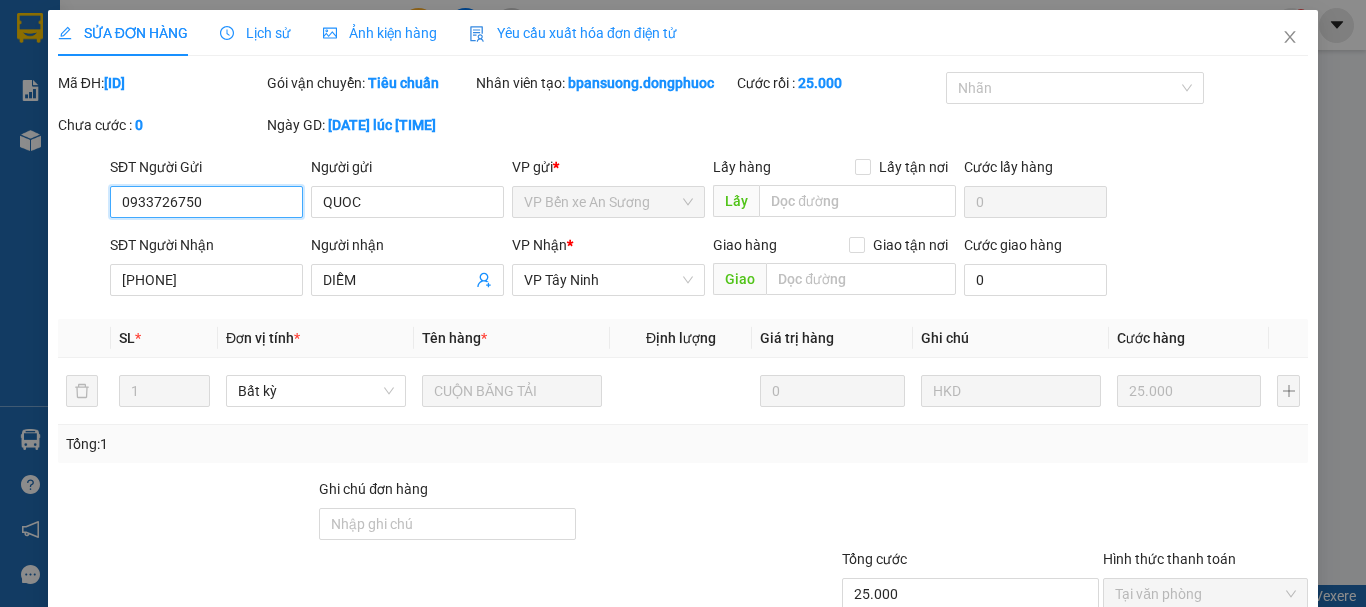 scroll, scrollTop: 137, scrollLeft: 0, axis: vertical 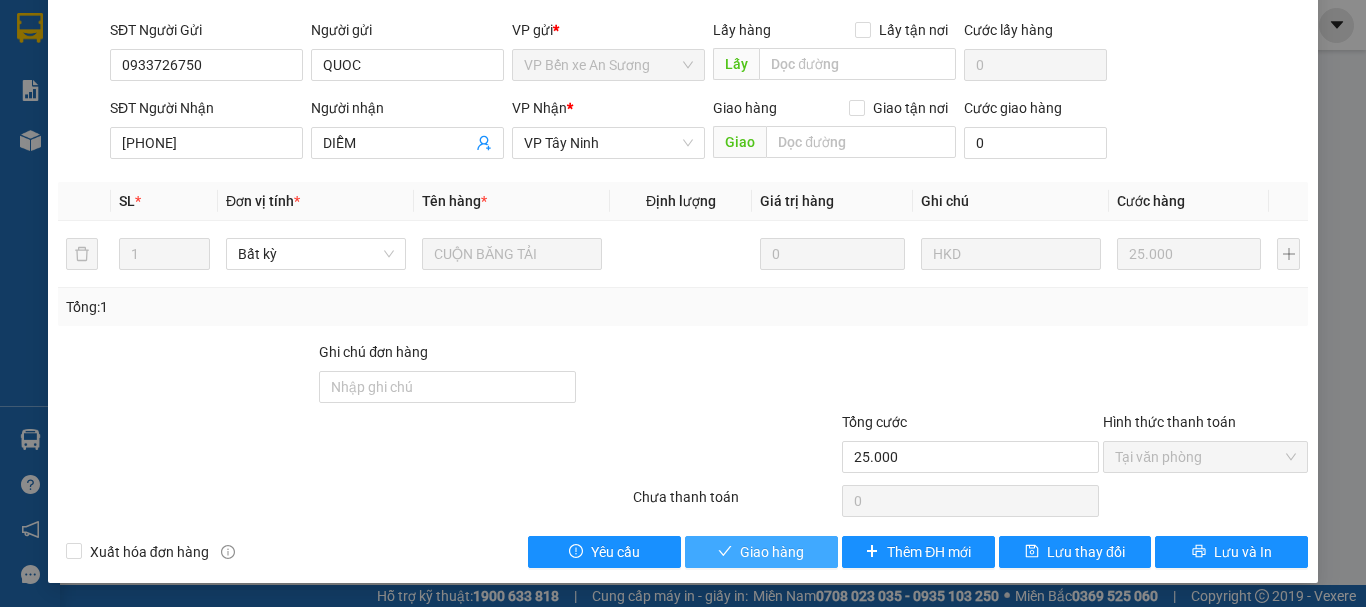 click on "Giao hàng" at bounding box center (772, 552) 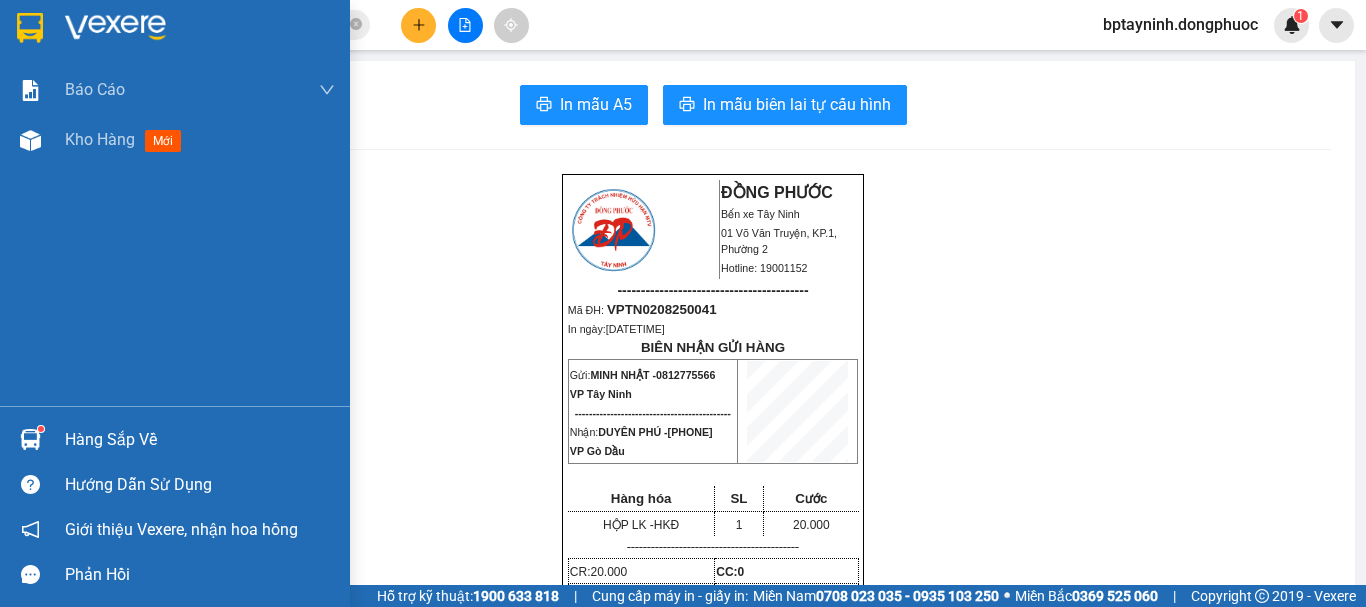 scroll, scrollTop: 0, scrollLeft: 0, axis: both 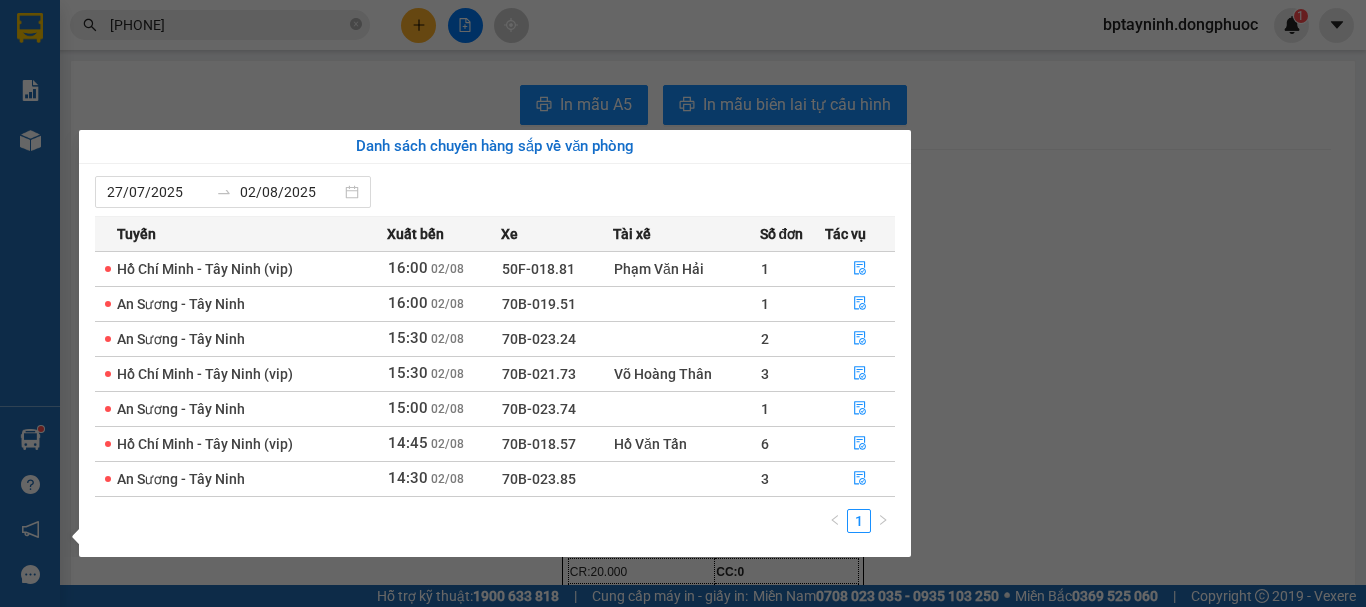 click on "Kết quả tìm kiếm ( 1 )  Bộ lọc  Mã ĐH Trạng thái Món hàng Tổng cước Chưa cước Nhãn Người gửi VP Gửi Người nhận VP Nhận [CODE] [TIME] - [DATE] VP Nhận   [PLATE] [TIME] - [DATE] GT SL:  1 20.000 [PHONE] THẢO VY VP Bến xe An Sương [PHONE] PHÒNG VP Tây Ninh 1 [PHONE] bptayninh.dongphuoc 1     Báo cáo Mẫu 1: Báo cáo dòng tiền theo nhân viên Mẫu 1: Báo cáo dòng tiền theo nhân viên (VP) Mẫu 2: Doanh số tạo đơn theo Văn phòng, nhân viên - Trạm     Kho hàng mới Hàng sắp về Hướng dẫn sử dụng Giới thiệu Vexere, nhận hoa hồng Phản hồi Phần mềm hỗ trợ bạn tốt chứ? In mẫu A5
In mẫu biên lai tự cấu hình
ĐỒNG PHƯỚC
Bến xe Tây Ninh
01 Võ Văn Truyện, KP.1, Phường 2
Hotline: 19001152
-----------------------------------------
Mã ĐH:   [CODE]
In ngày:  [DATETIME]
BIÊN NHẬN GỬI HÀNG" at bounding box center (683, 303) 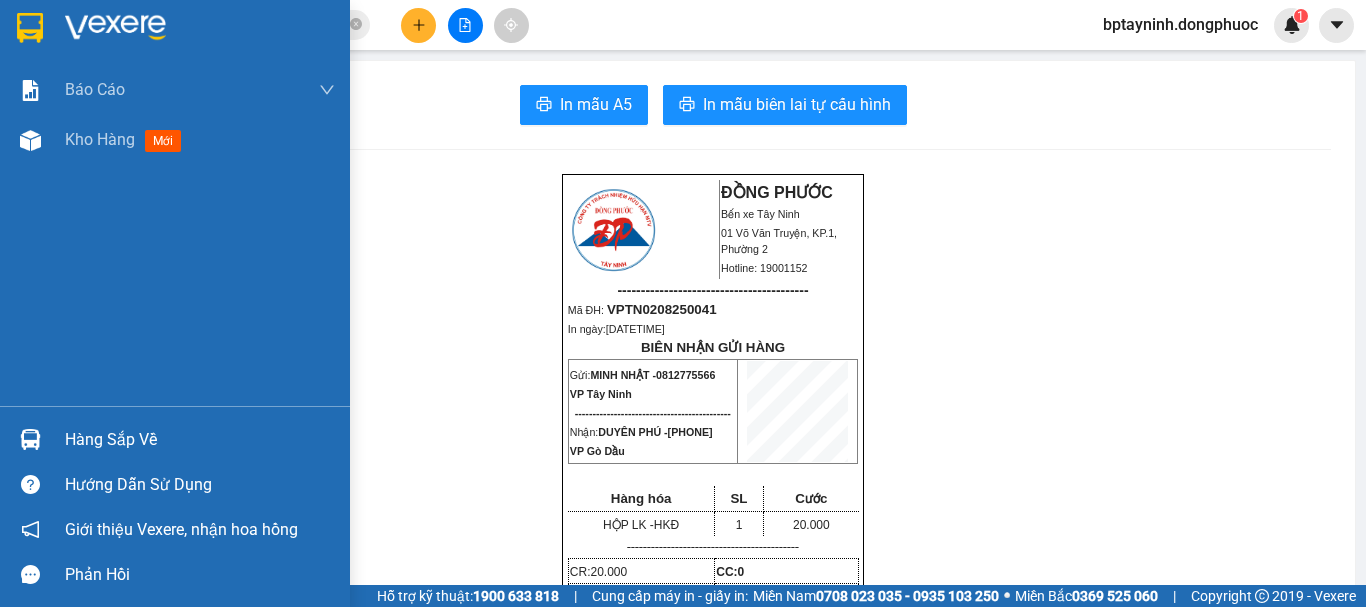 click on "Hàng sắp về" at bounding box center [200, 440] 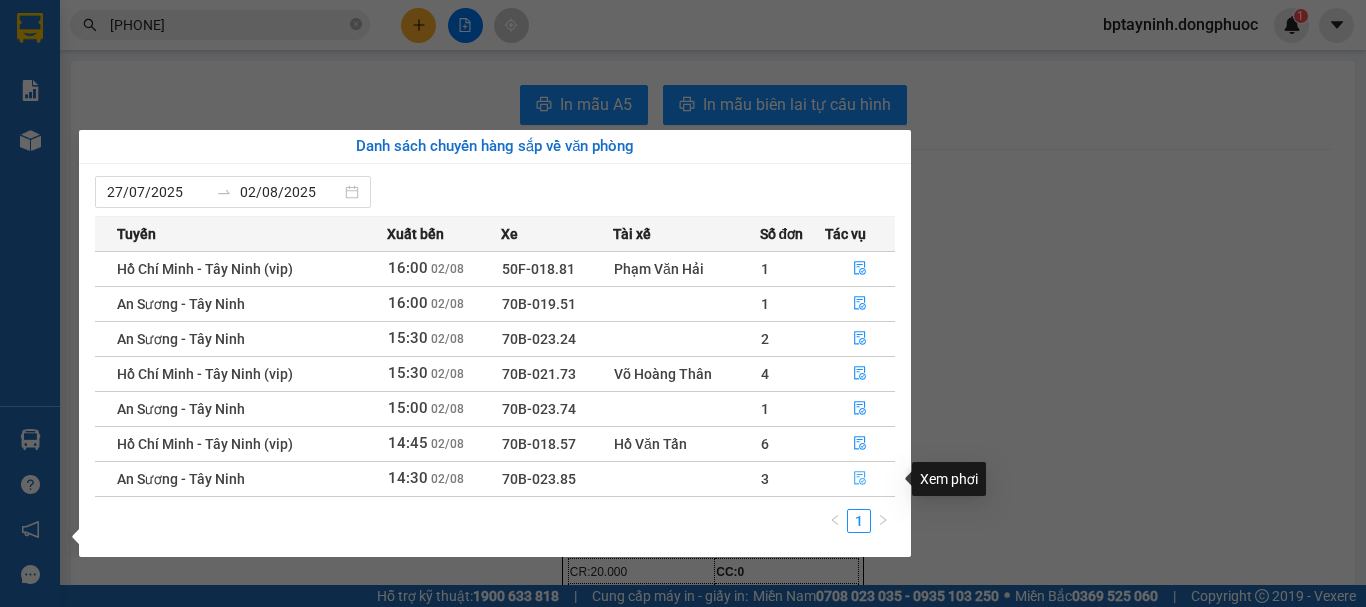 click 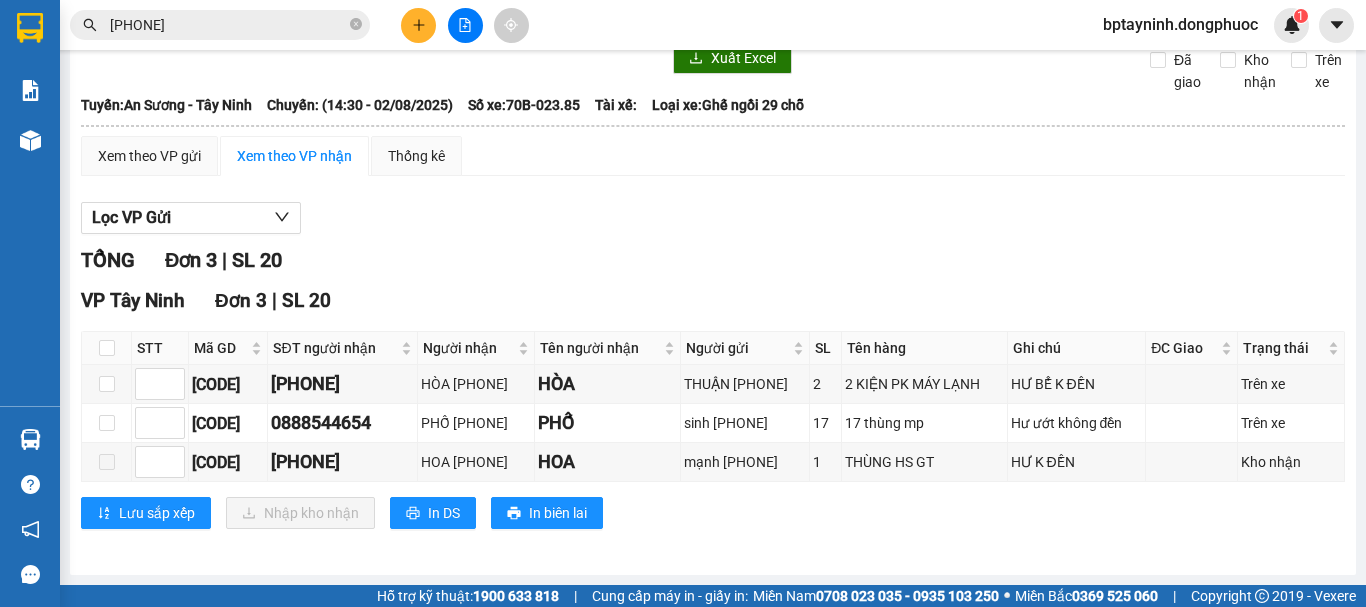 scroll, scrollTop: 87, scrollLeft: 0, axis: vertical 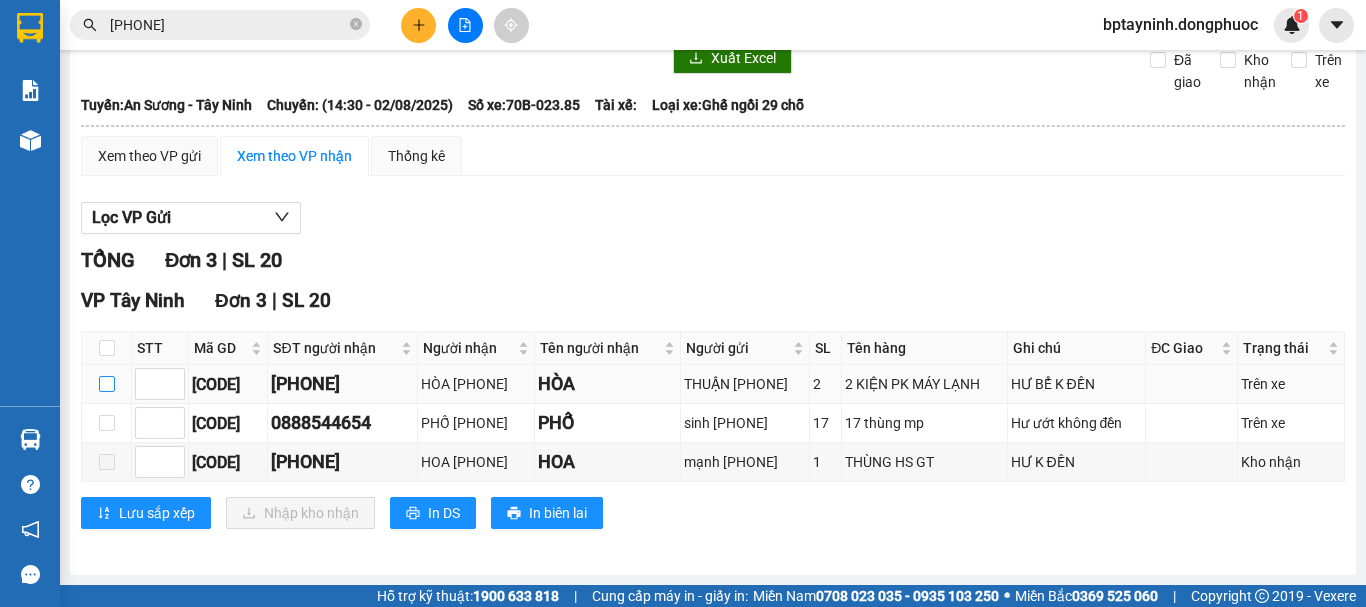 click at bounding box center (107, 384) 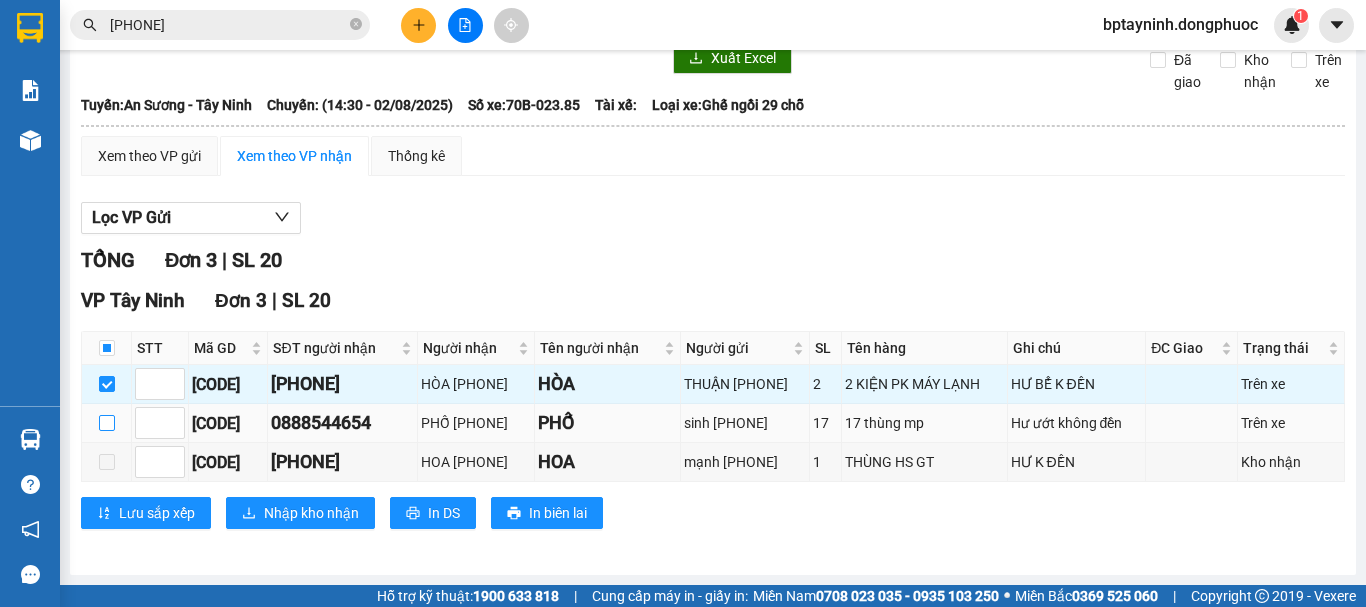 click at bounding box center (107, 423) 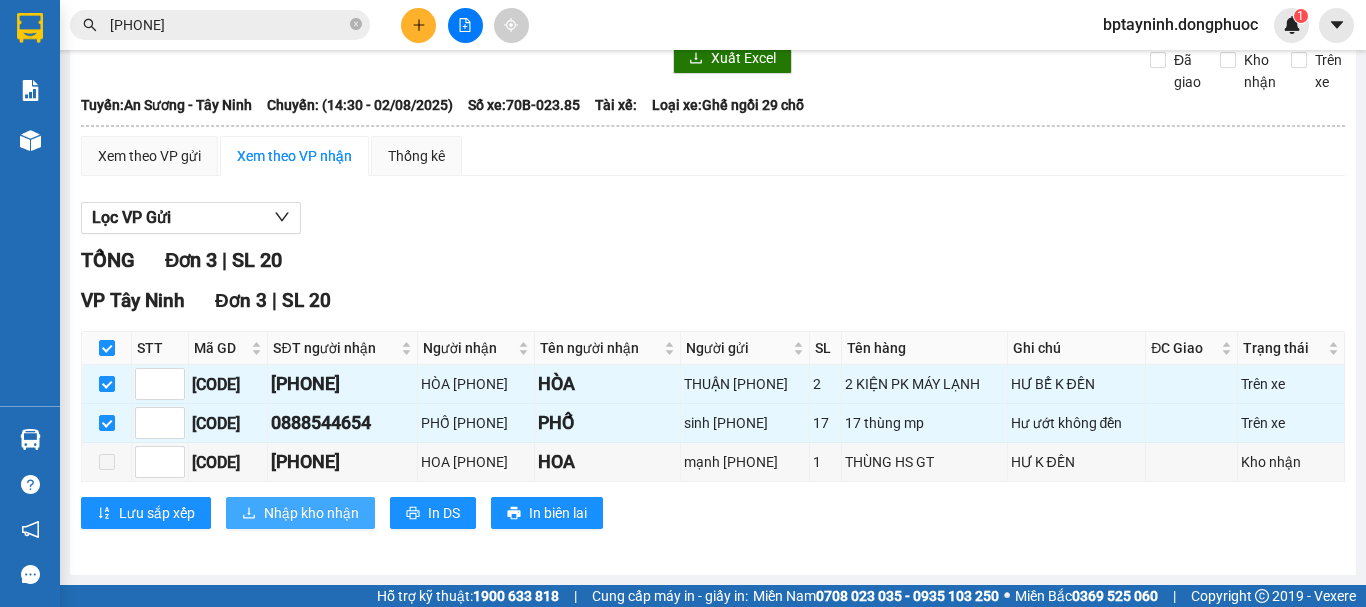 click on "Nhập kho nhận" at bounding box center [311, 513] 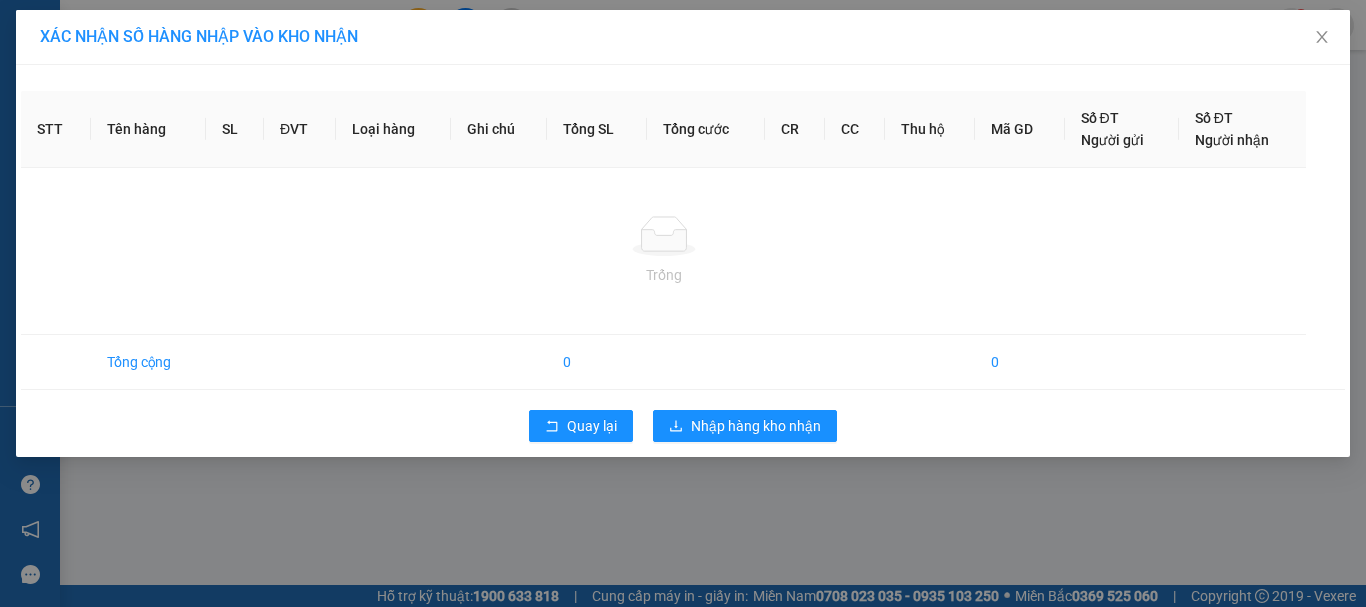 scroll, scrollTop: 0, scrollLeft: 0, axis: both 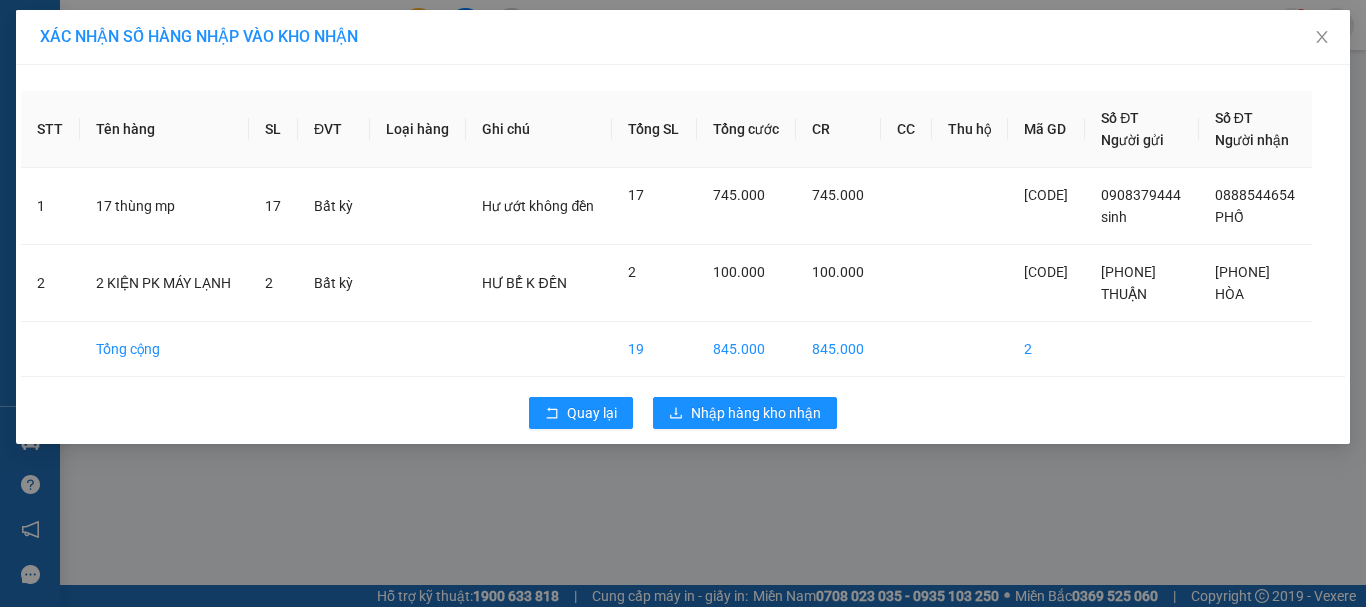 drag, startPoint x: 719, startPoint y: 417, endPoint x: 721, endPoint y: 428, distance: 11.18034 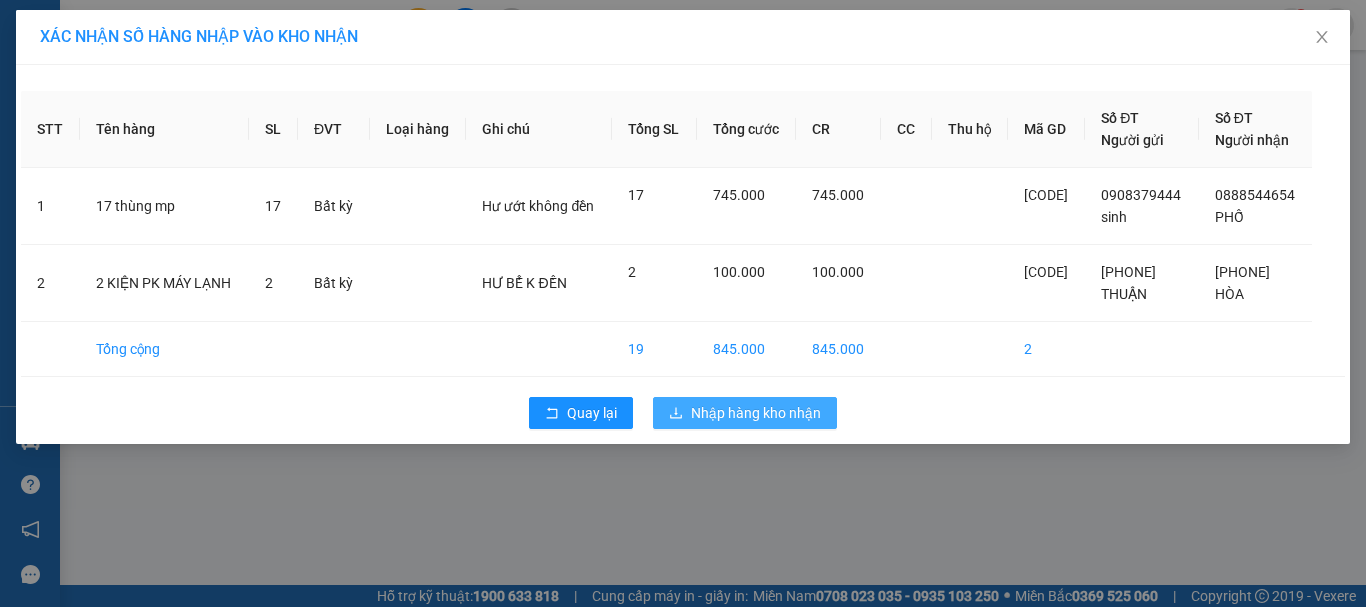 click on "Quay lại Nhập hàng kho nhận" at bounding box center (683, 413) 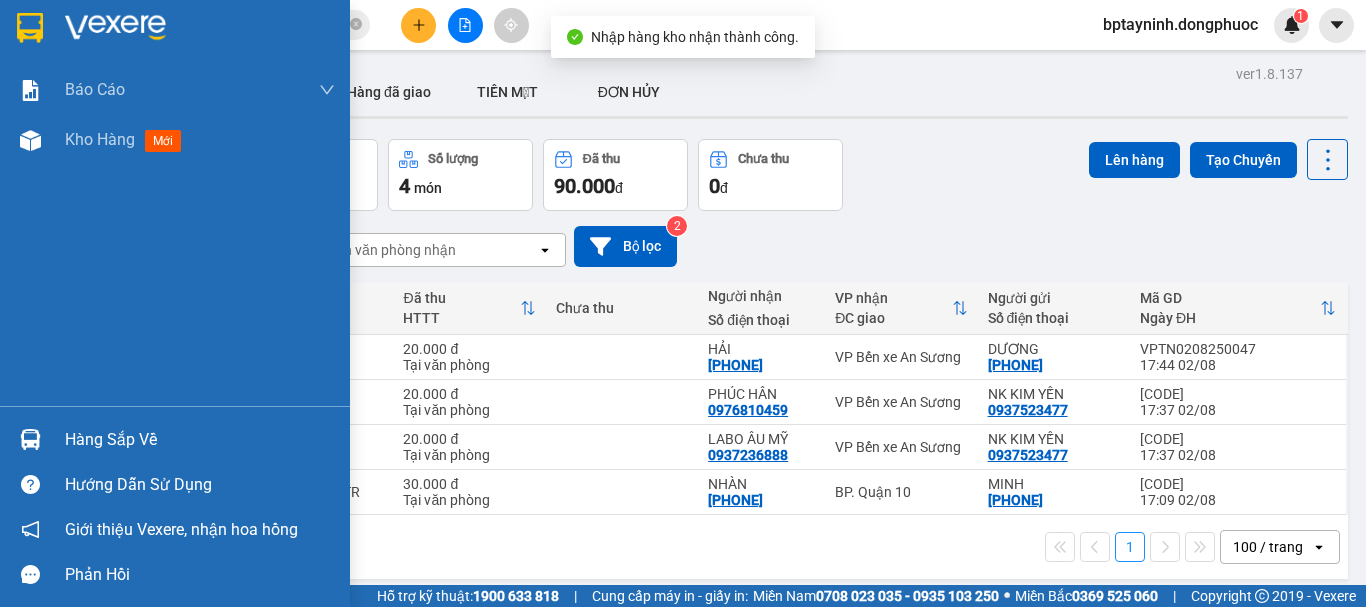 drag, startPoint x: 111, startPoint y: 443, endPoint x: 743, endPoint y: 504, distance: 634.937 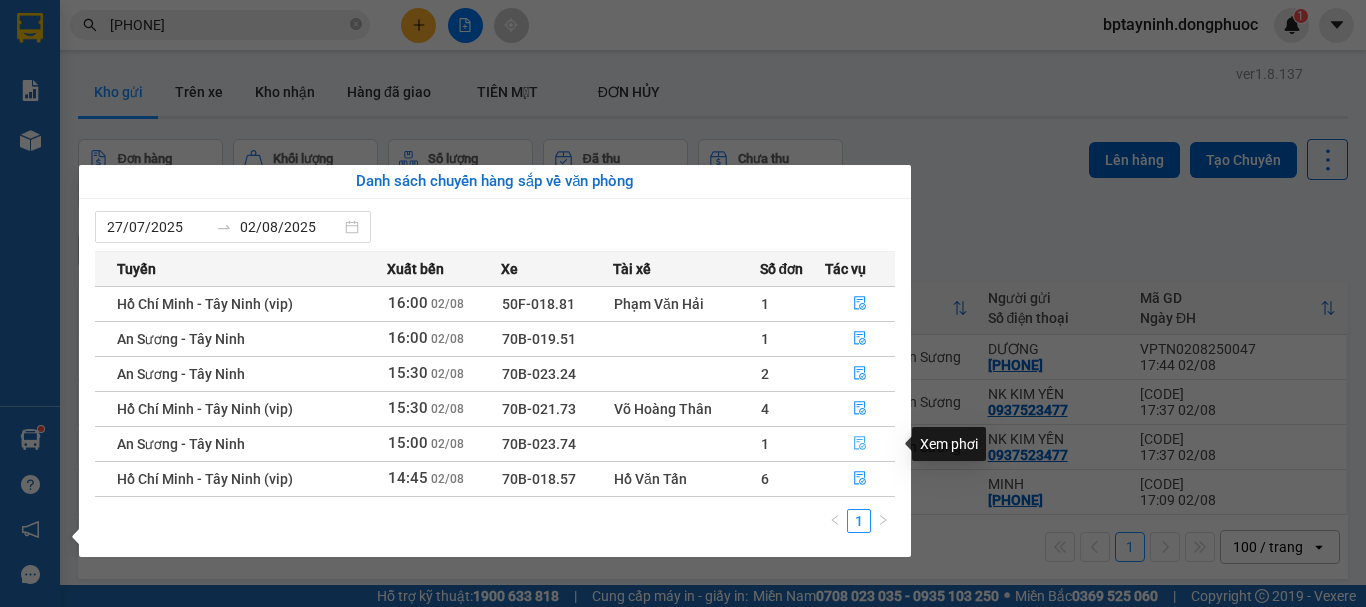 click 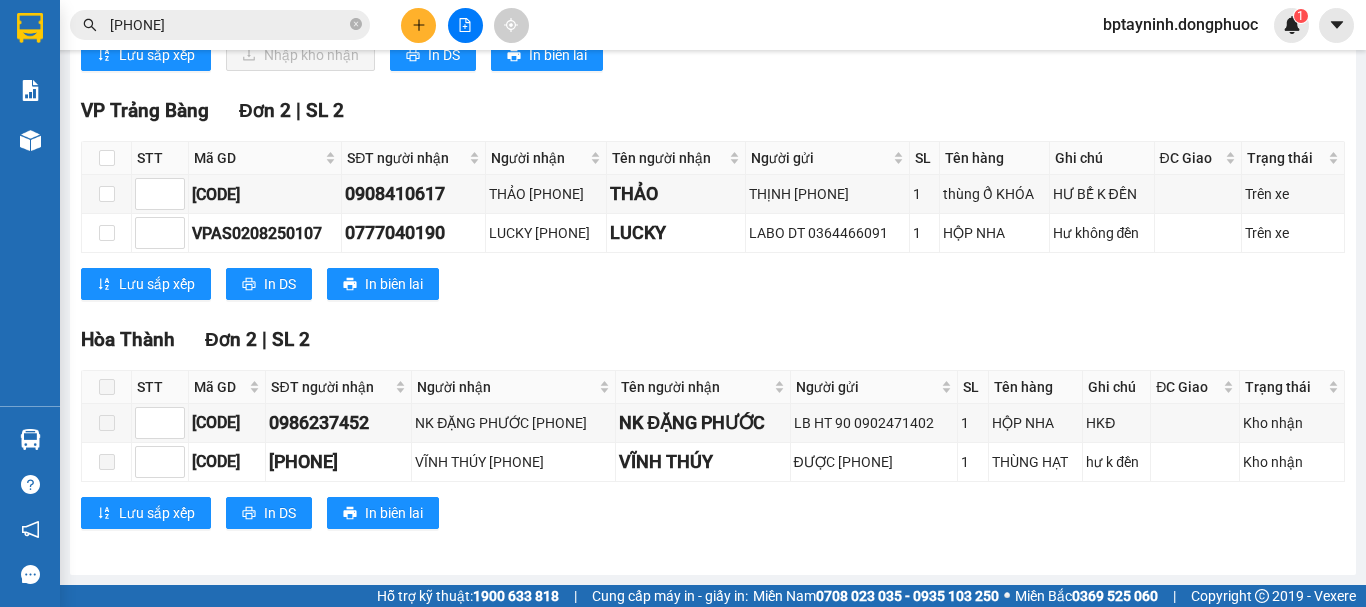 scroll, scrollTop: 0, scrollLeft: 0, axis: both 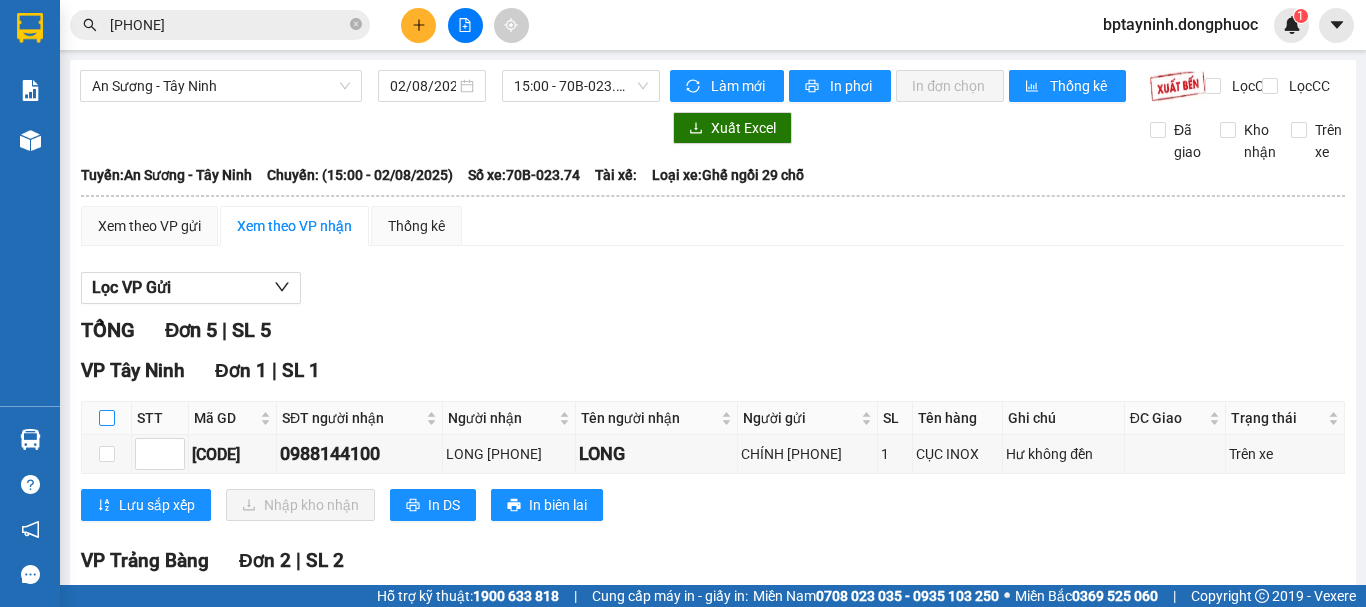 click at bounding box center [107, 418] 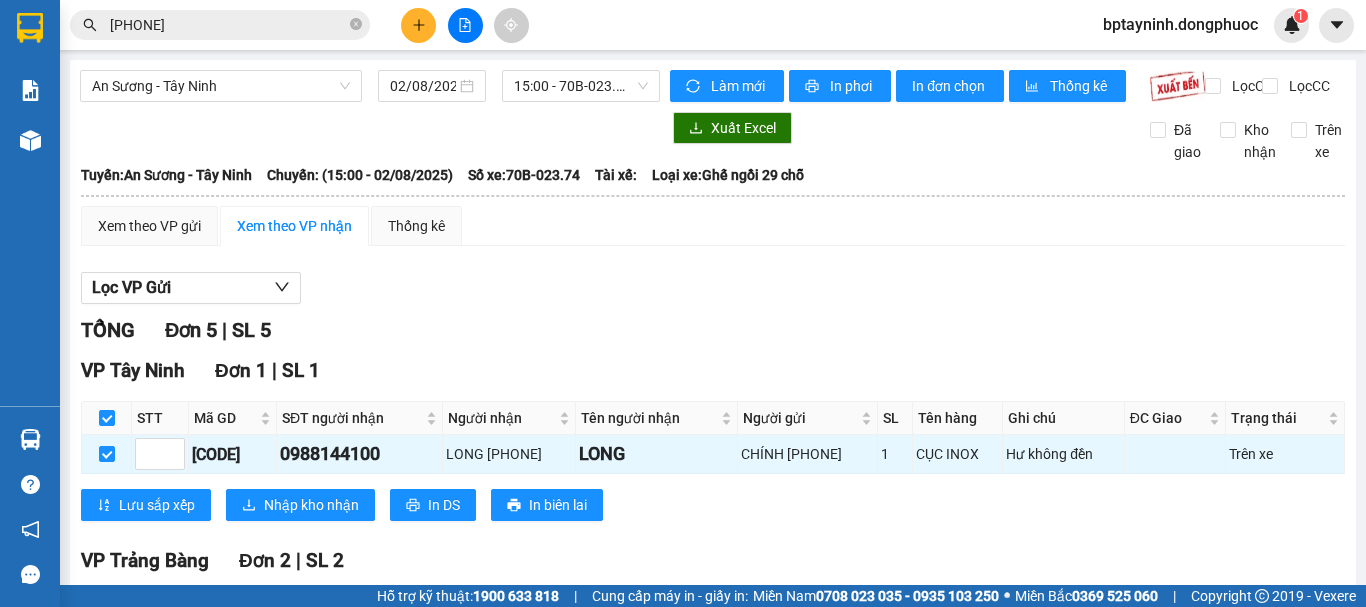 click on "VP Tây Ninh Đơn   1 | SL   1 STT Mã GD SĐT người nhận Người nhận Tên người nhận Người gửi SL Tên hàng Ghi chú ĐC Giao Trạng thái Ký nhận                           [CODE] [PHONE] LONG  [PHONE] LONG  CHÍNH [PHONE] 1 CỤC INOX Hư không đền Trên xe Lưu sắp xếp Nhập kho nhận In DS In biên lai Đồng Phước   19001152   Bến xe Tây Ninh, 01 Võ Văn Truyện, KP 1, Phường 2 VP Tây Ninh  -  [DATETIME] Tuyến:  An Sương - Tây Ninh Chuyến:   ([TIME] - [DATE]) Số xe:  [PLATE]   Loại xe:  Ghế ngồi 29 chỗ STT Mã GD SĐT người nhận Người nhận Tên người nhận Người gửi SL Tên hàng Ghi chú ĐC Giao Trạng thái Ký nhận VP Tây Ninh Đơn   1 | SL   1 1 [CODE] [PHONE] LONG  [PHONE] LONG  CHÍNH [PHONE] 1 CỤC INOX Hư không đền Trên xe Tổng 1 1 Cước rồi :   80.000  VNĐ Chưa cước :   0  VNĐ Thu hộ:  0  VNĐ VP Gửi Tài xế VP Nhận" at bounding box center [713, 446] 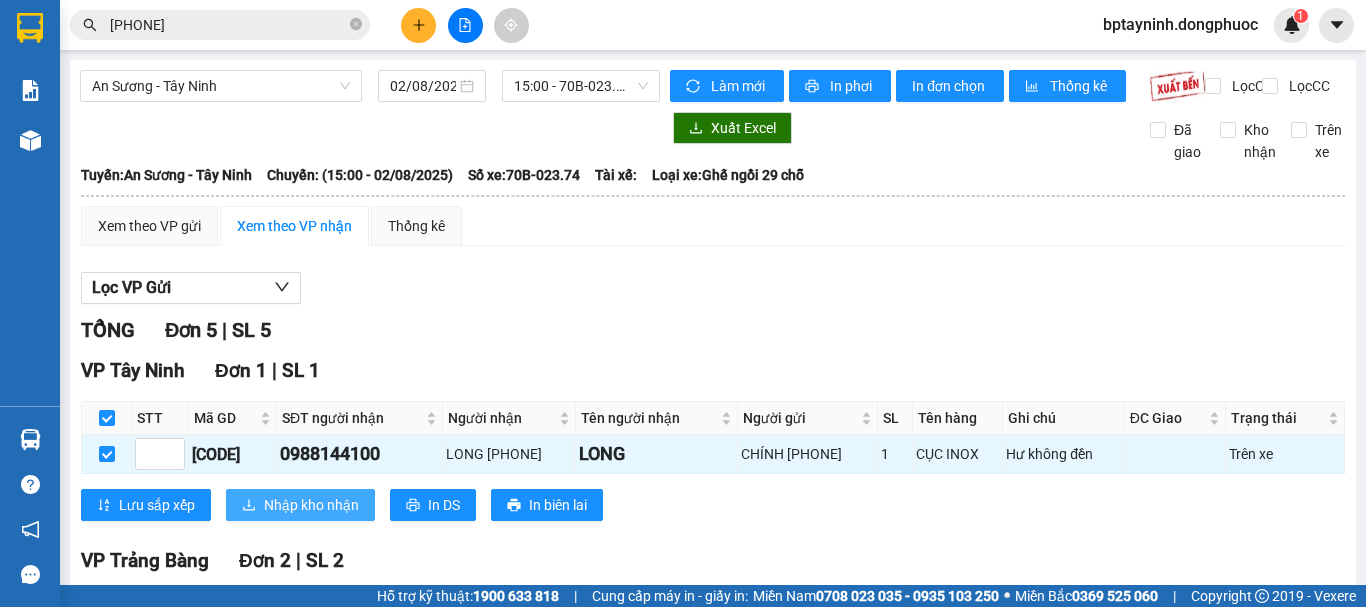 click on "Nhập kho nhận" at bounding box center [300, 505] 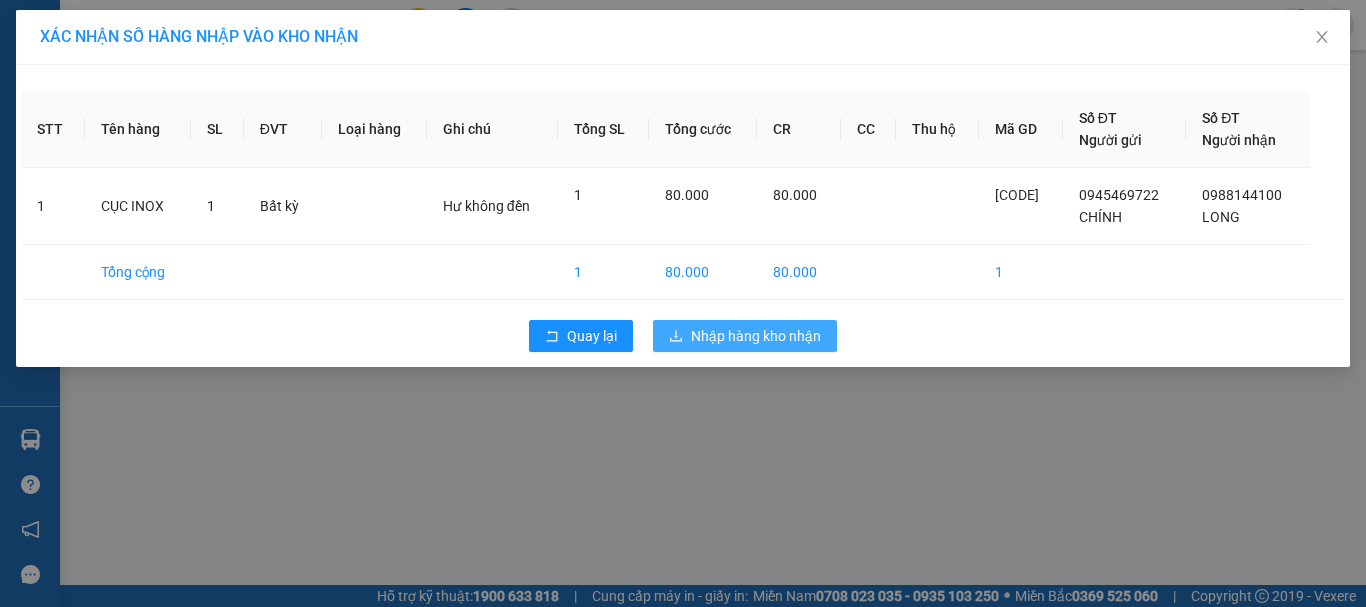 click on "Nhập hàng kho nhận" at bounding box center (756, 336) 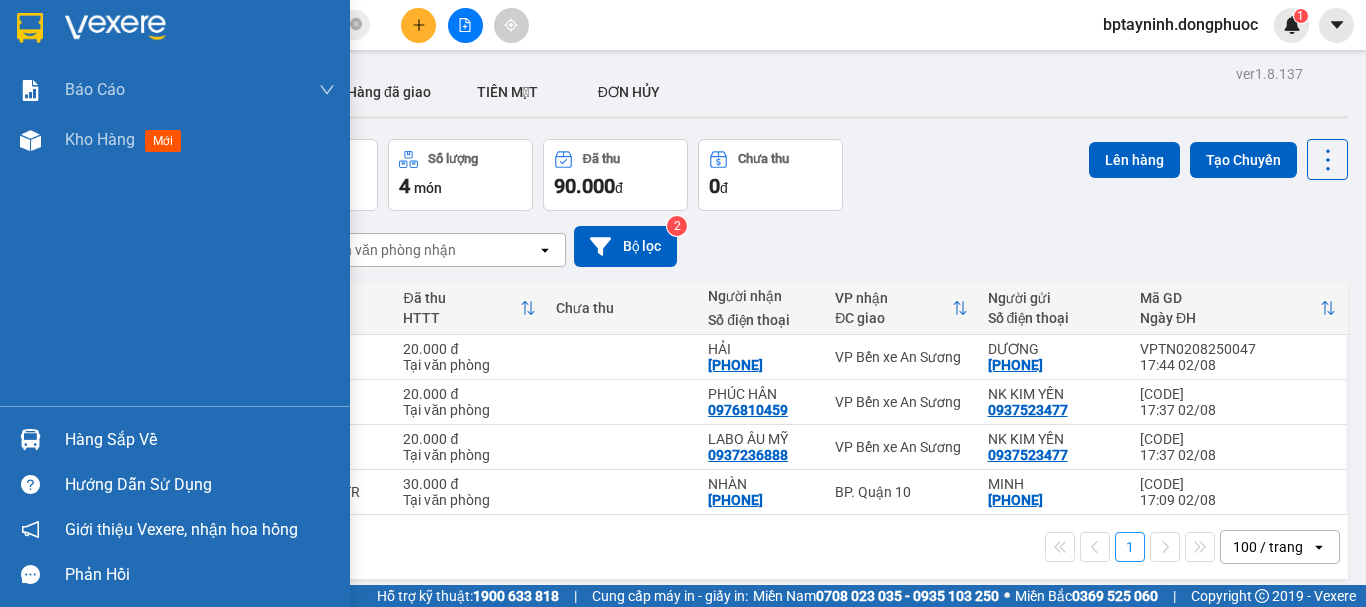 click on "Hàng sắp về" at bounding box center [175, 439] 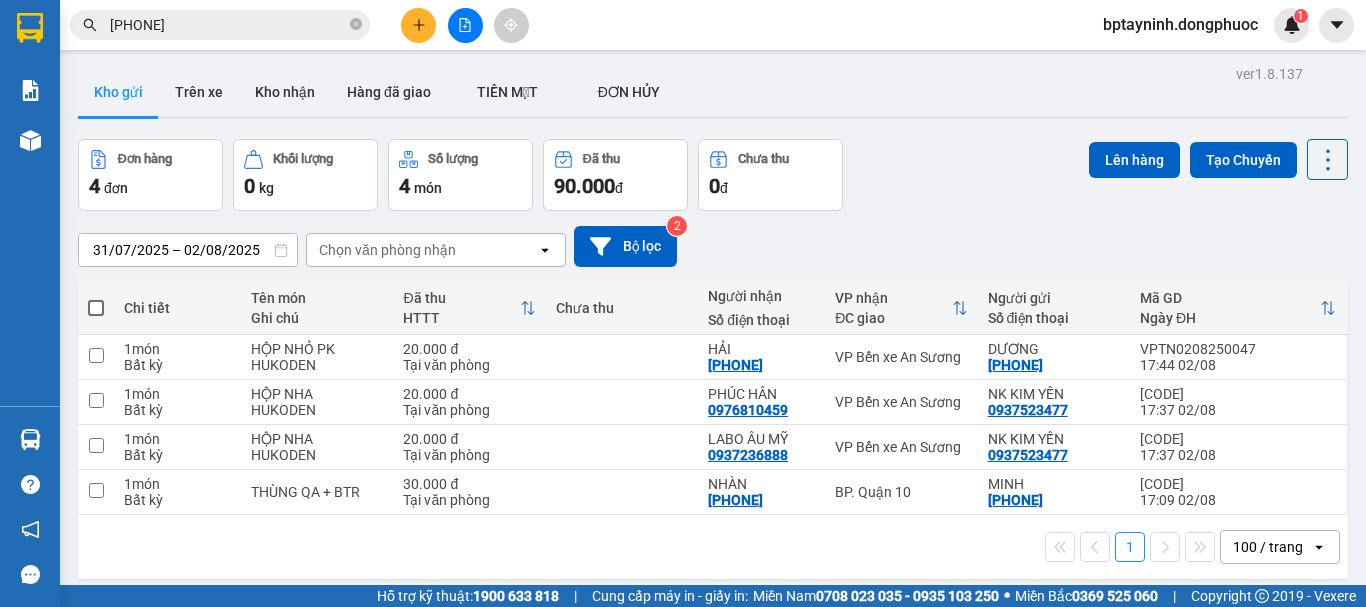 click on "Kết quả tìm kiếm ( 1 )  Bộ lọc  Mã ĐH Trạng thái Món hàng Tổng cước Chưa cước Nhãn Người gửi VP Gửi Người nhận VP Nhận [CODE] [TIME] - [DATE] VP Nhận   [PLATE] [TIME] - [DATE] GT SL:  1 20.000 [PHONE] THẢO VY VP Bến xe An Sương [PHONE] PHÒNG VP Tây Ninh 1 [PHONE] bptayninh.dongphuoc 1     Báo cáo Mẫu 1: Báo cáo dòng tiền theo nhân viên Mẫu 1: Báo cáo dòng tiền theo nhân viên (VP) Mẫu 2: Doanh số tạo đơn theo Văn phòng, nhân viên - Trạm     Kho hàng mới Hàng sắp về Hướng dẫn sử dụng Giới thiệu Vexere, nhận hoa hồng Phản hồi Phần mềm hỗ trợ bạn tốt chứ? ver  1.8.137 Kho gửi Trên xe Kho nhận Hàng đã giao TIỀN MẶT  ĐƠN HỦY Đơn hàng 4 đơn Khối lượng 0 kg Số lượng 4 món Đã thu 90.000  đ Chưa thu 0  đ Lên hàng Tạo Chuyến [DATE] – [DATE] Selected date range is from [DATE] to [DATE]. Chọn văn phòng nhận open" at bounding box center [683, 303] 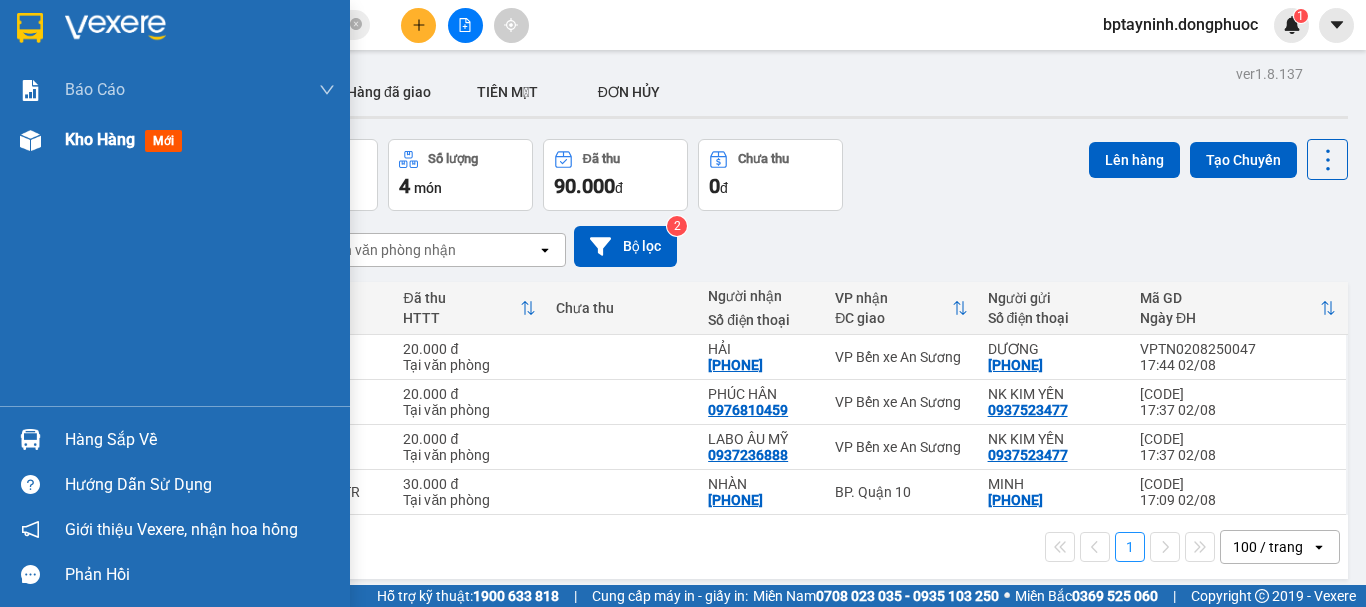 click on "Kho hàng" at bounding box center [100, 139] 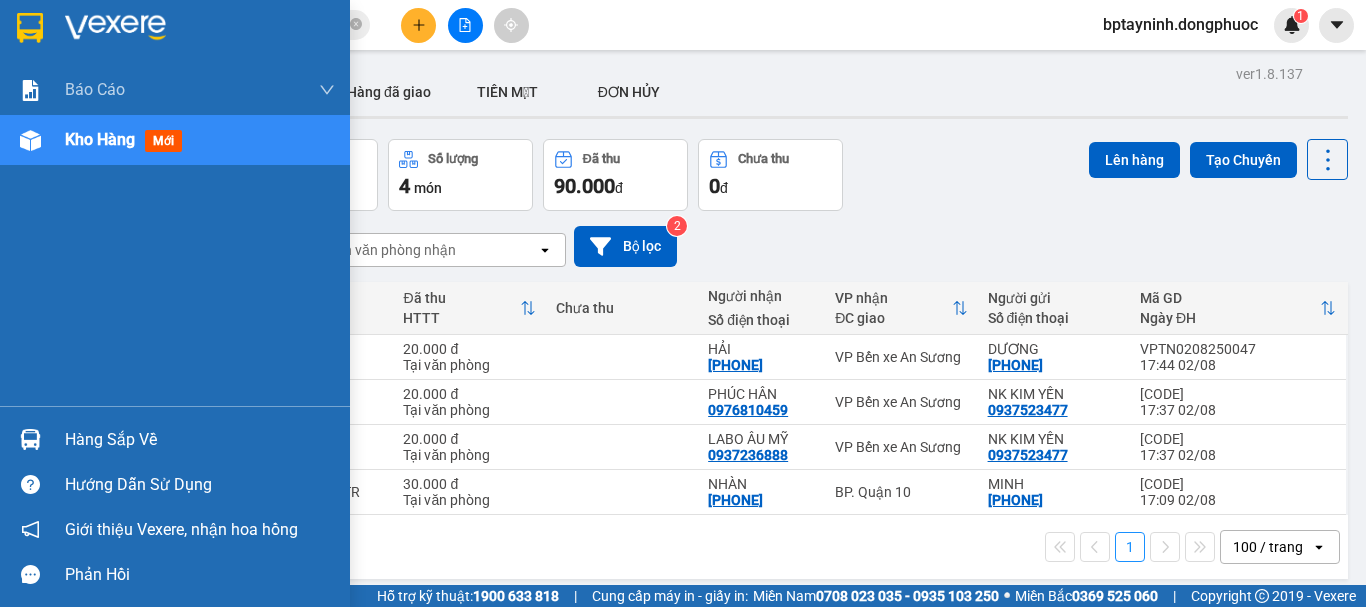 click on "Hàng sắp về" at bounding box center [200, 440] 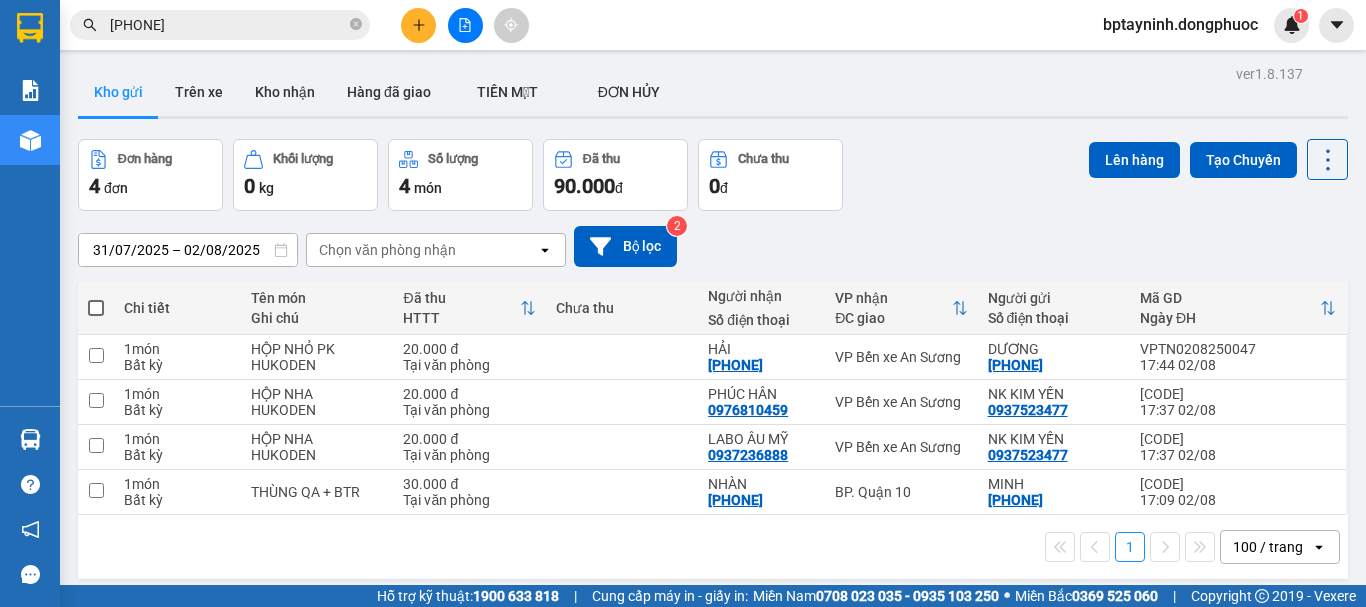 drag, startPoint x: 379, startPoint y: 90, endPoint x: 474, endPoint y: 61, distance: 99.32774 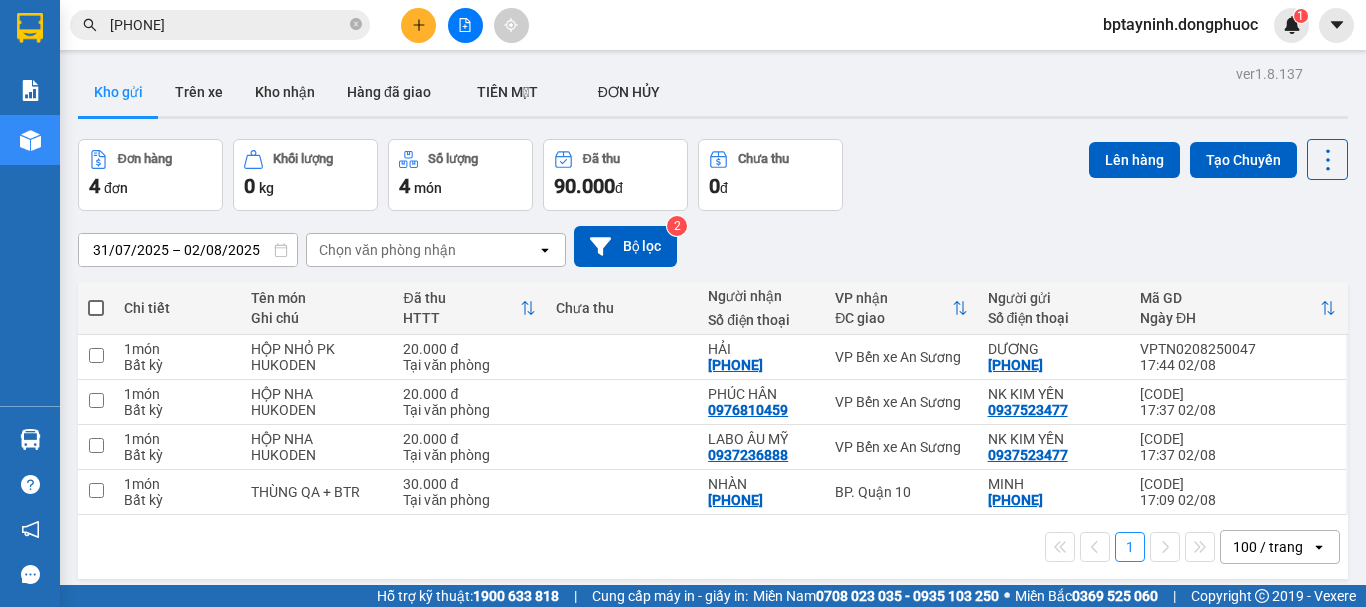 click on "Kết quả tìm kiếm ( 1 )  Bộ lọc  Mã ĐH Trạng thái Món hàng Tổng cước Chưa cước Nhãn Người gửi VP Gửi Người nhận VP Nhận [CODE] [TIME] - [DATE] VP Nhận   [PLATE] [TIME] - [DATE] GT SL:  1 20.000 [PHONE] THẢO VY VP Bến xe An Sương [PHONE] PHÒNG VP Tây Ninh 1 [PHONE] bptayninh.dongphuoc 1     Báo cáo Mẫu 1: Báo cáo dòng tiền theo nhân viên Mẫu 1: Báo cáo dòng tiền theo nhân viên (VP) Mẫu 2: Doanh số tạo đơn theo Văn phòng, nhân viên - Trạm     Kho hàng mới Hàng sắp về Hướng dẫn sử dụng Giới thiệu Vexere, nhận hoa hồng Phản hồi Phần mềm hỗ trợ bạn tốt chứ? ver  1.8.137 Kho gửi Trên xe Kho nhận Hàng đã giao TIỀN MẶT  ĐƠN HỦY Đơn hàng 4 đơn Khối lượng 0 kg Số lượng 4 món Đã thu 90.000  đ Chưa thu 0  đ Lên hàng Tạo Chuyến [DATE] – [DATE] Selected date range is from [DATE] to [DATE]. Chọn văn phòng nhận open" at bounding box center (683, 303) 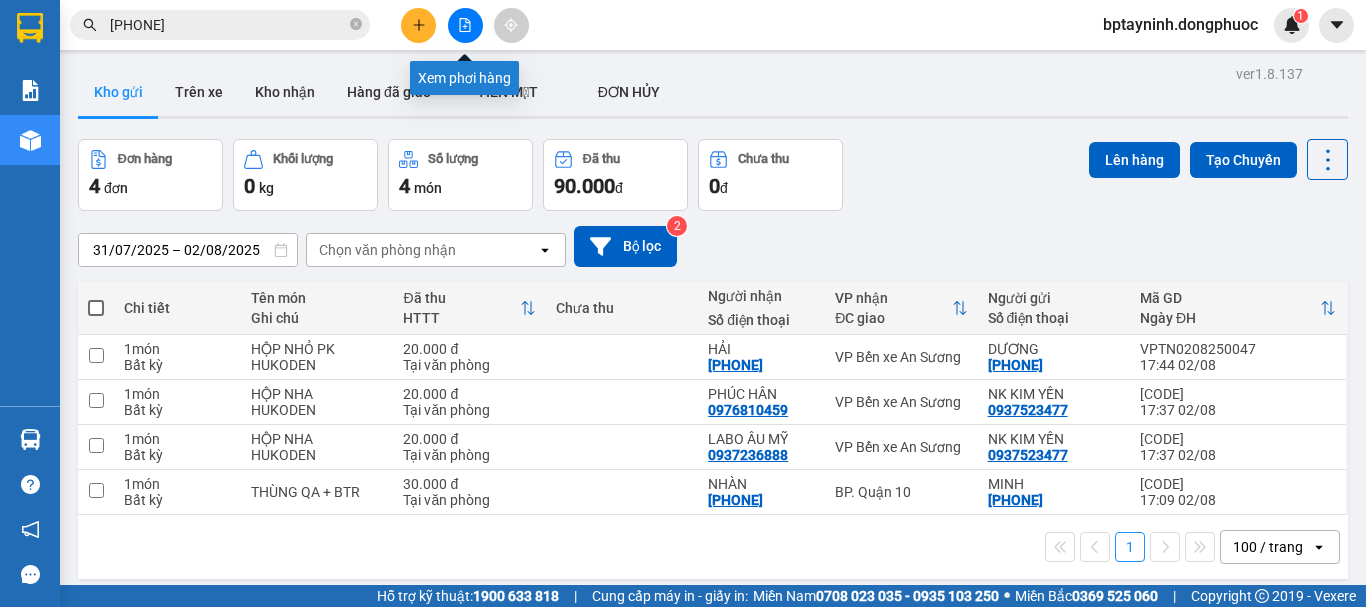 click at bounding box center (465, 25) 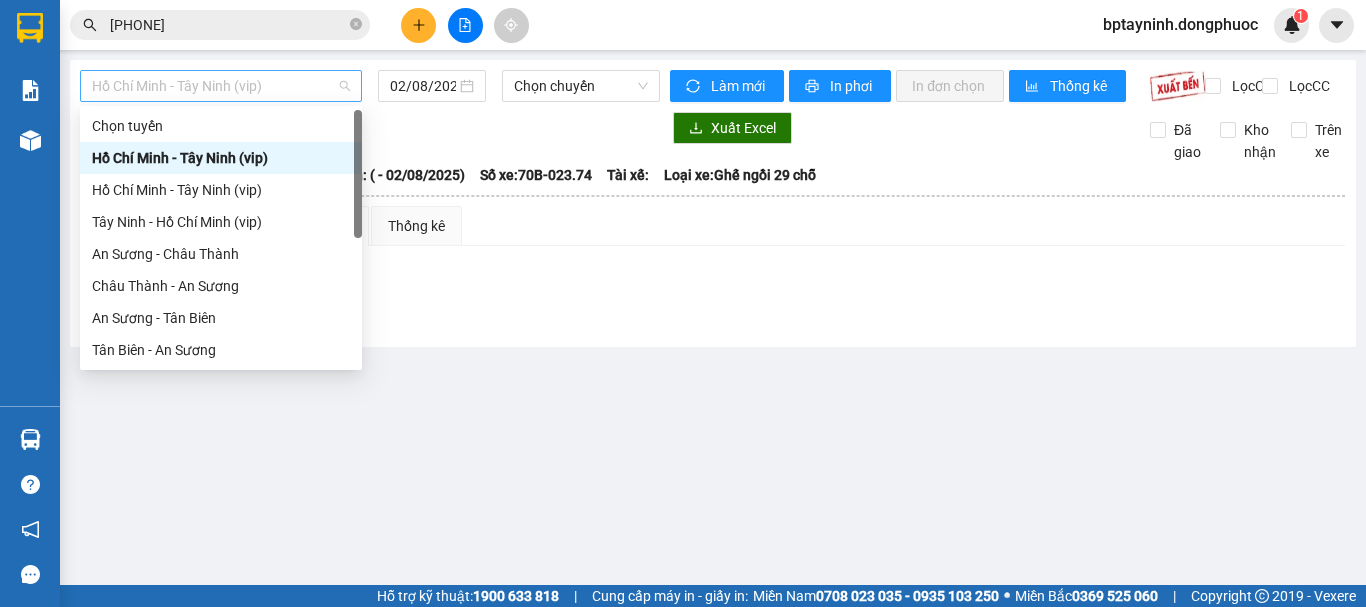 click on "Hồ Chí Minh - Tây Ninh (vip)" at bounding box center (221, 86) 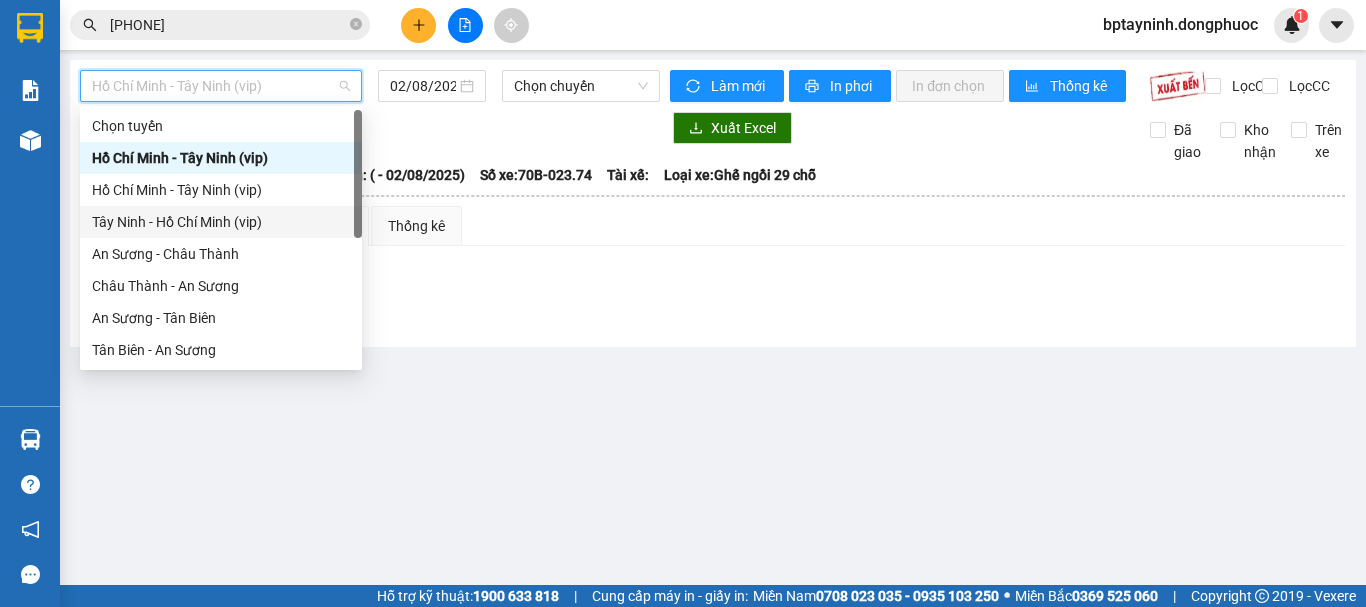 scroll, scrollTop: 288, scrollLeft: 0, axis: vertical 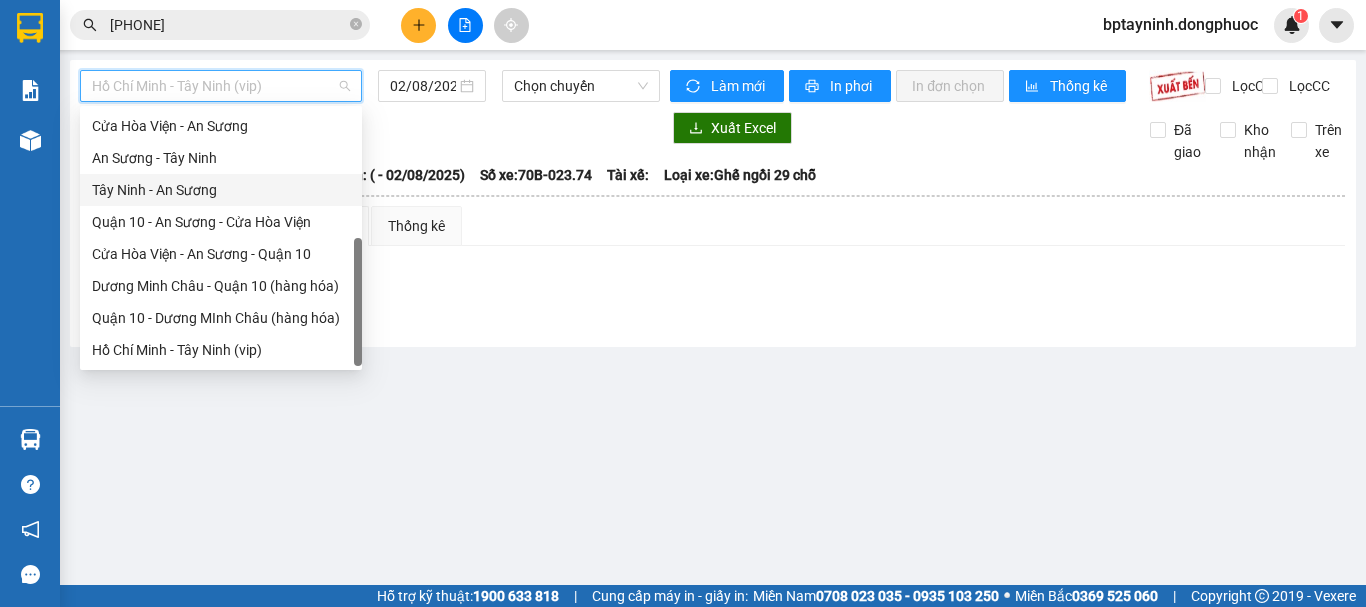 click on "Tây Ninh - An Sương" at bounding box center (221, 190) 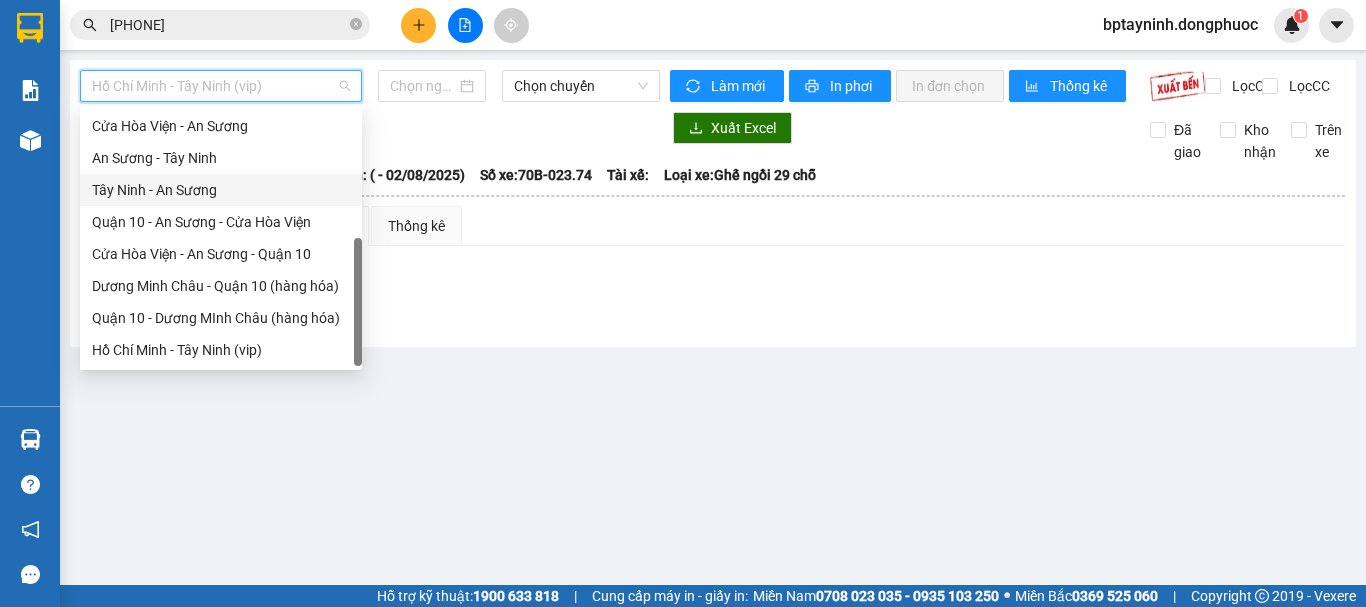 type on "02/08/2025" 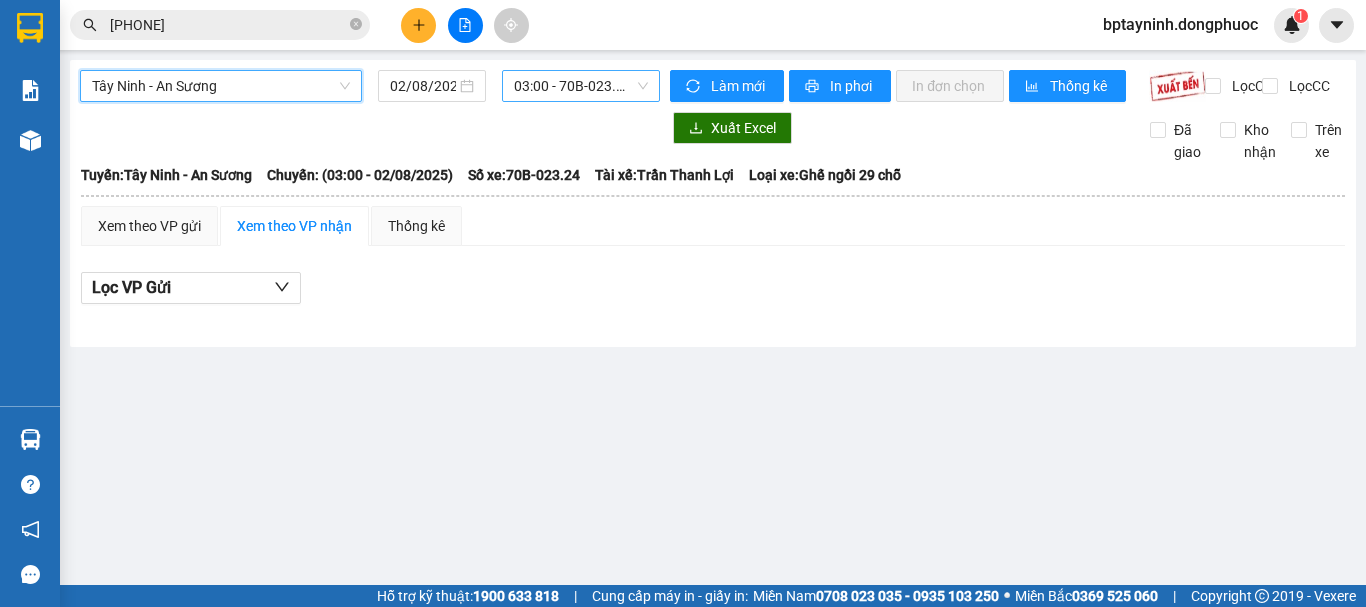 click on "03:00     - 70B-023.24" at bounding box center (581, 86) 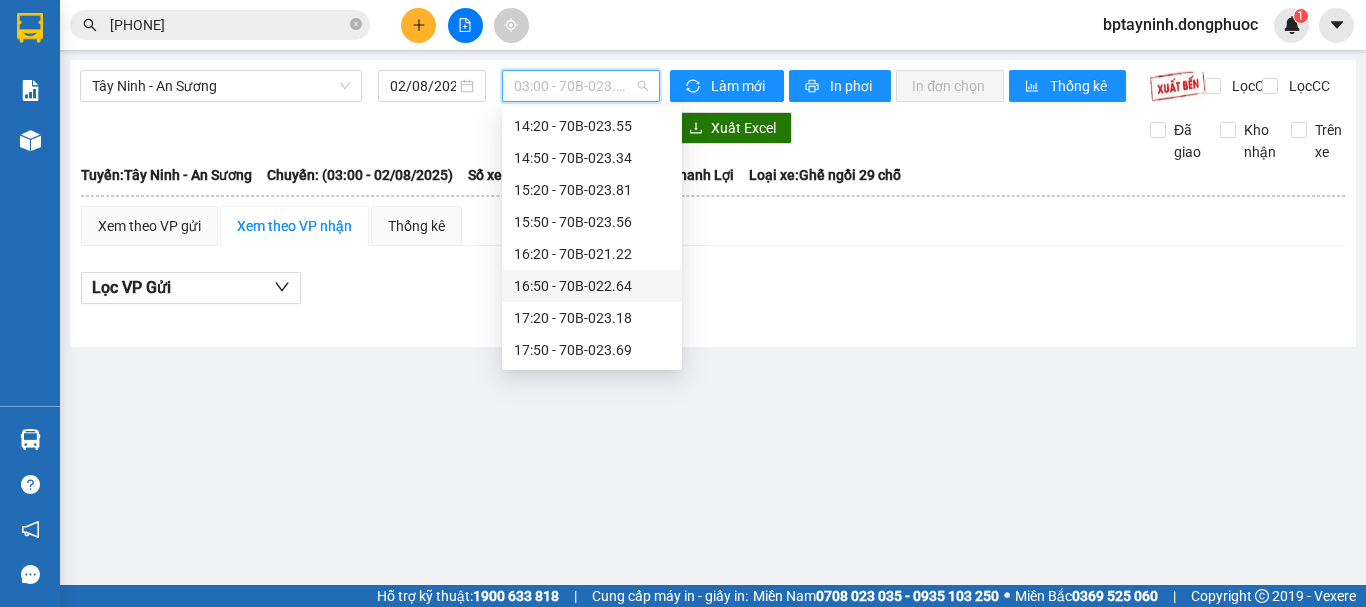 scroll, scrollTop: 601, scrollLeft: 0, axis: vertical 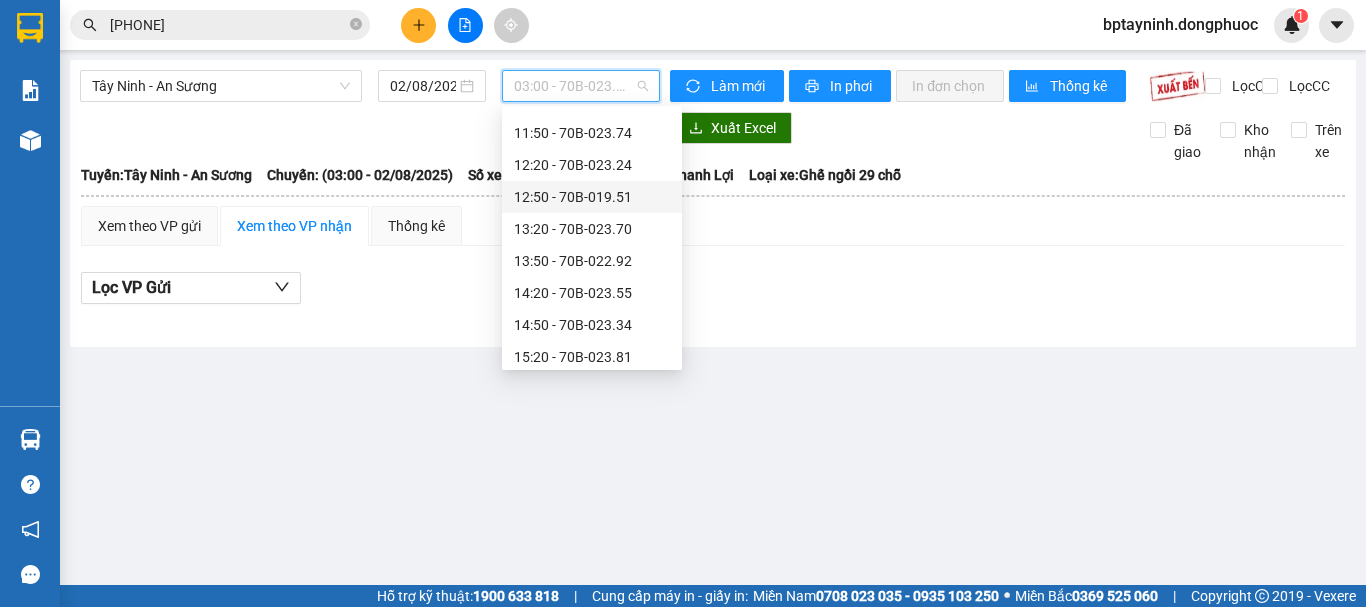click on "[TIME]     - [PLATE]" at bounding box center (592, 197) 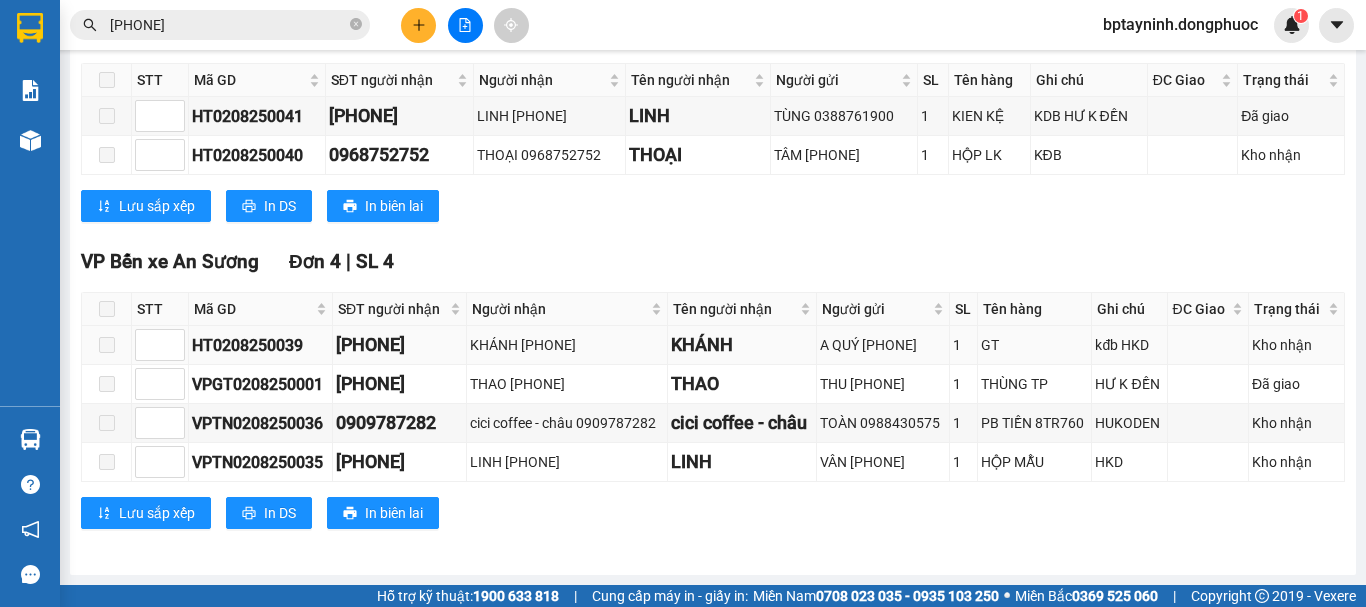 scroll, scrollTop: 0, scrollLeft: 0, axis: both 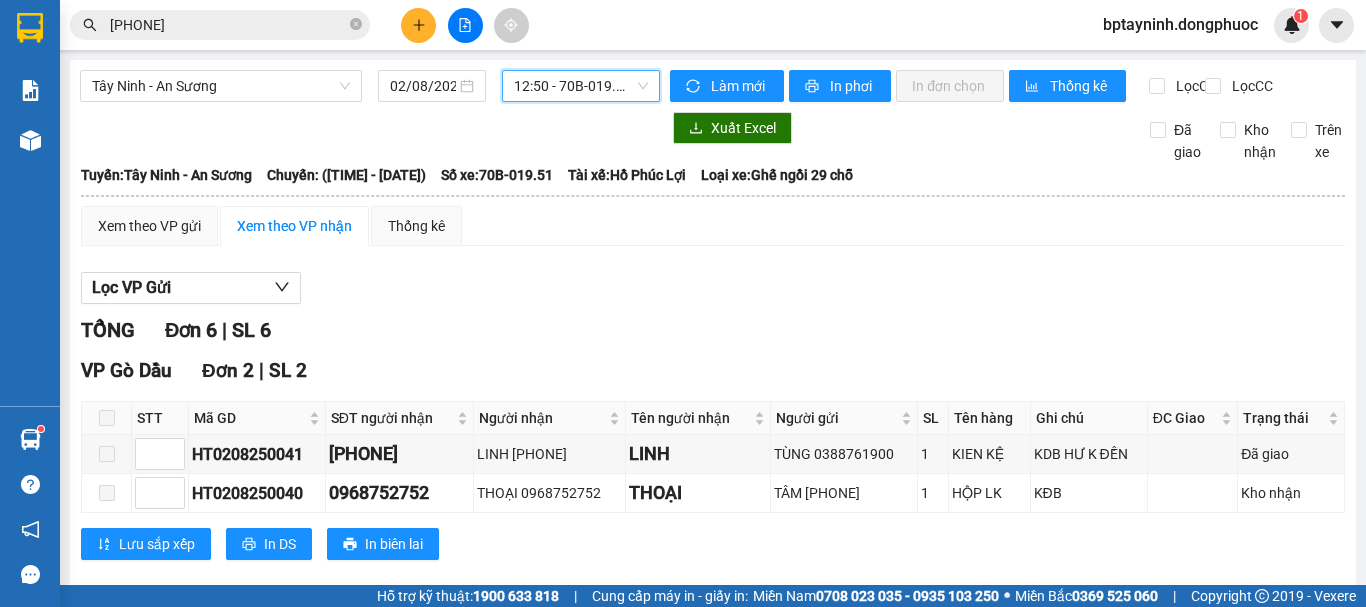 click on "[PHONE]" at bounding box center (228, 25) 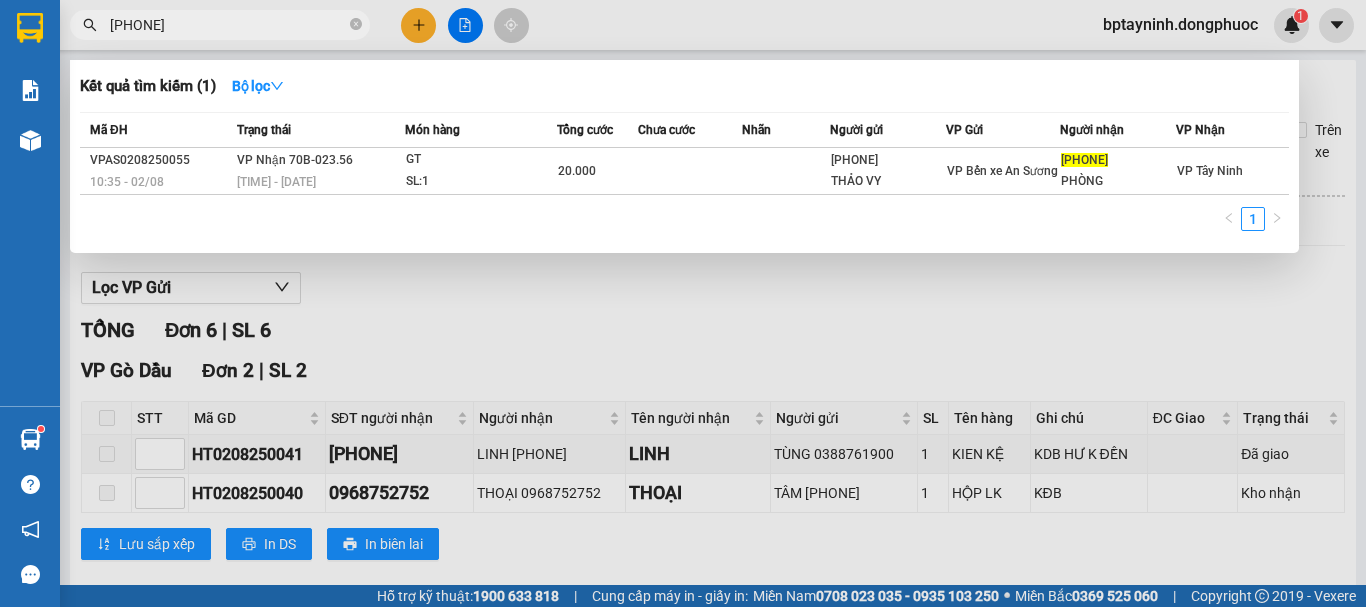 click on "[PHONE]" at bounding box center [220, 25] 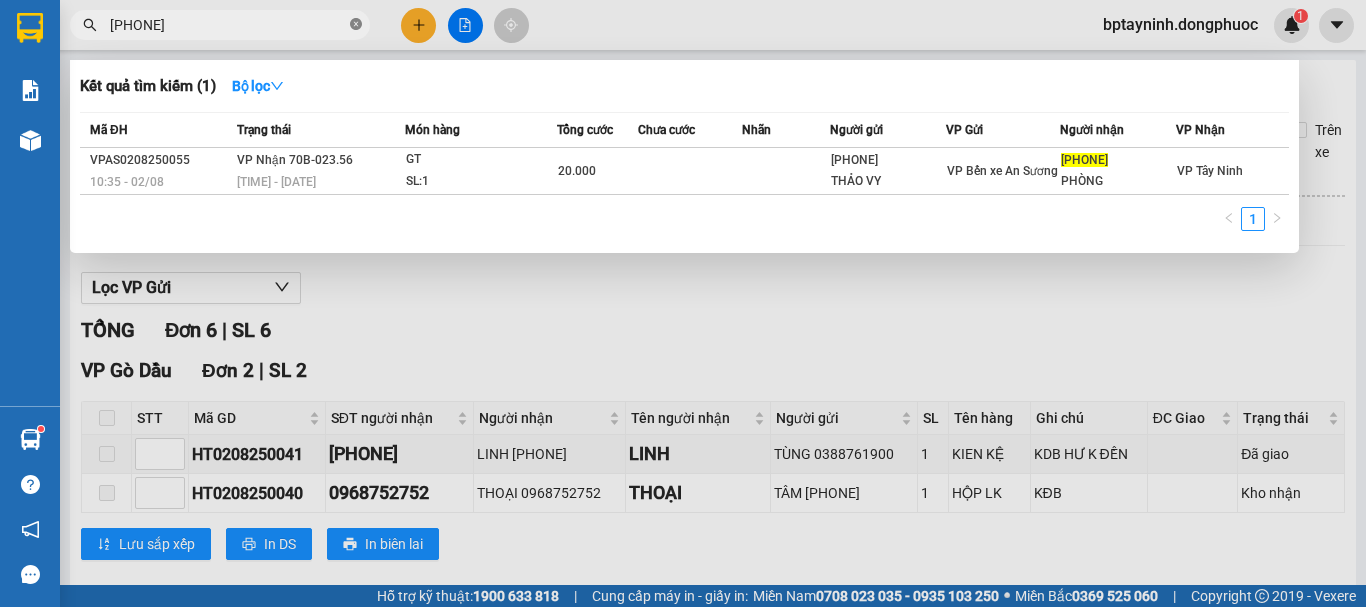 click 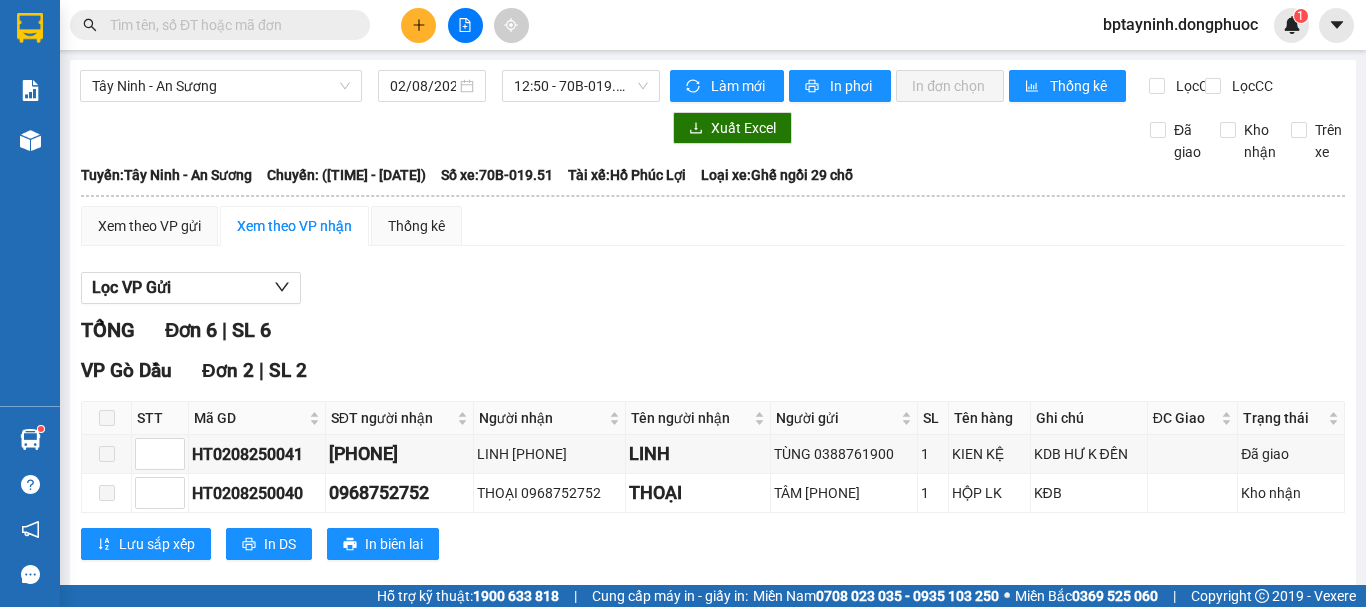 click at bounding box center [228, 25] 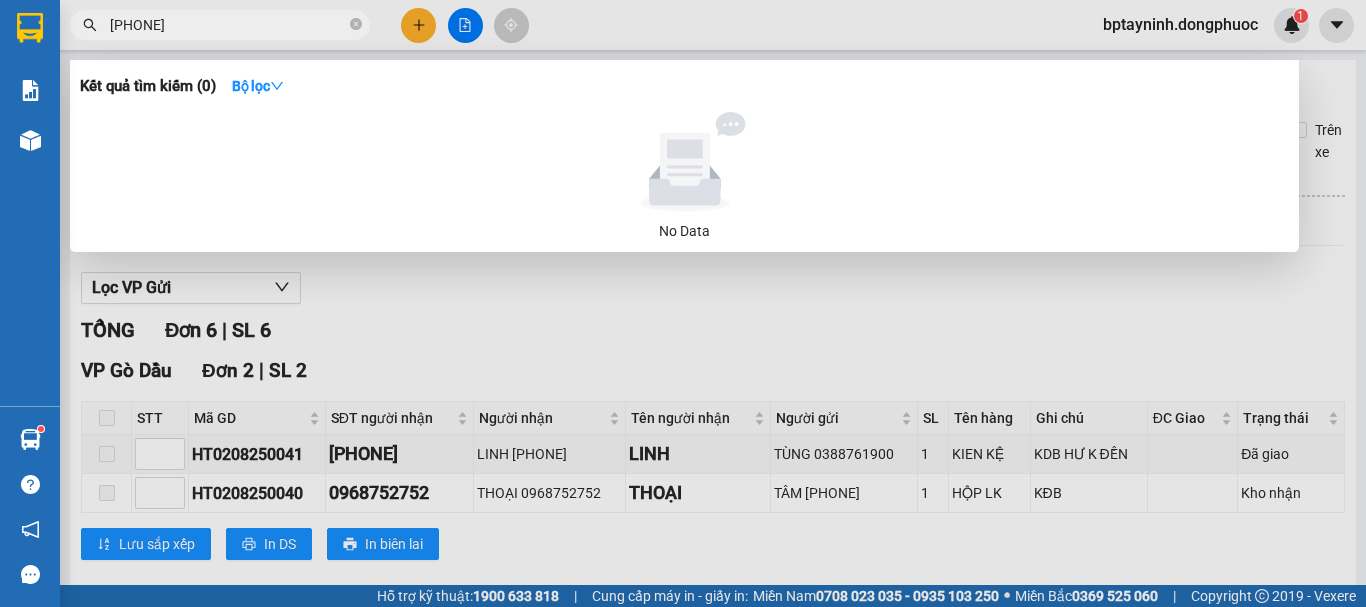 click on "[PHONE]" at bounding box center (228, 25) 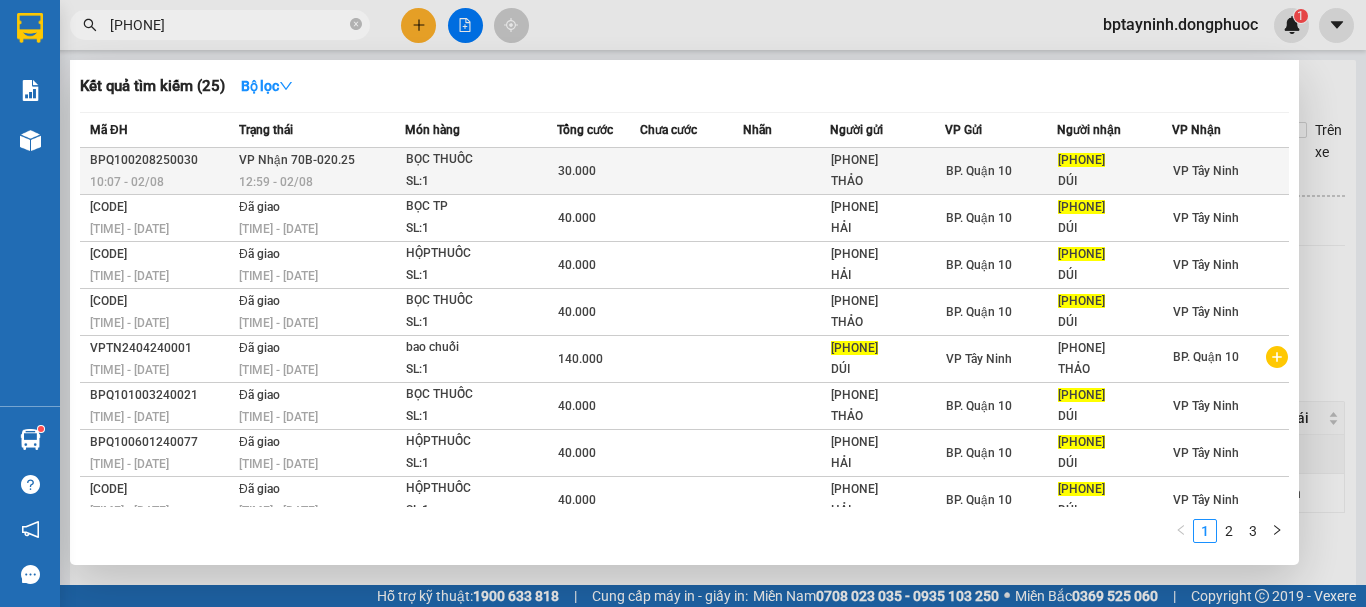 type on "[PHONE]" 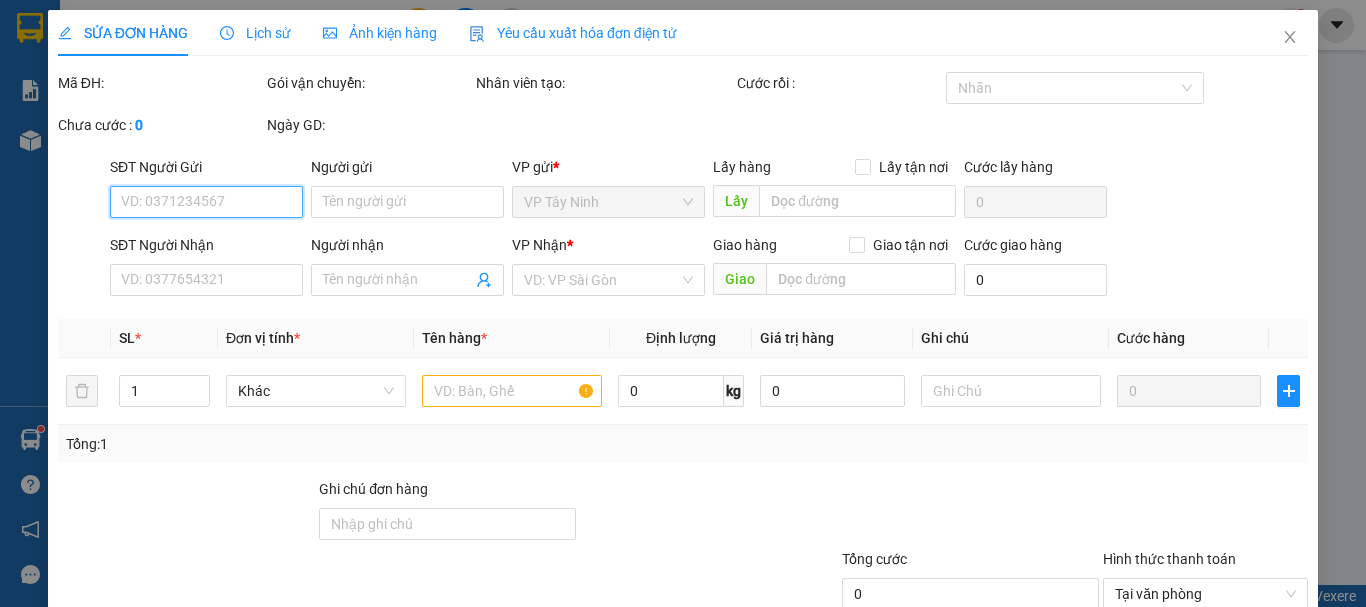 type on "[PHONE]" 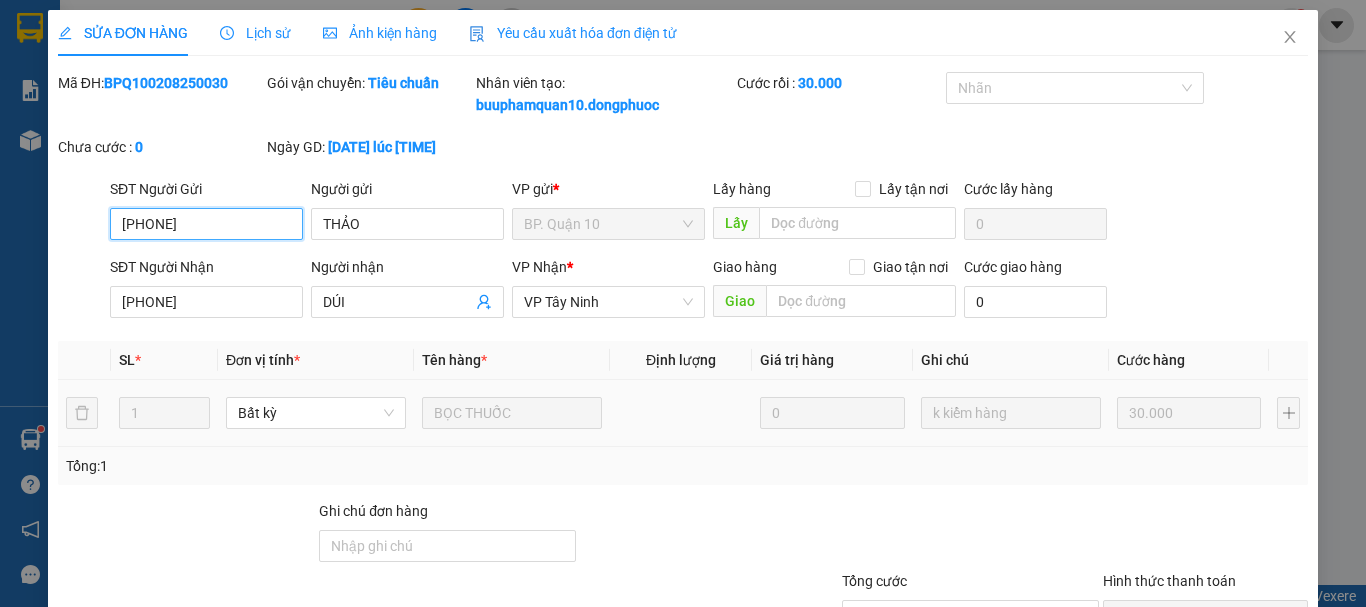 scroll, scrollTop: 159, scrollLeft: 0, axis: vertical 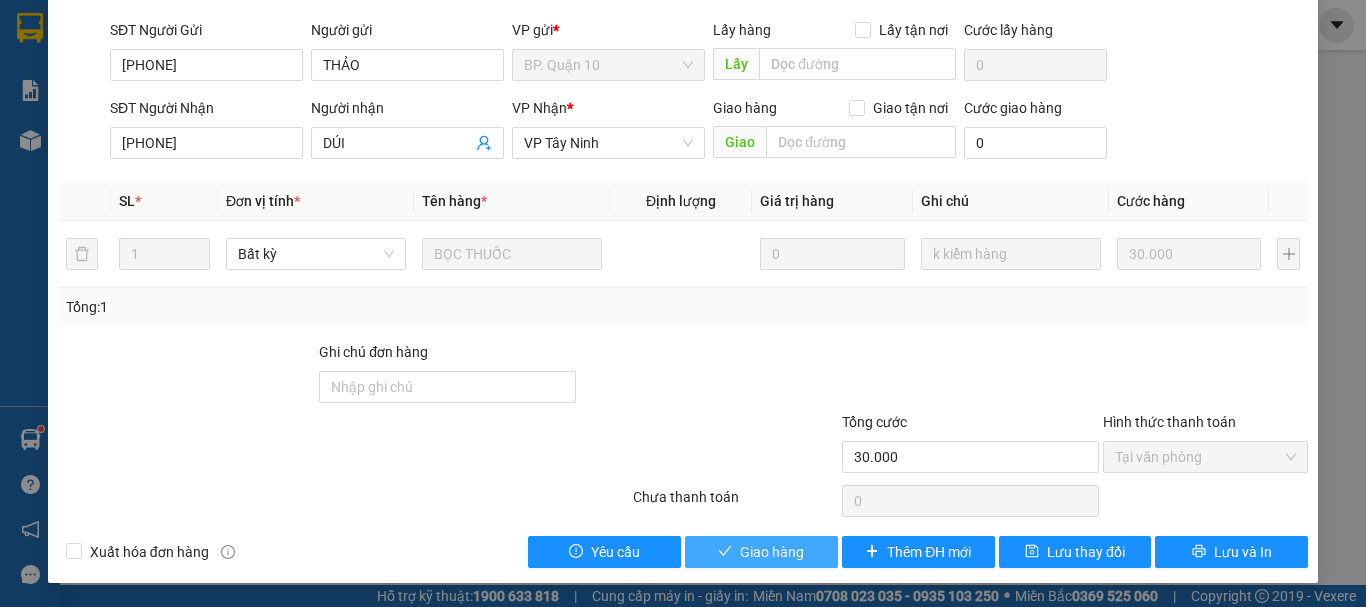 drag, startPoint x: 733, startPoint y: 563, endPoint x: 732, endPoint y: 542, distance: 21.023796 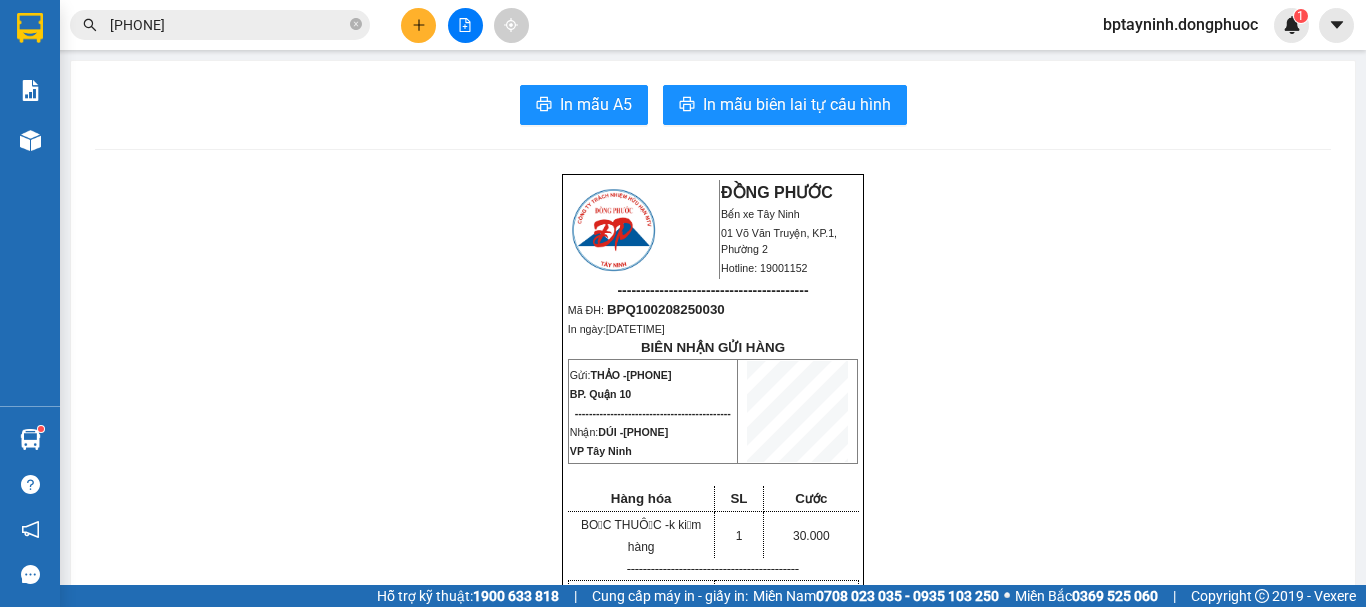 click at bounding box center [418, 25] 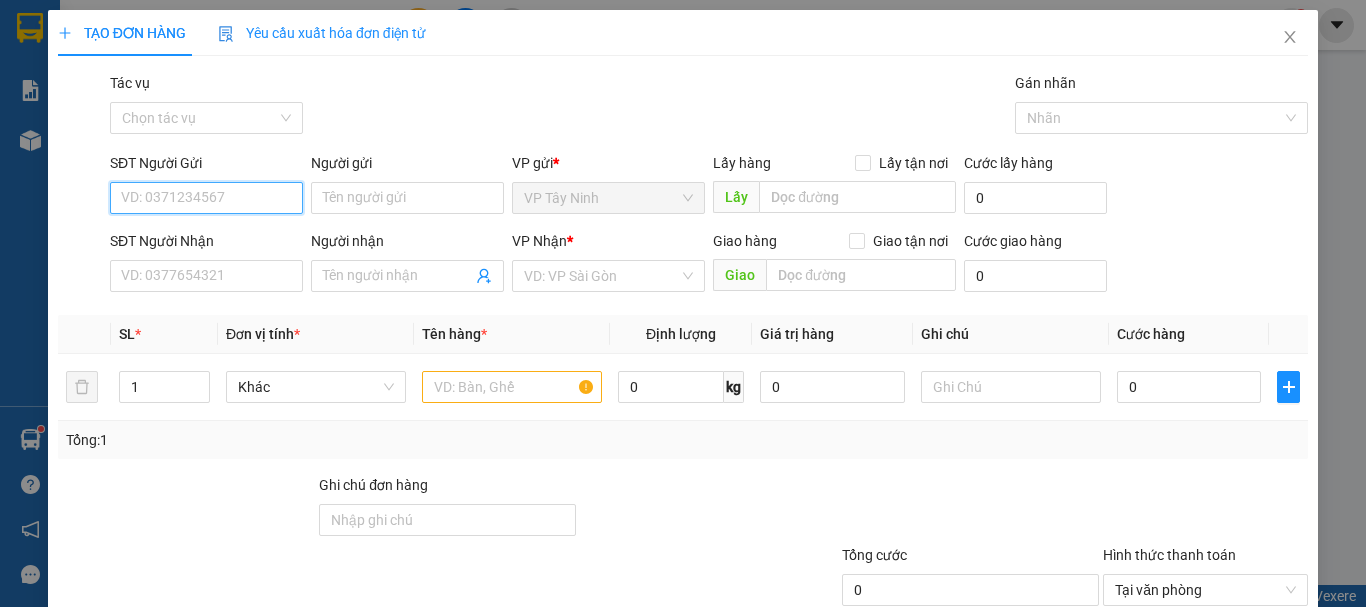 click on "SĐT Người Gửi" at bounding box center (206, 198) 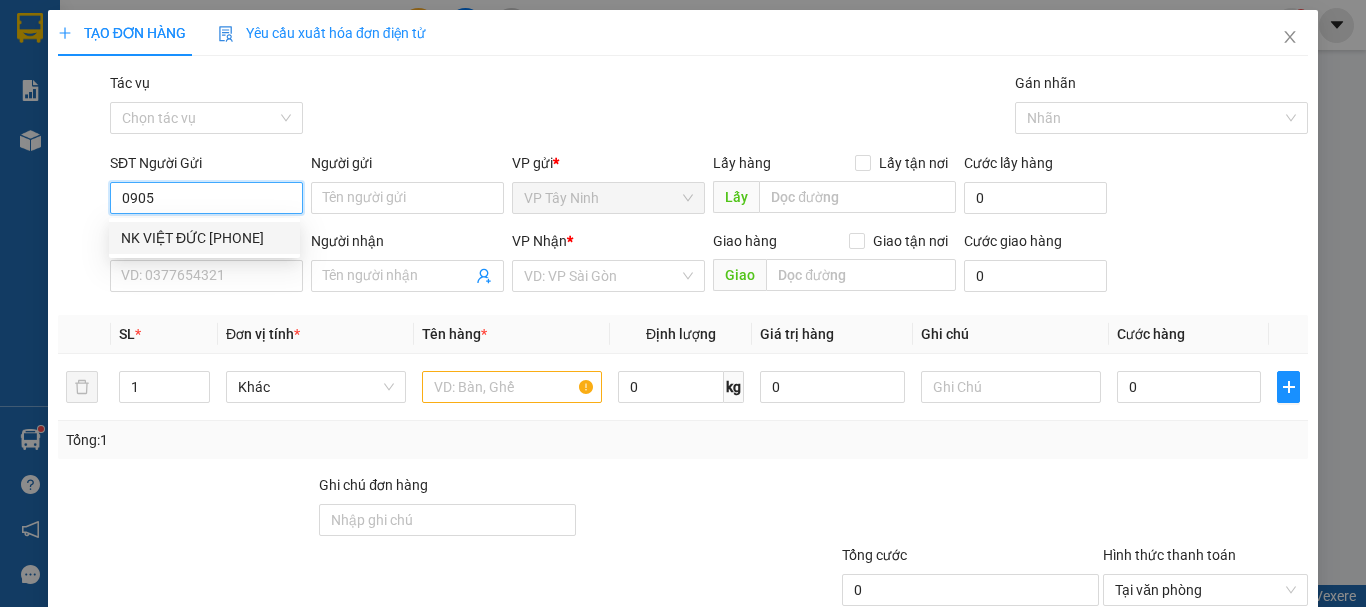 drag, startPoint x: 253, startPoint y: 233, endPoint x: 312, endPoint y: 245, distance: 60.207973 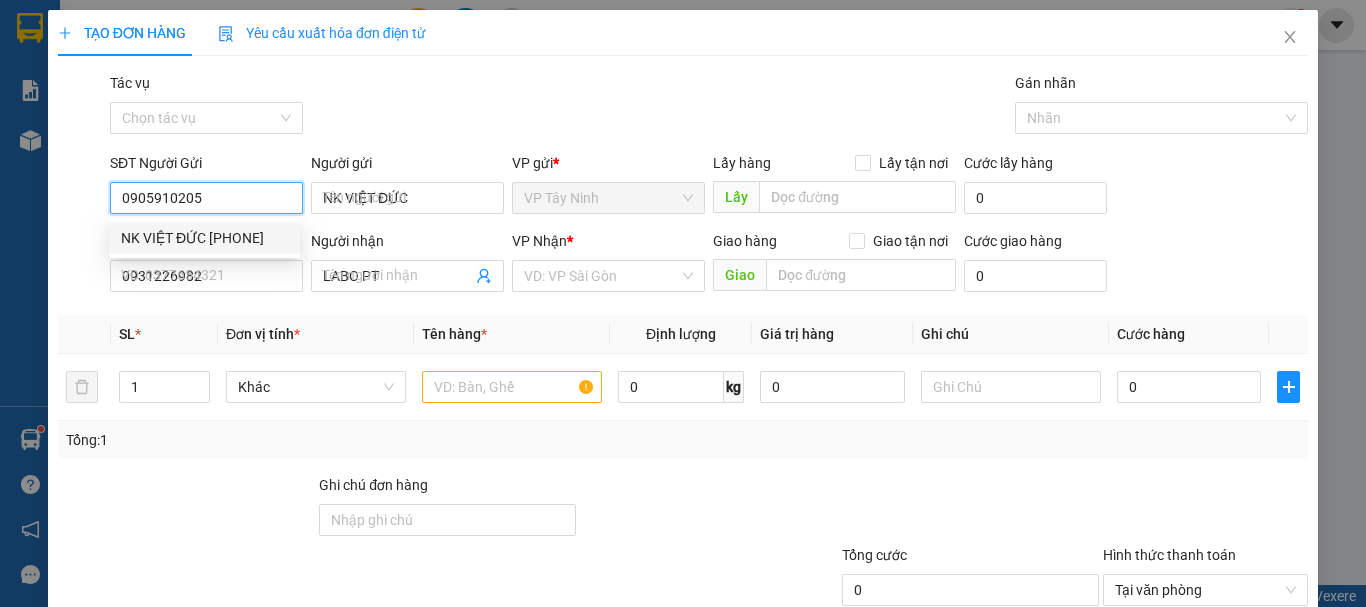type on "30.000" 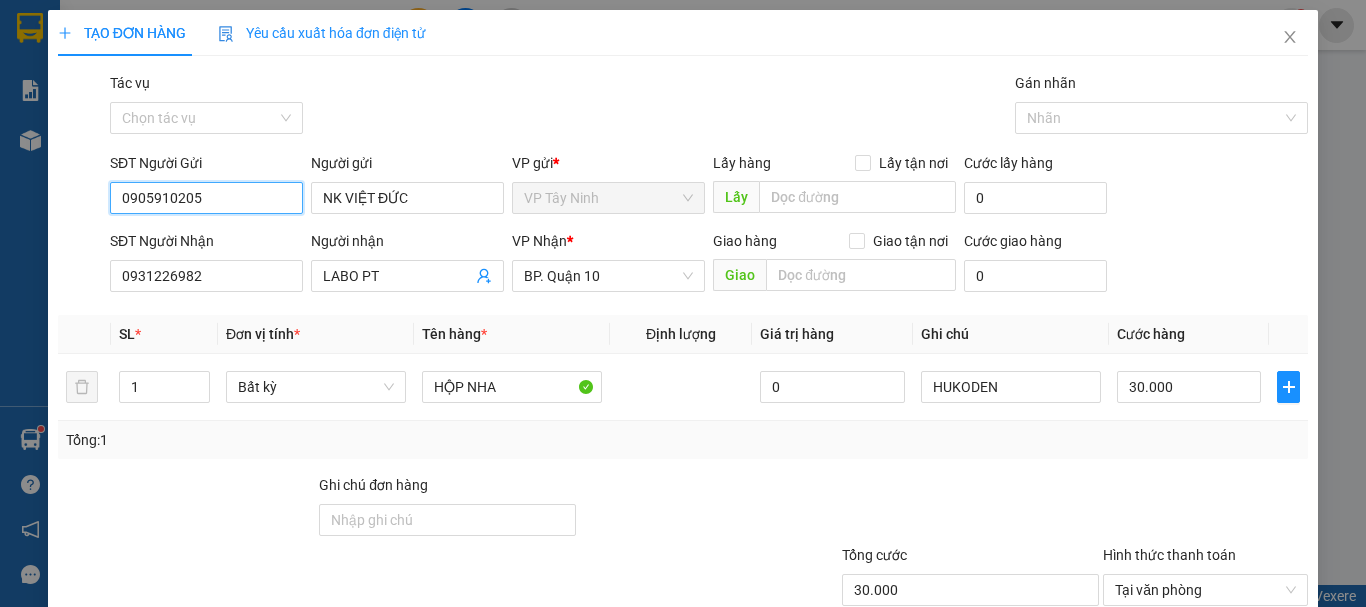 scroll, scrollTop: 133, scrollLeft: 0, axis: vertical 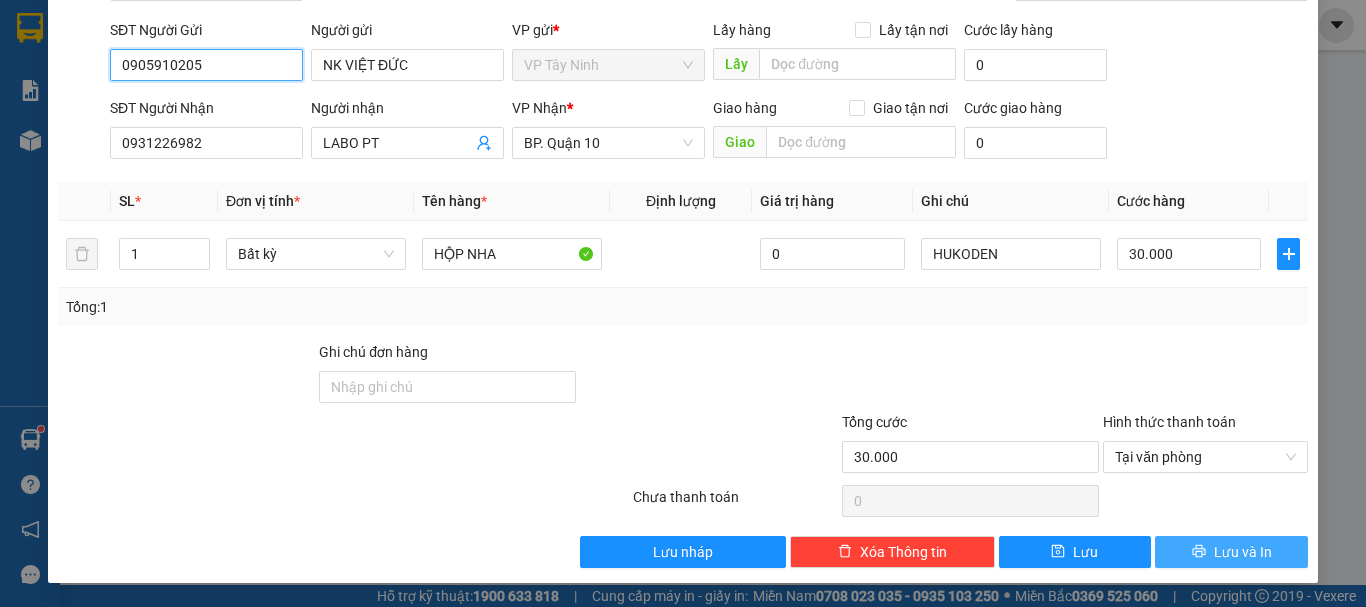 type on "0905910205" 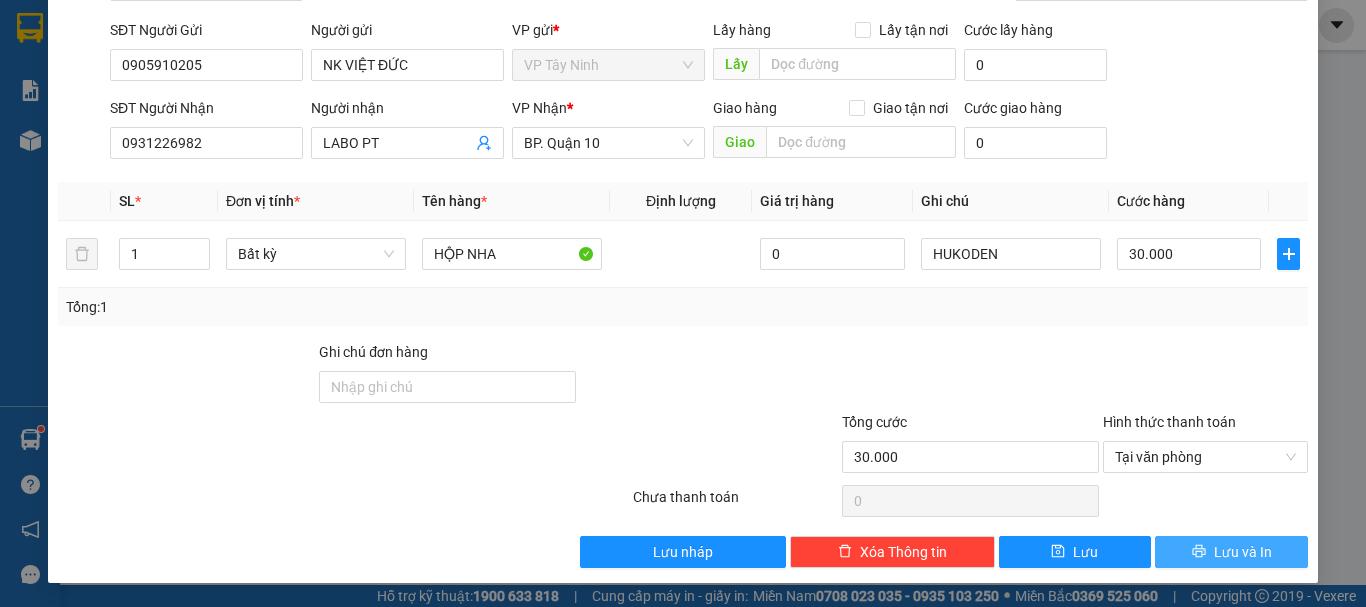 click on "Lưu và In" at bounding box center (1243, 552) 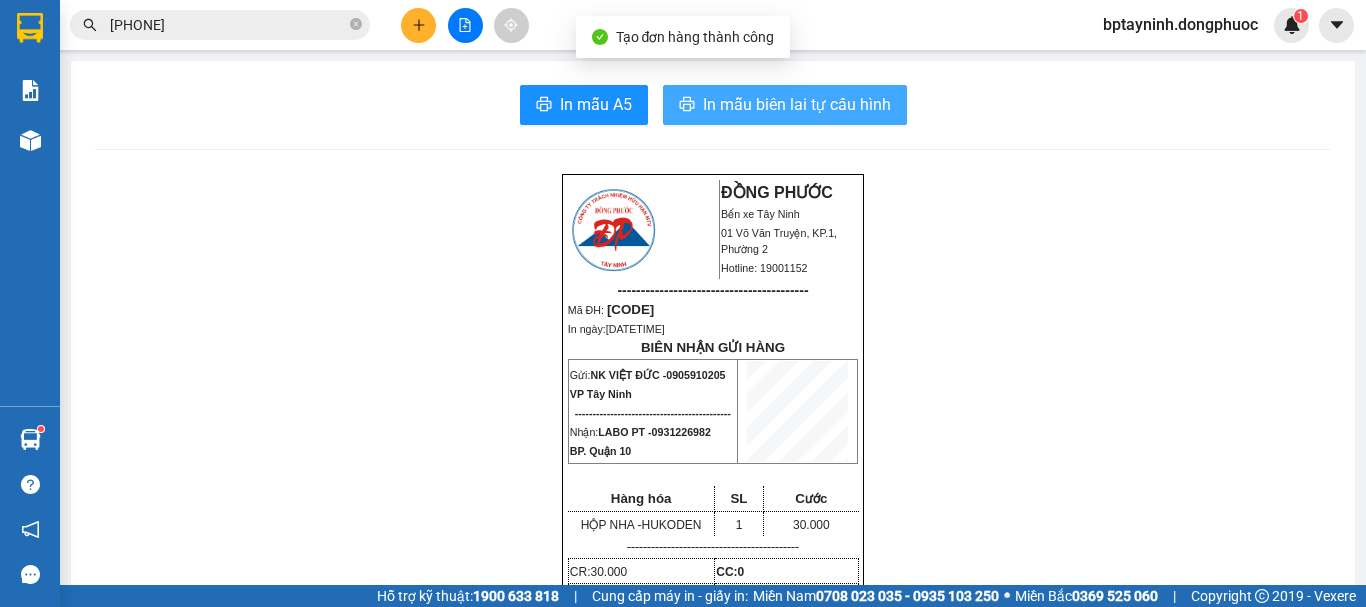 click on "In mẫu biên lai tự cấu hình" at bounding box center [797, 104] 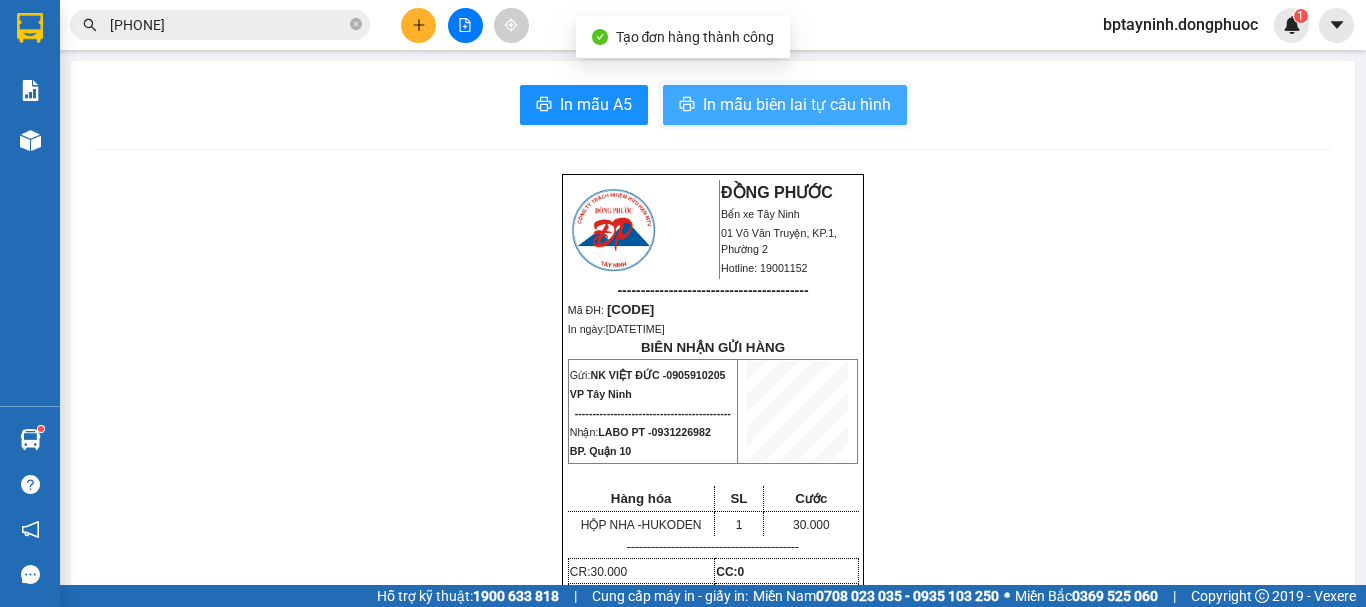 scroll, scrollTop: 0, scrollLeft: 0, axis: both 